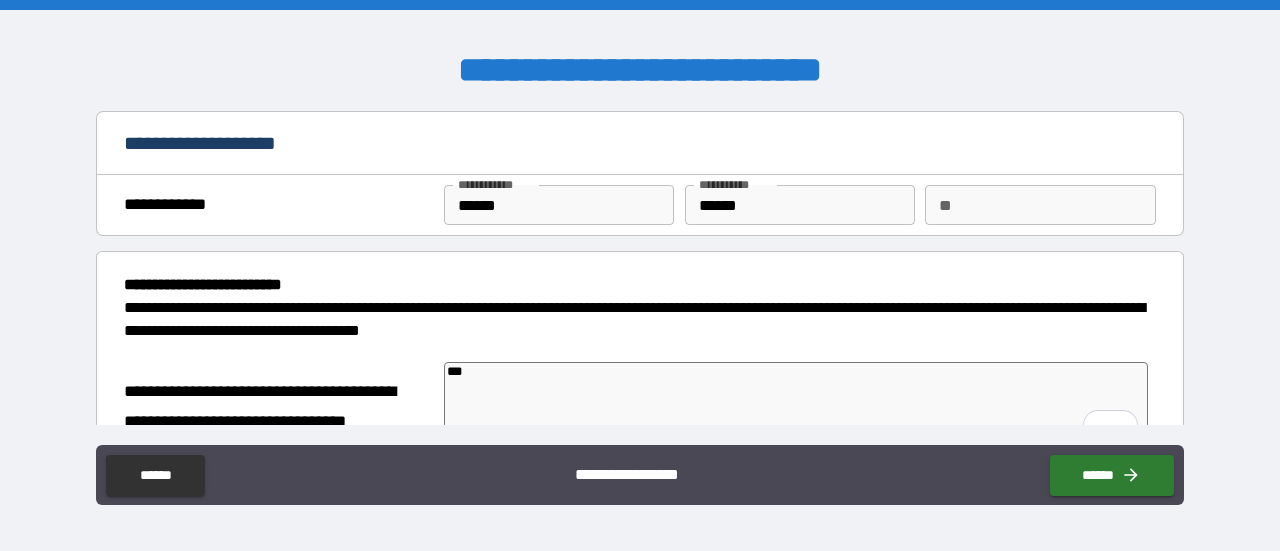 scroll, scrollTop: 0, scrollLeft: 0, axis: both 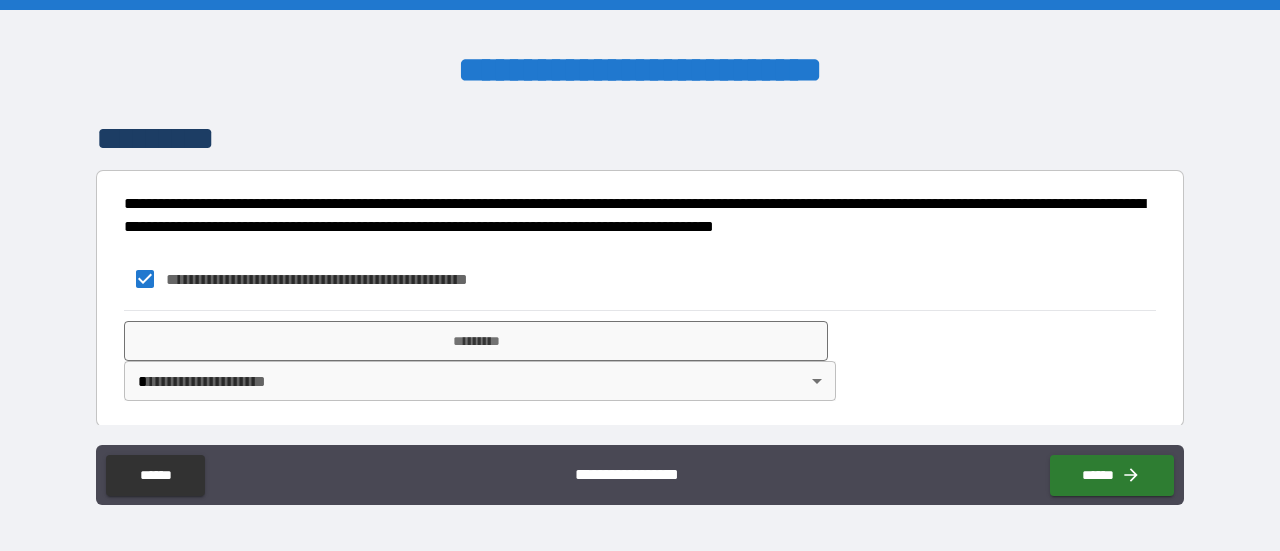 click on "**********" at bounding box center (640, 275) 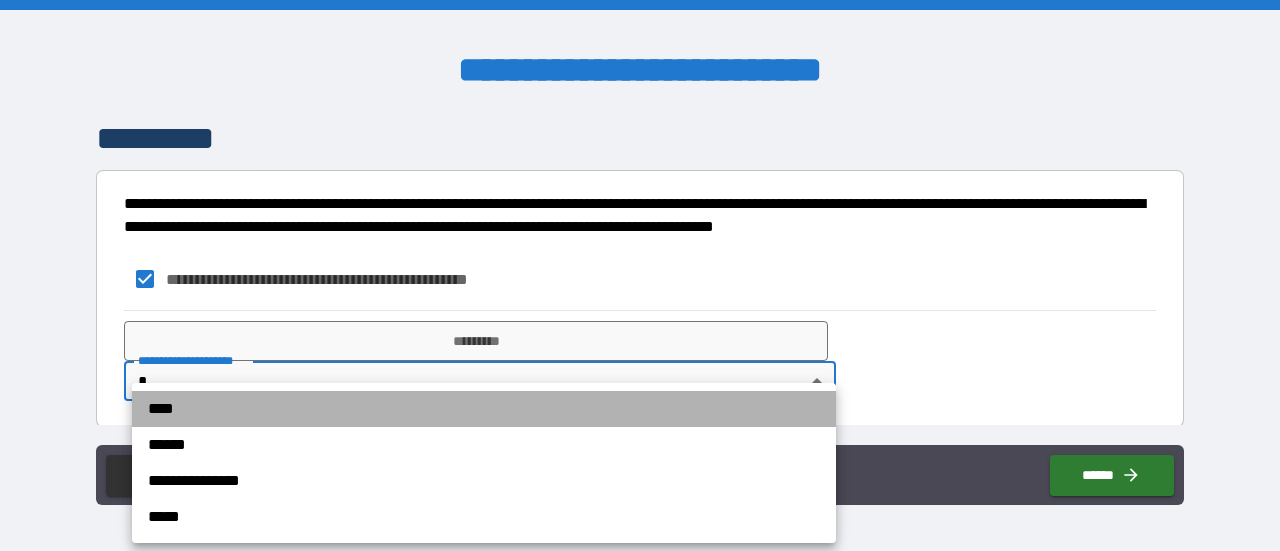 click on "****" at bounding box center [484, 409] 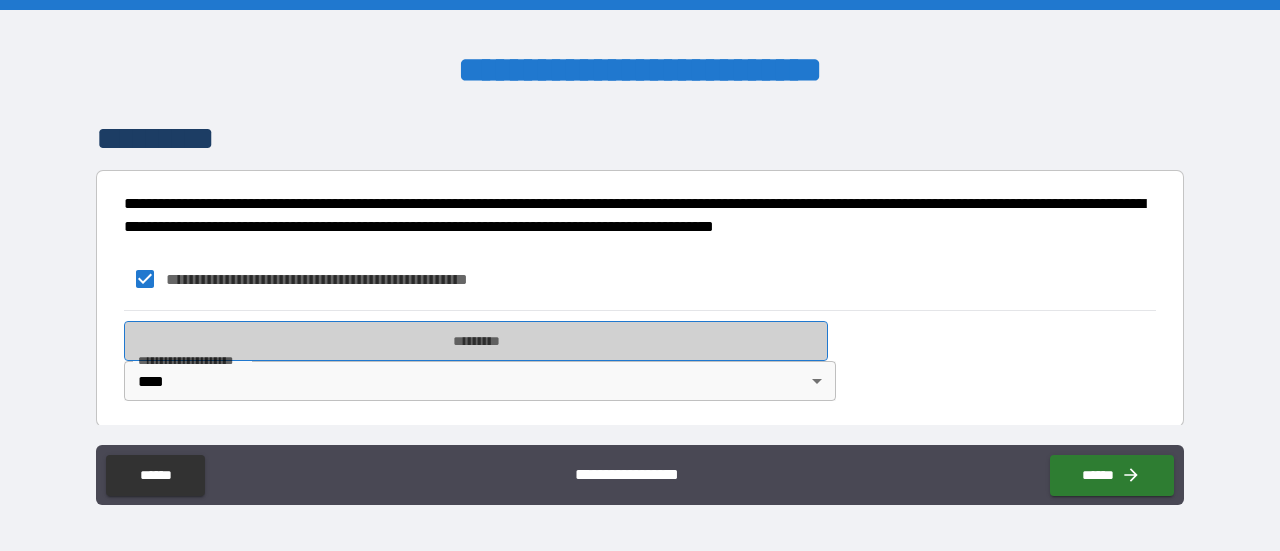 click on "*********" at bounding box center [476, 341] 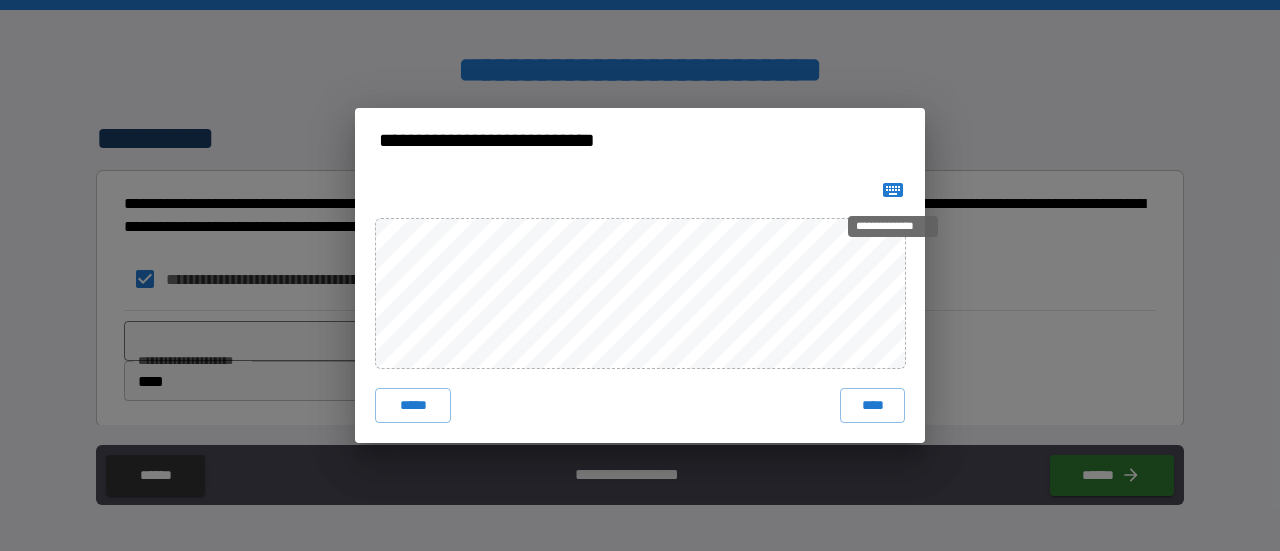 click 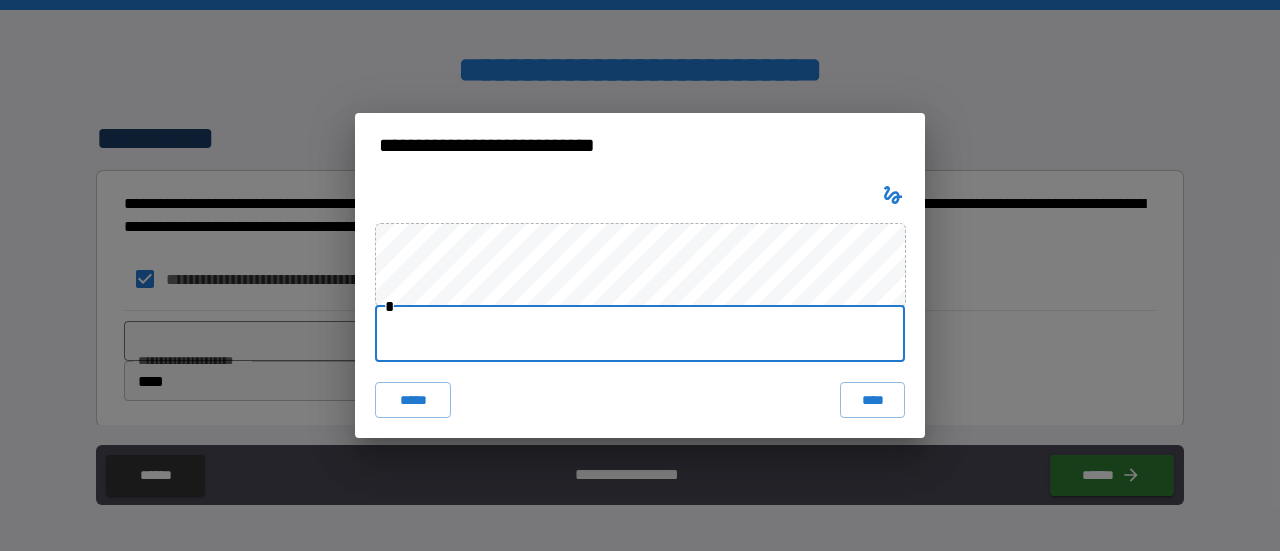 click at bounding box center (640, 334) 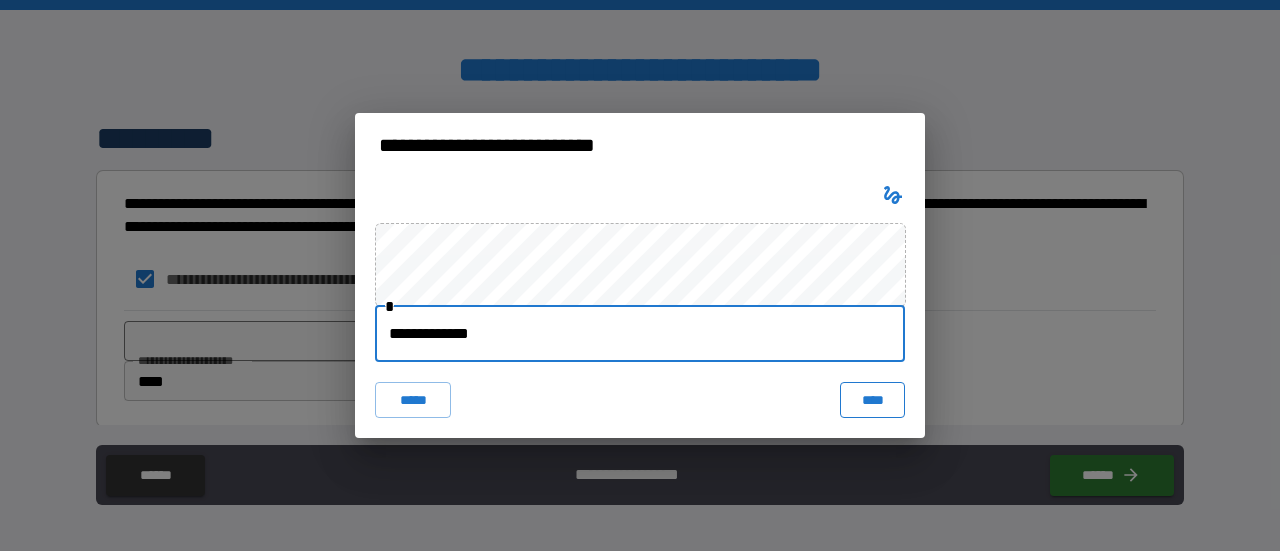 type on "**********" 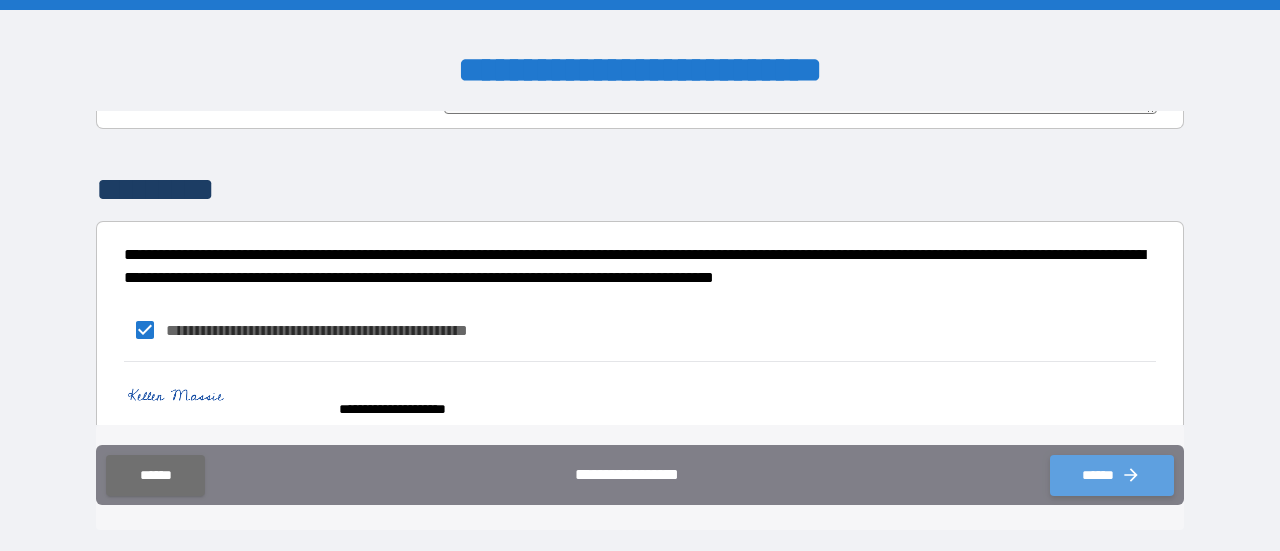 click on "******" at bounding box center (1112, 475) 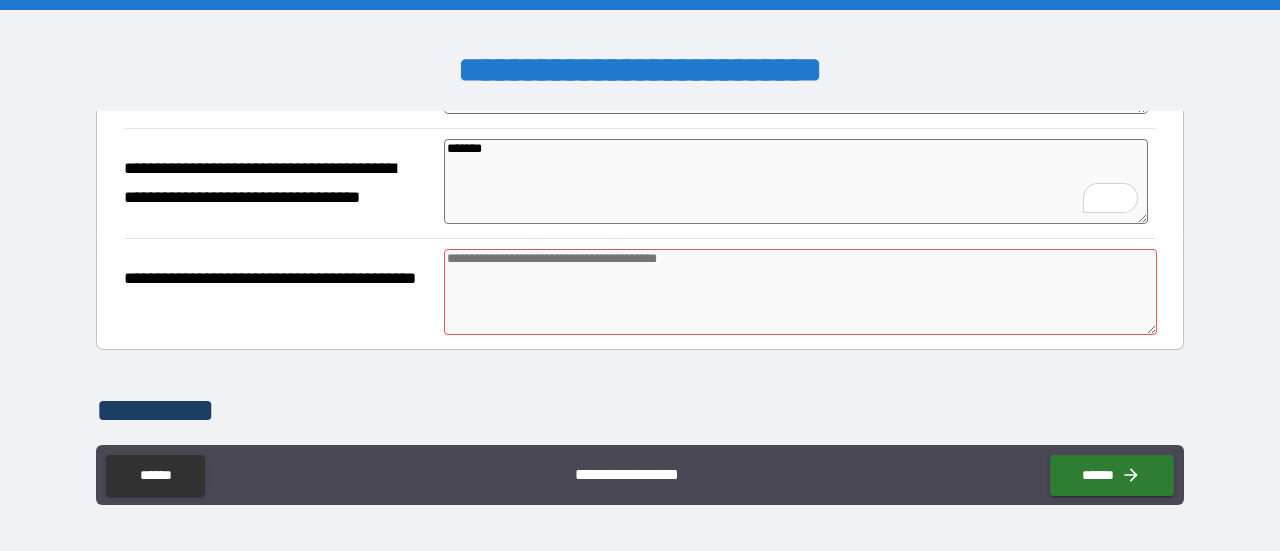 click at bounding box center [800, 292] 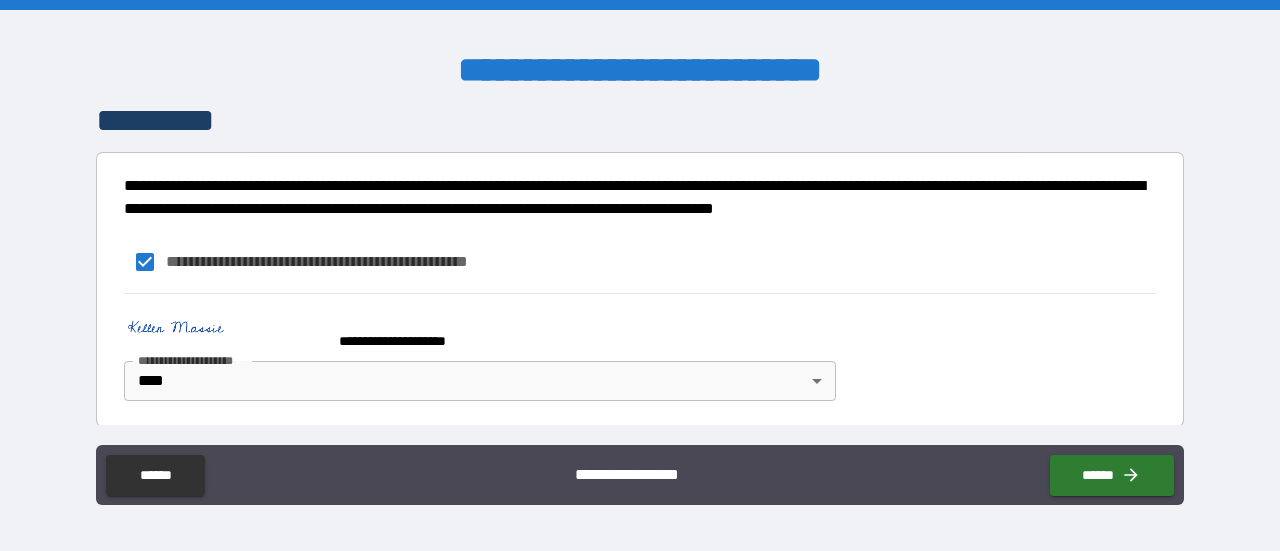type on "****" 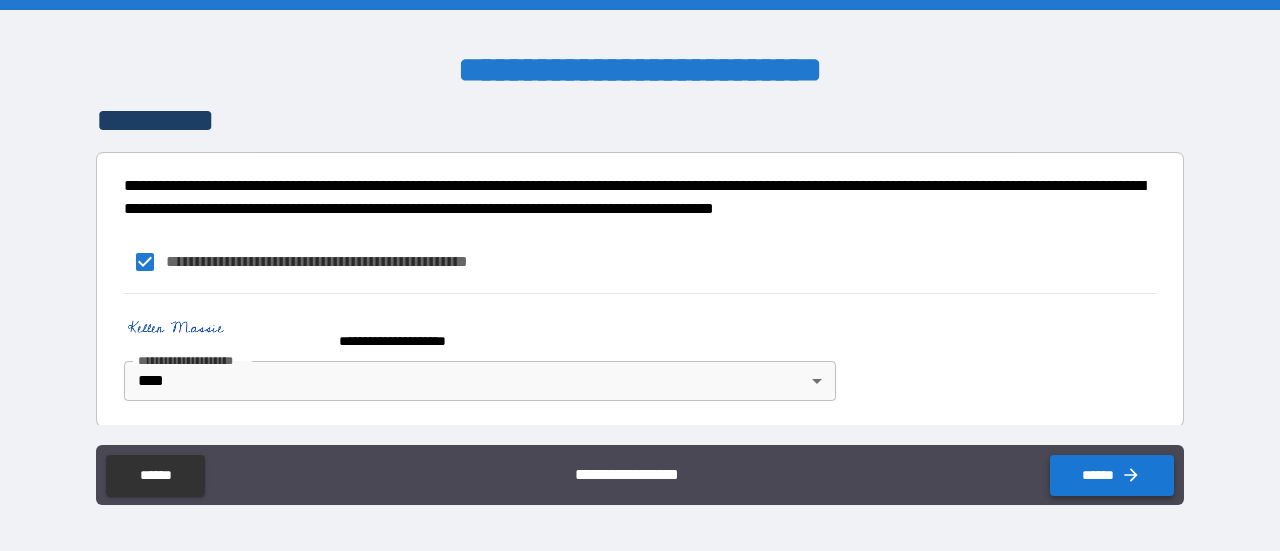 drag, startPoint x: 1090, startPoint y: 496, endPoint x: 1090, endPoint y: 484, distance: 12 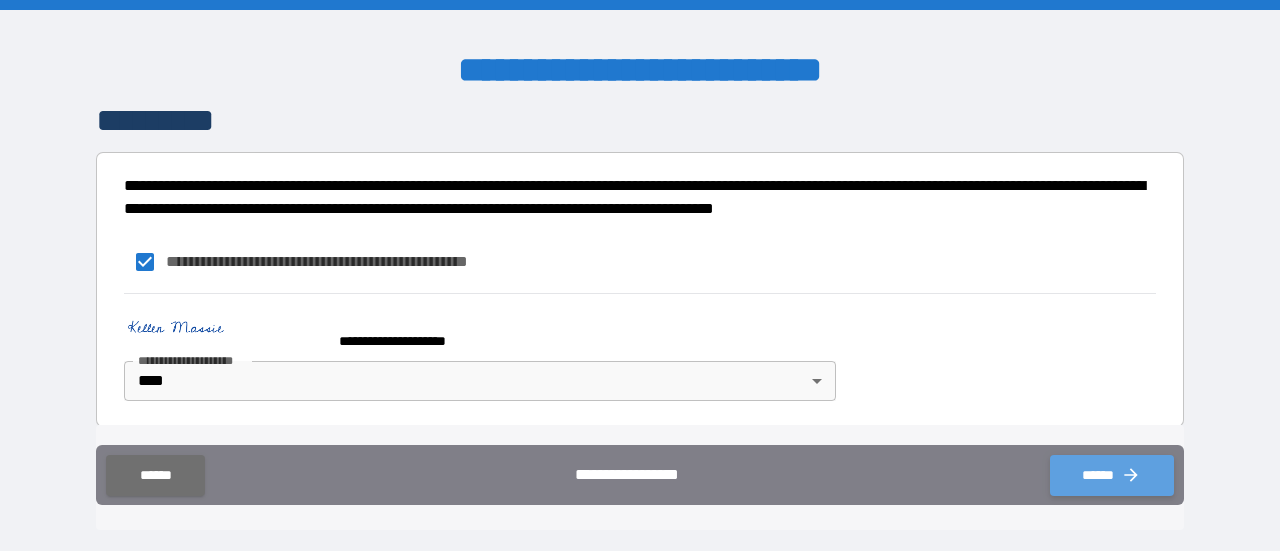 click on "******" at bounding box center [1112, 475] 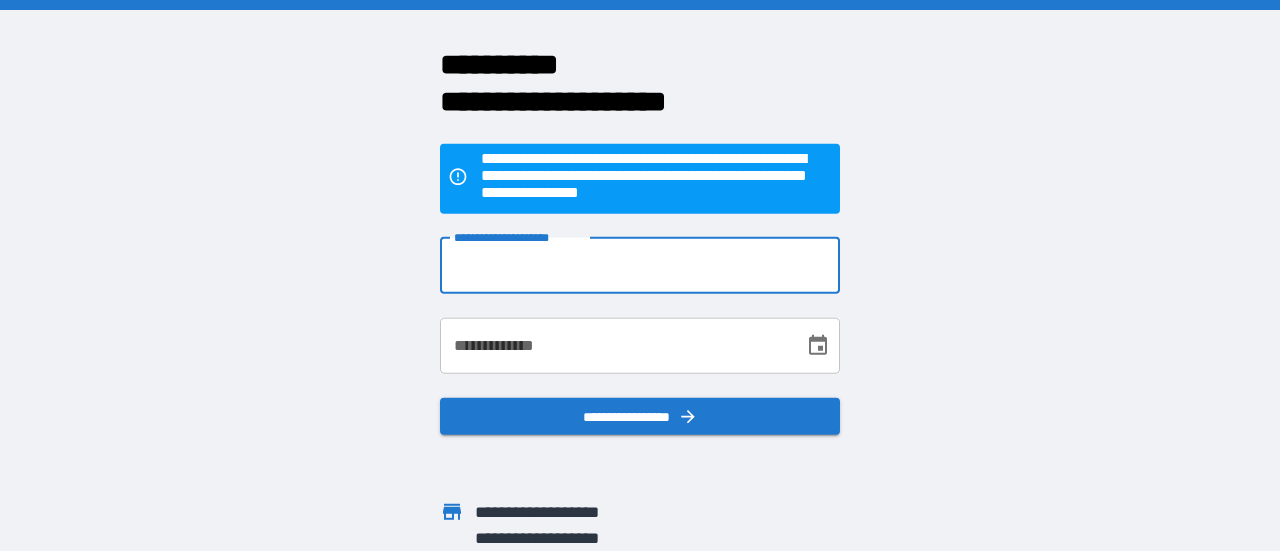 click on "**********" at bounding box center (640, 265) 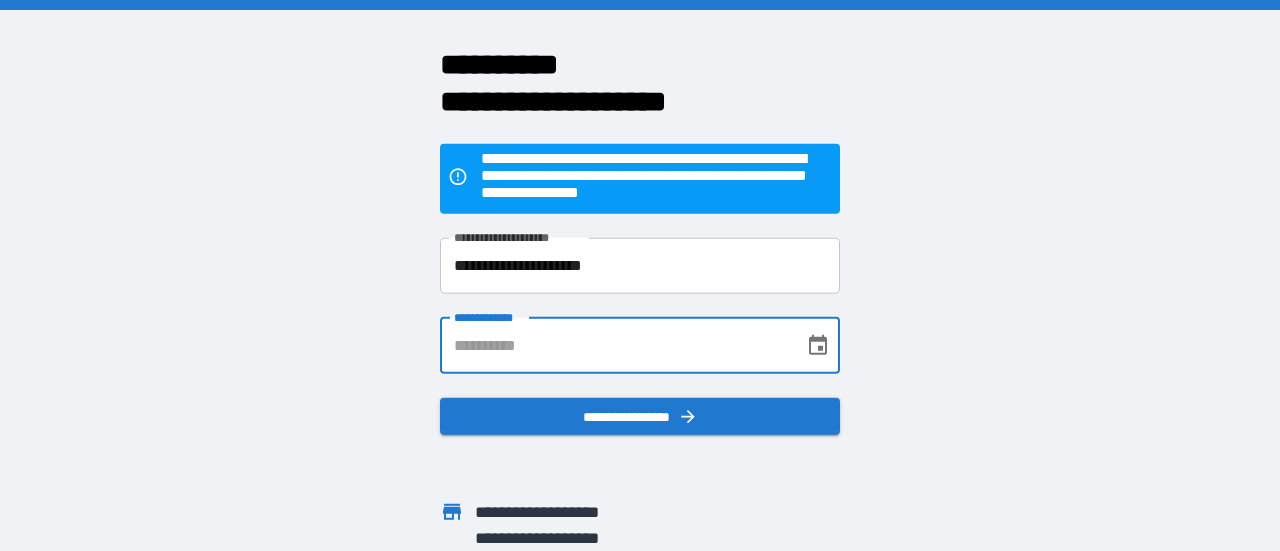 click on "**********" at bounding box center [615, 345] 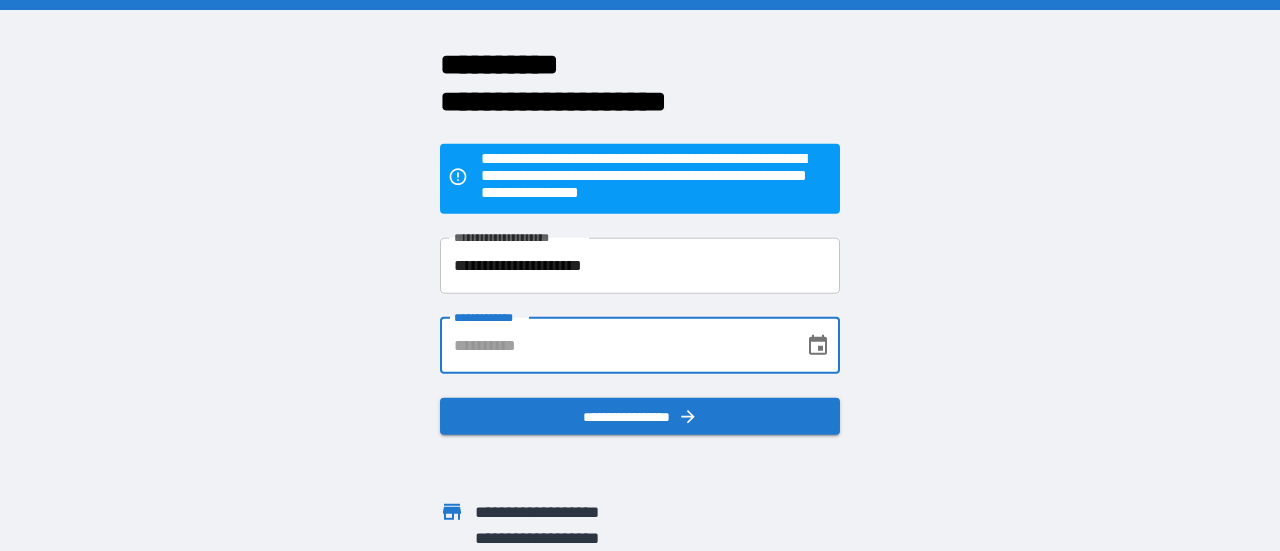type on "**********" 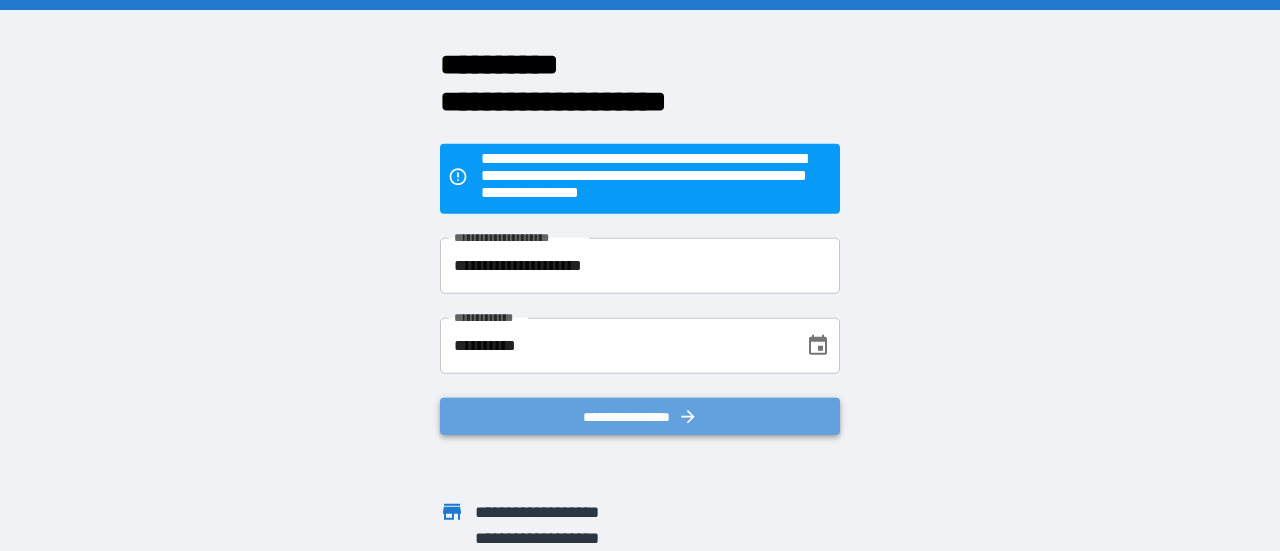 click on "**********" at bounding box center [640, 416] 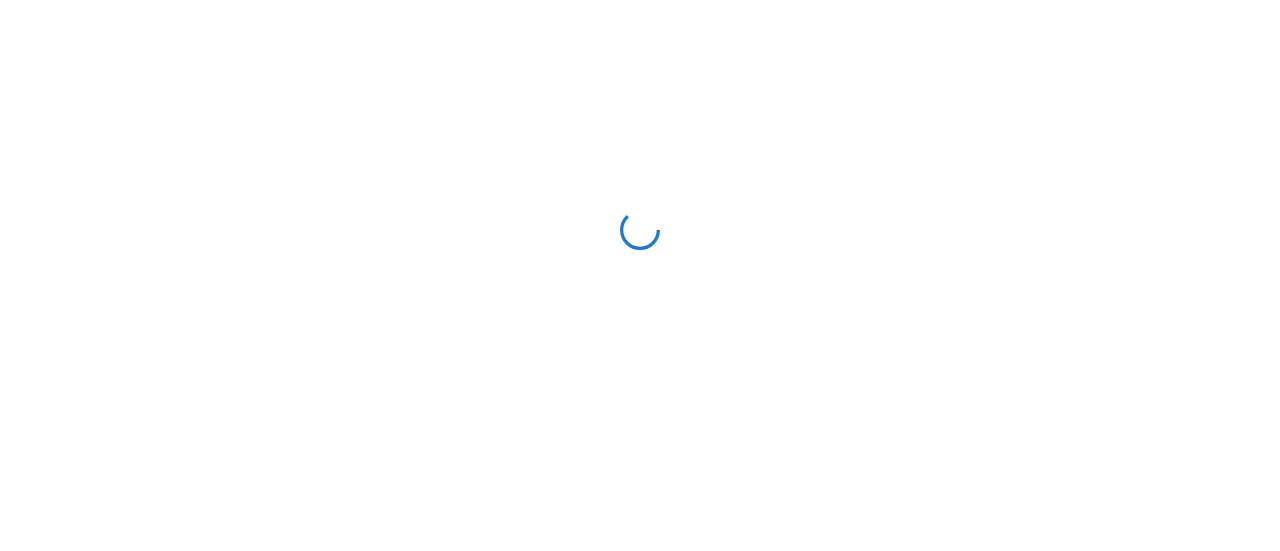 scroll, scrollTop: 0, scrollLeft: 0, axis: both 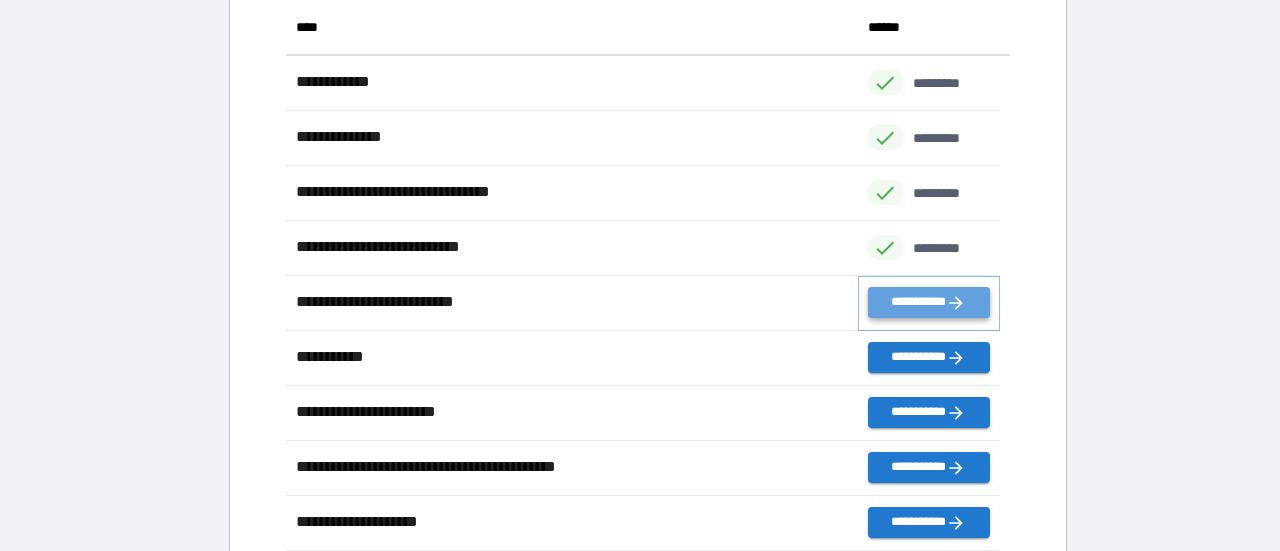 click on "**********" at bounding box center (929, 302) 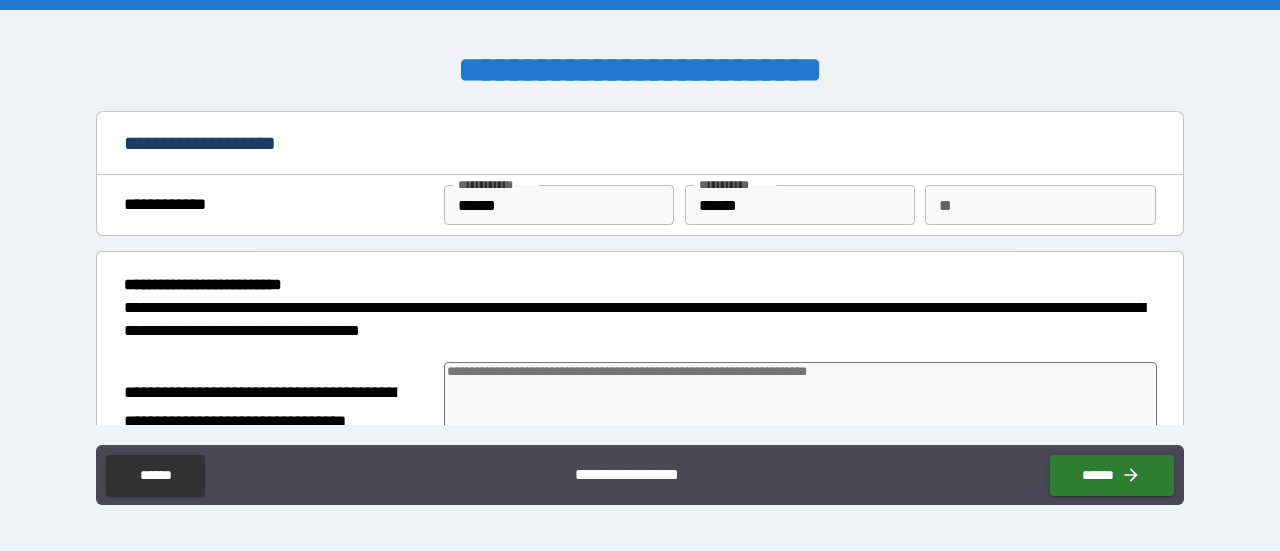 type on "*" 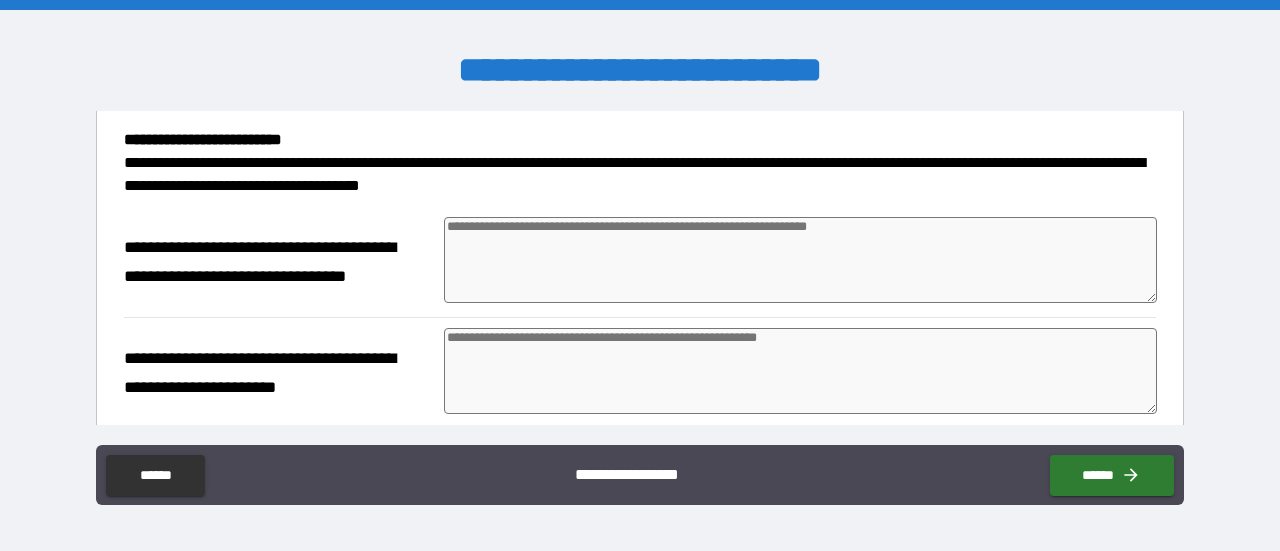 scroll, scrollTop: 162, scrollLeft: 0, axis: vertical 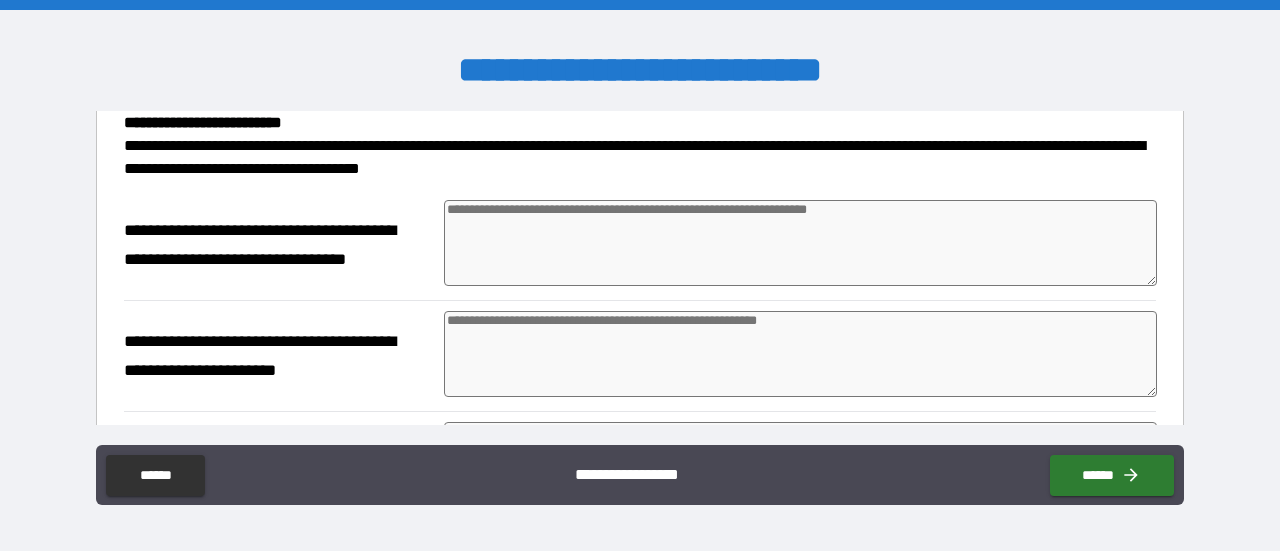click at bounding box center [800, 243] 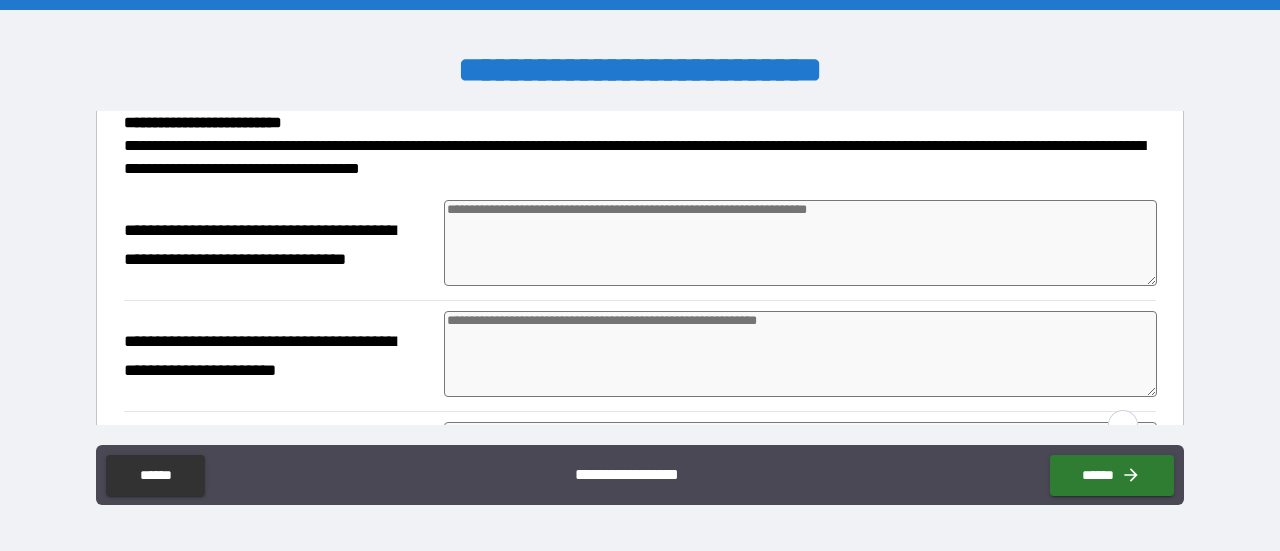 scroll, scrollTop: 162, scrollLeft: 0, axis: vertical 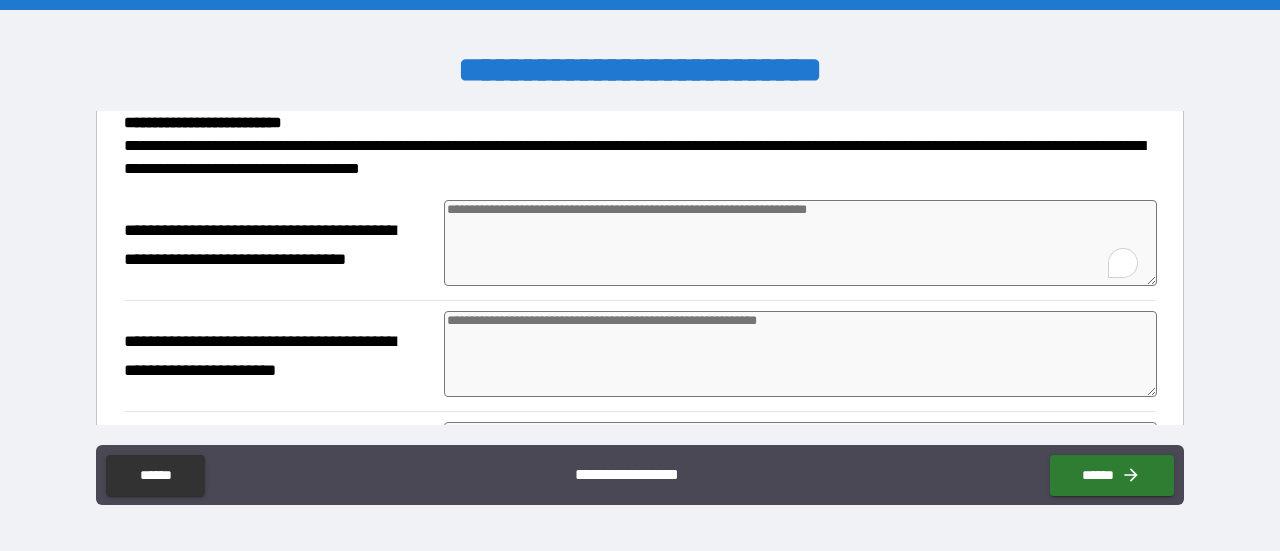 type on "*" 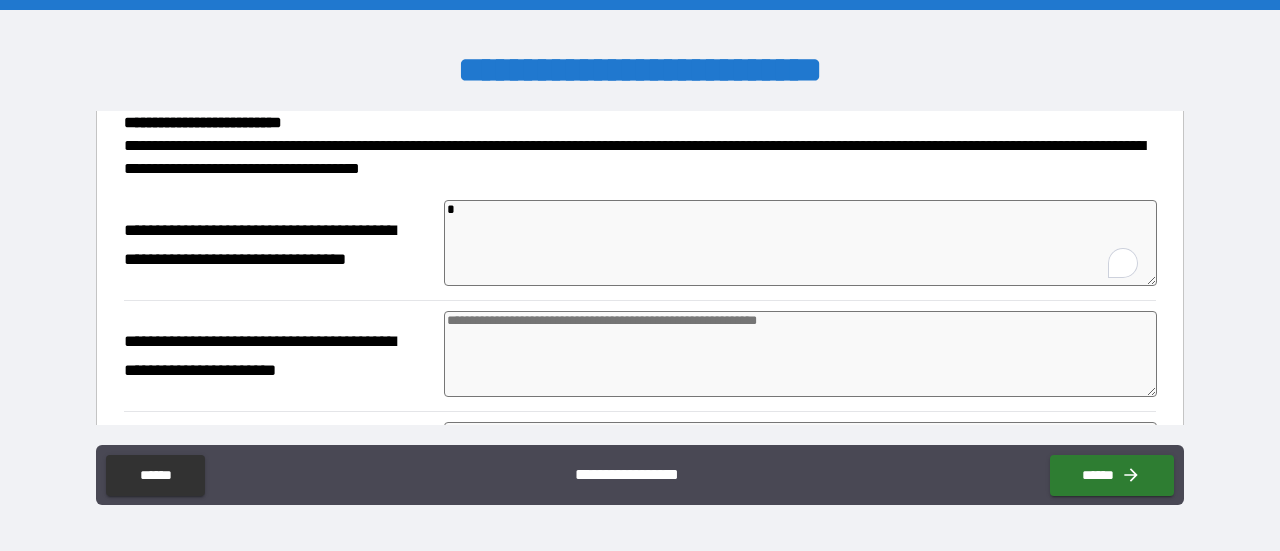 type on "*" 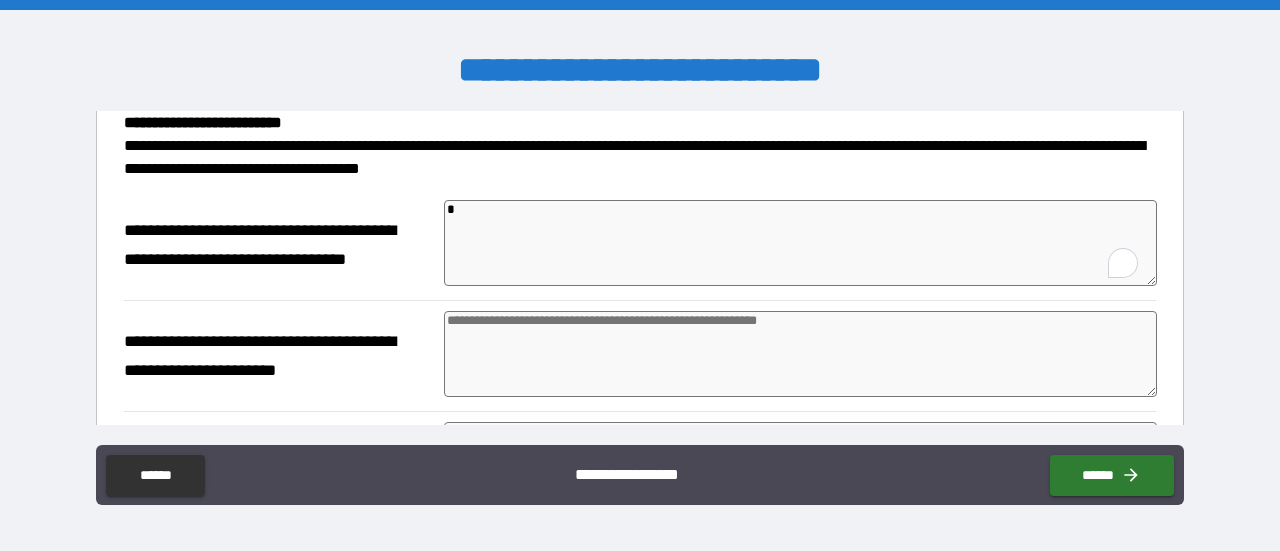 type on "*" 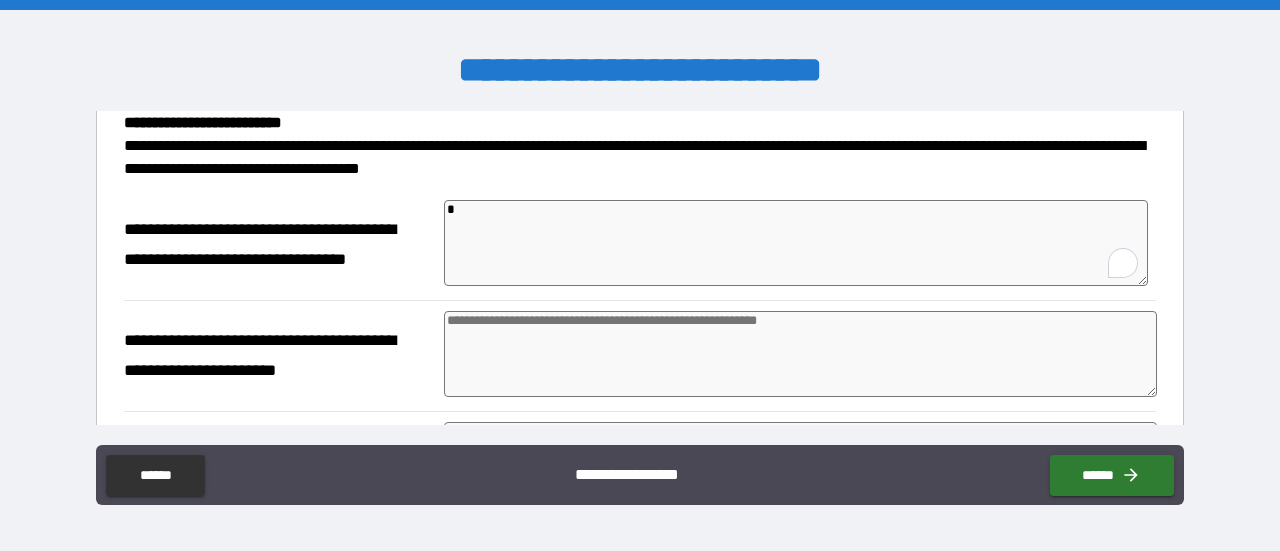 type on "**" 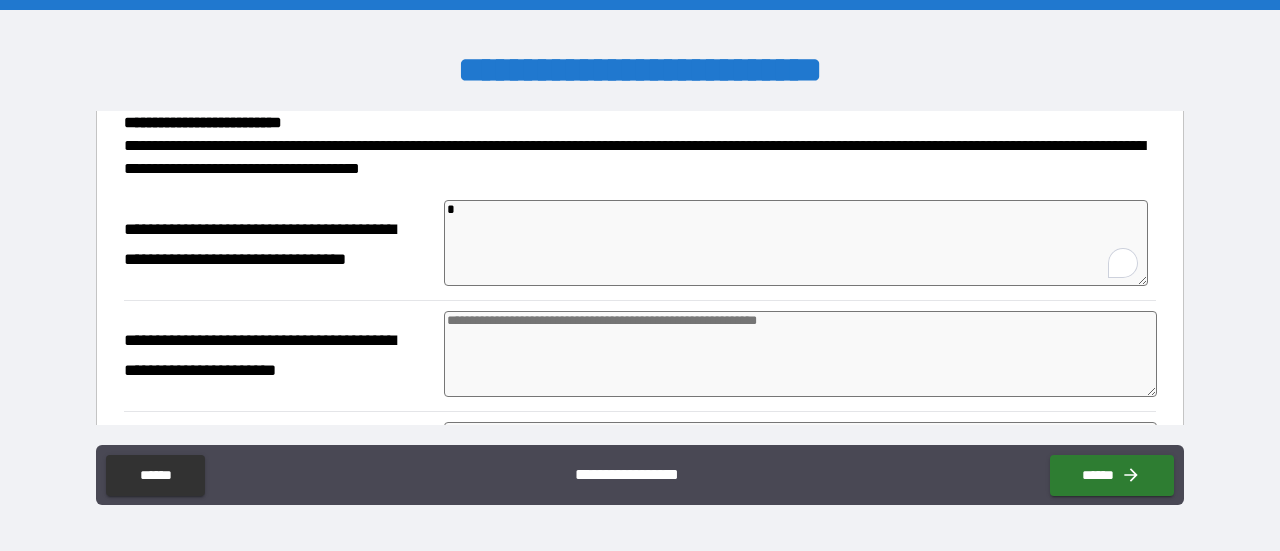 type on "*" 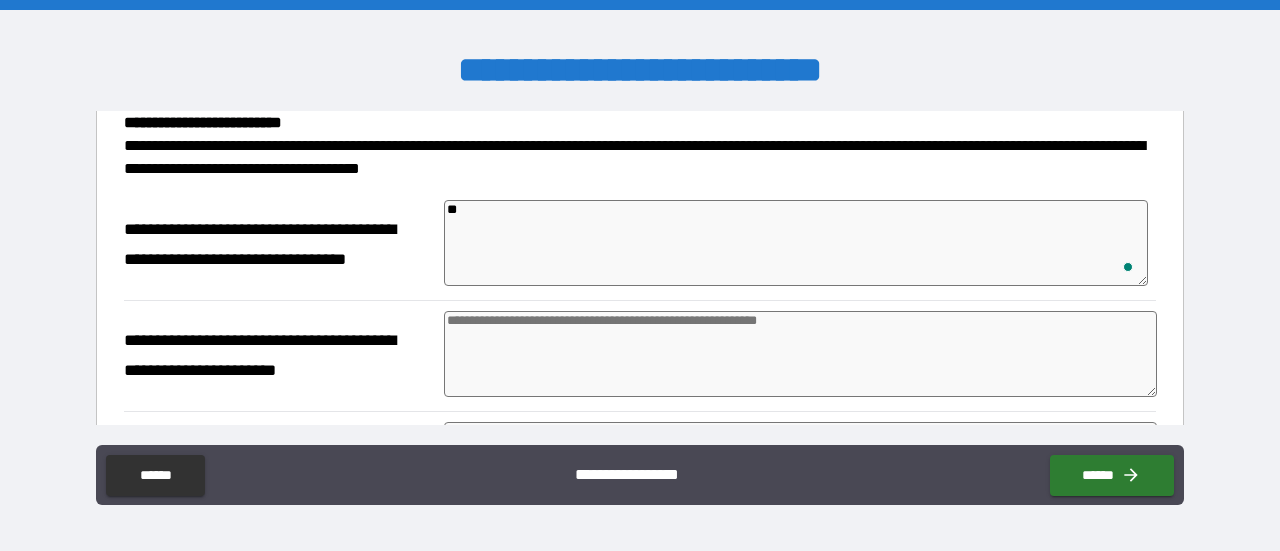 type on "***" 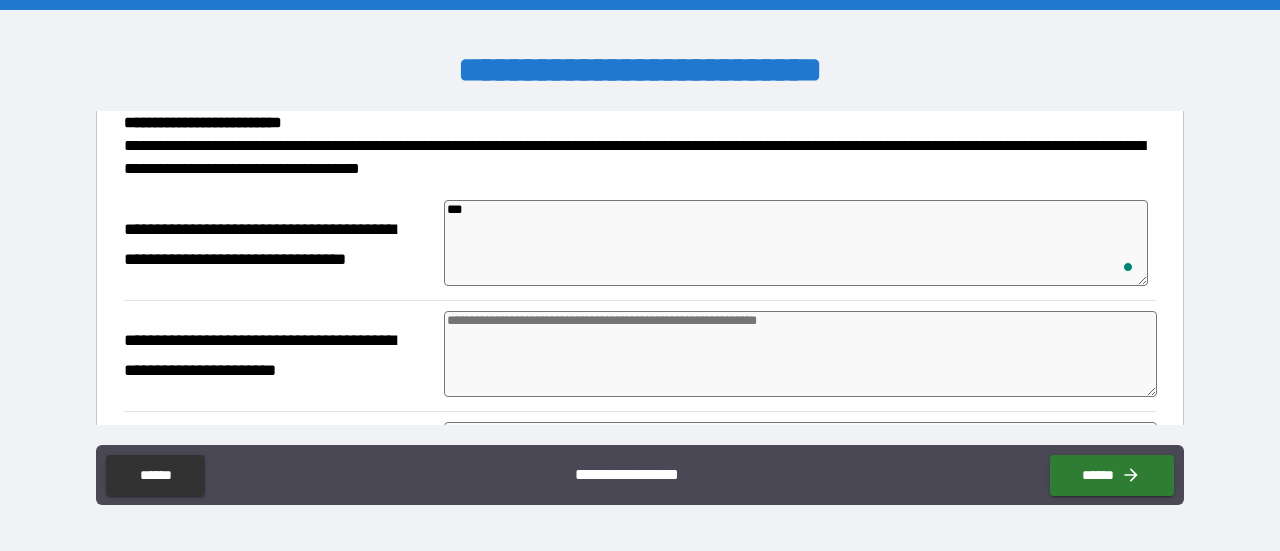 type on "*" 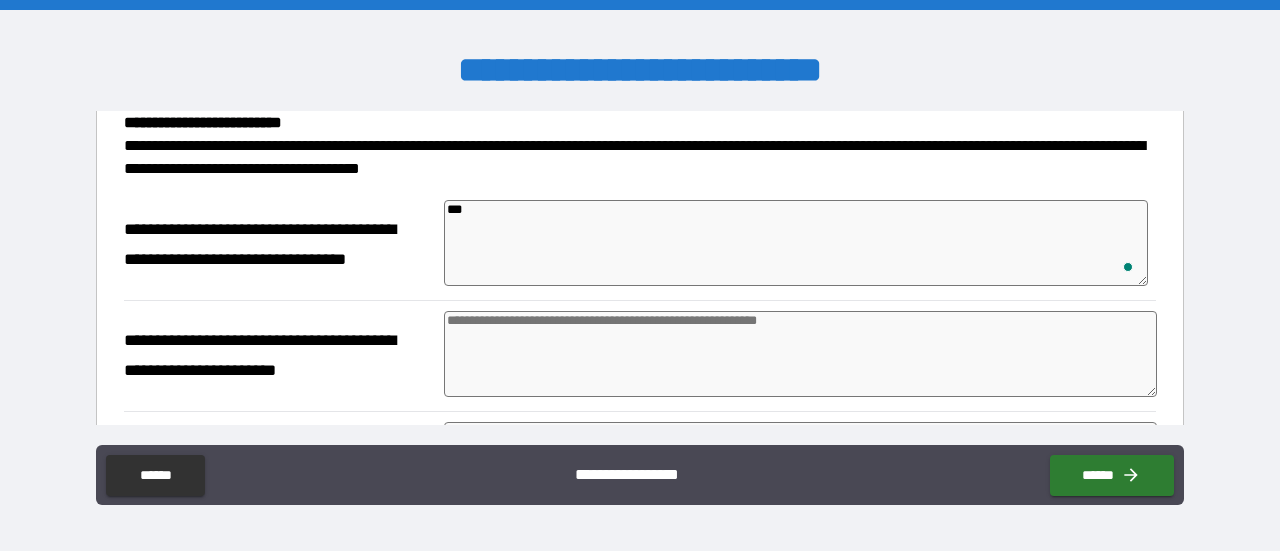 scroll, scrollTop: 162, scrollLeft: 0, axis: vertical 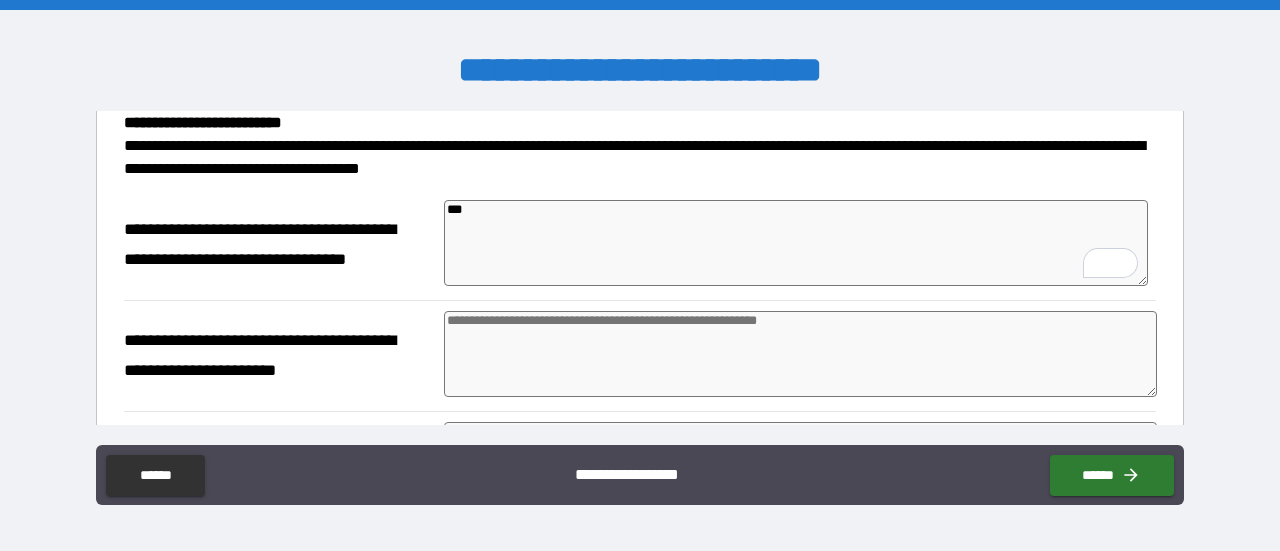 type on "***" 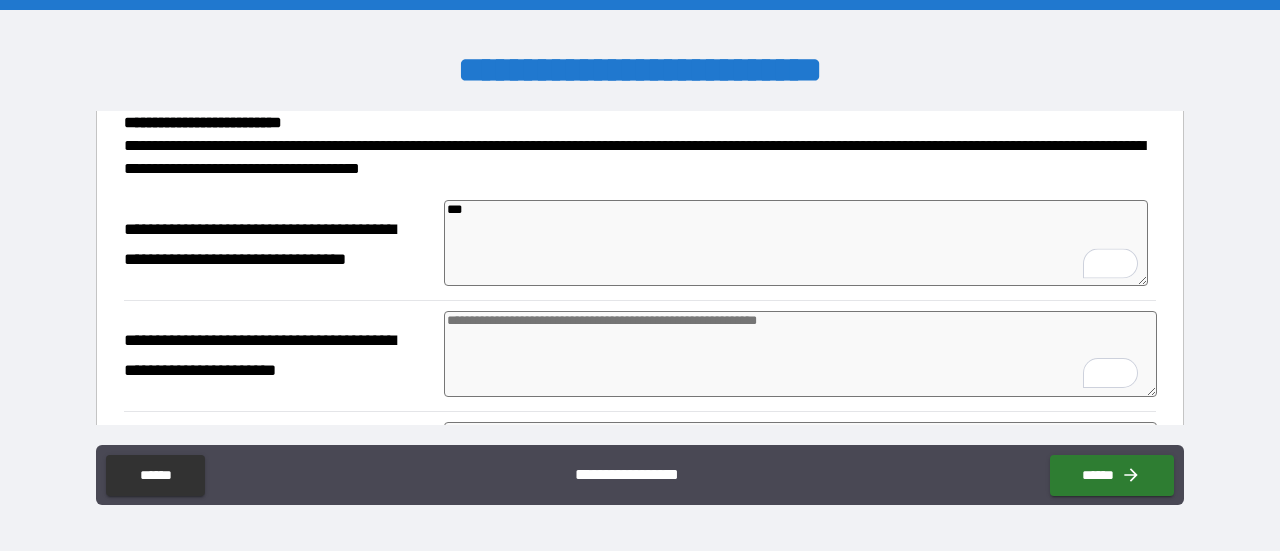 scroll, scrollTop: 162, scrollLeft: 0, axis: vertical 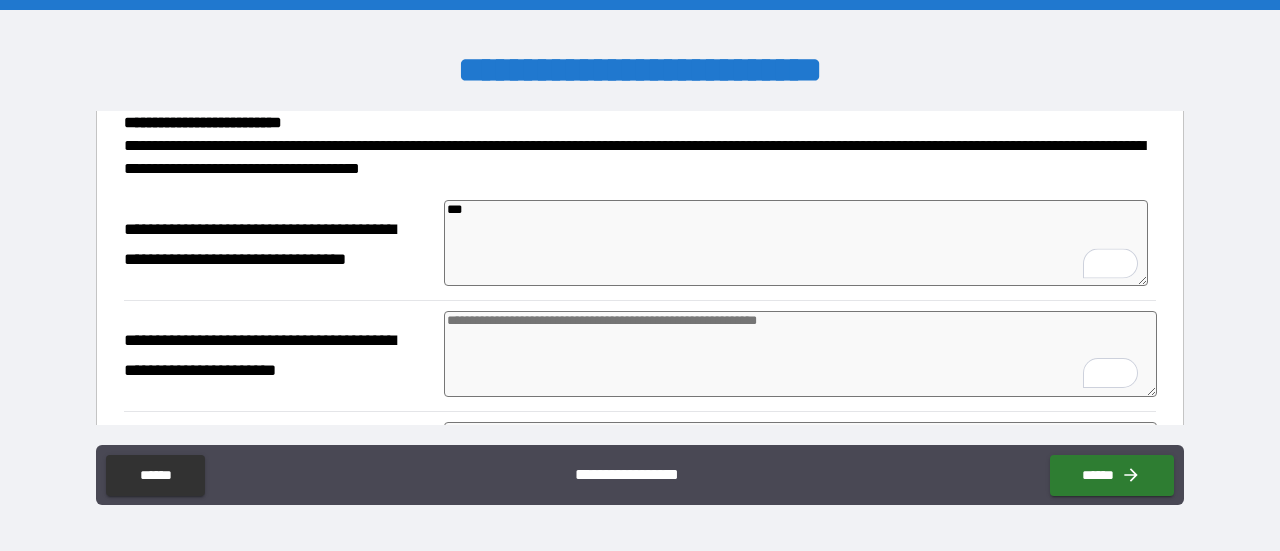 type on "*" 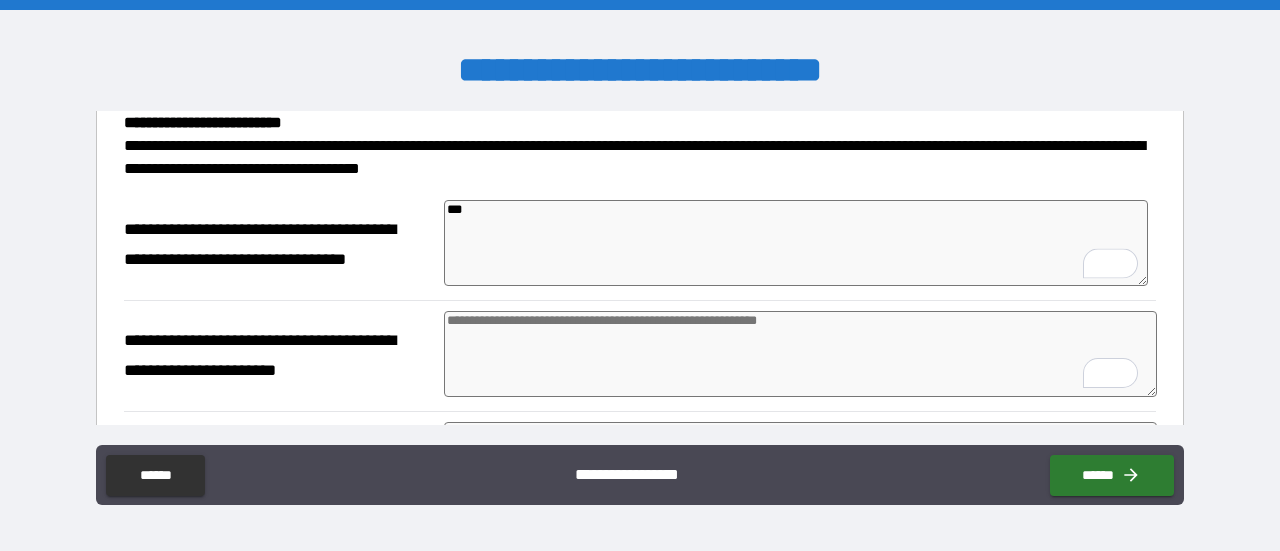 type on "*" 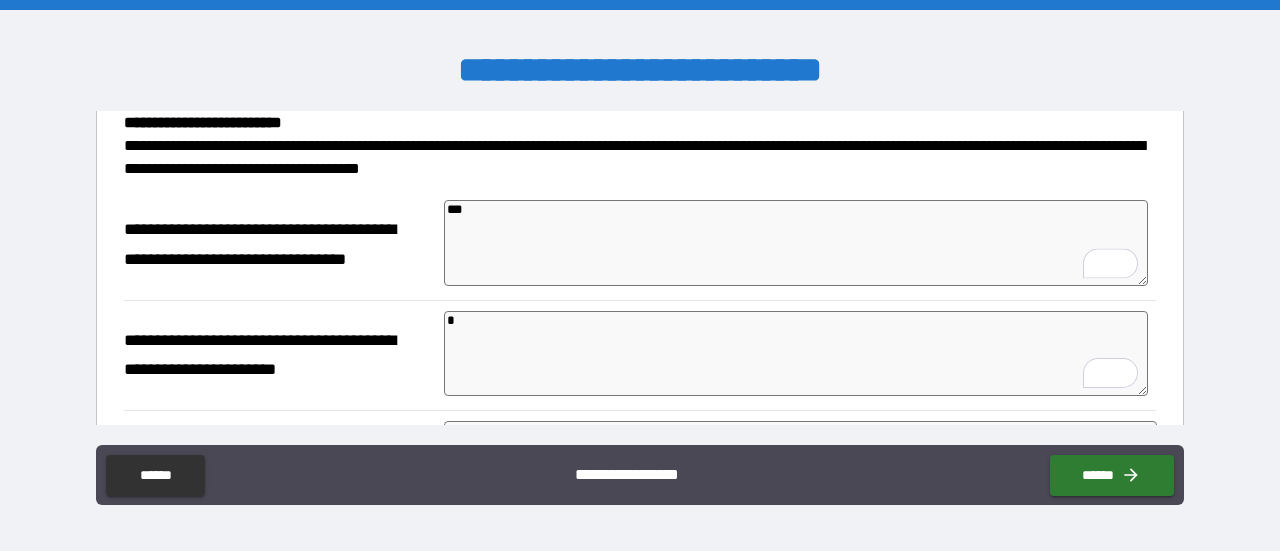 type on "*" 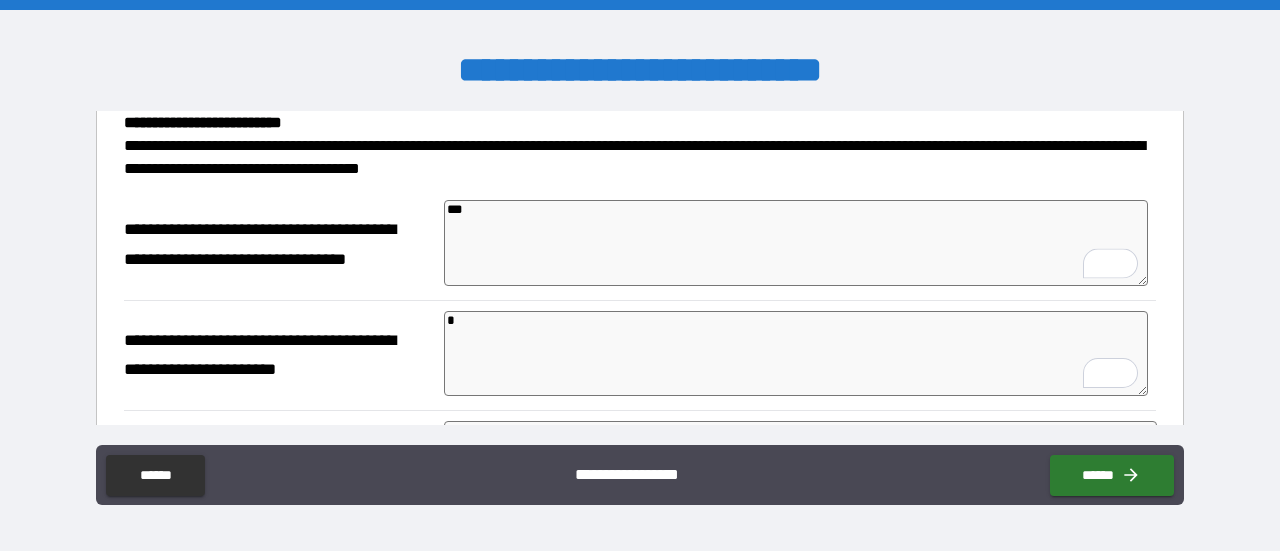 type on "*" 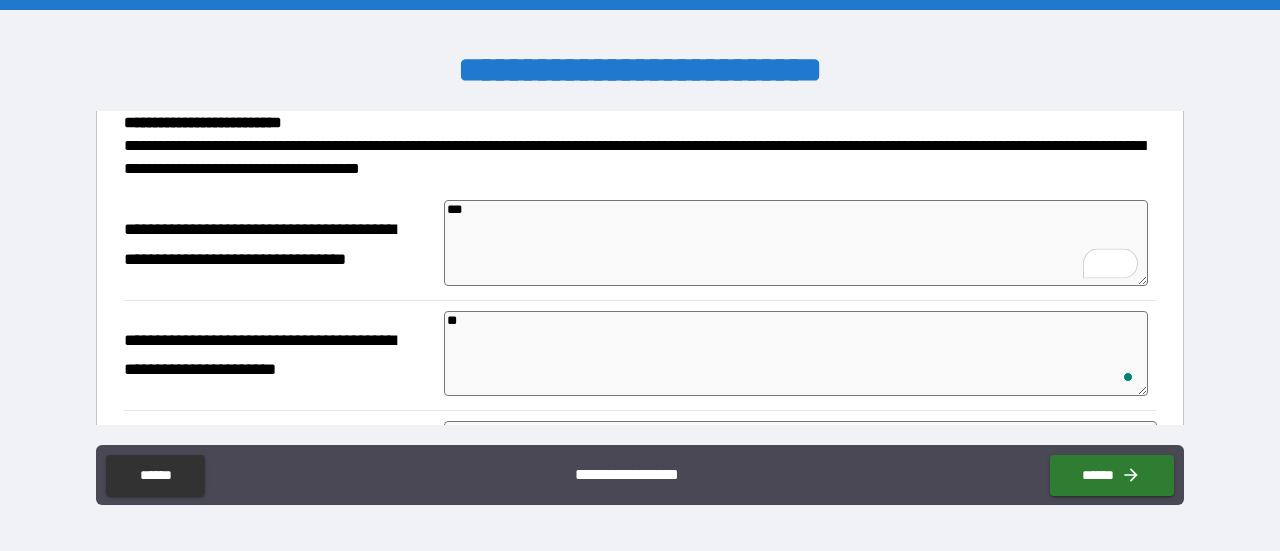 type on "*" 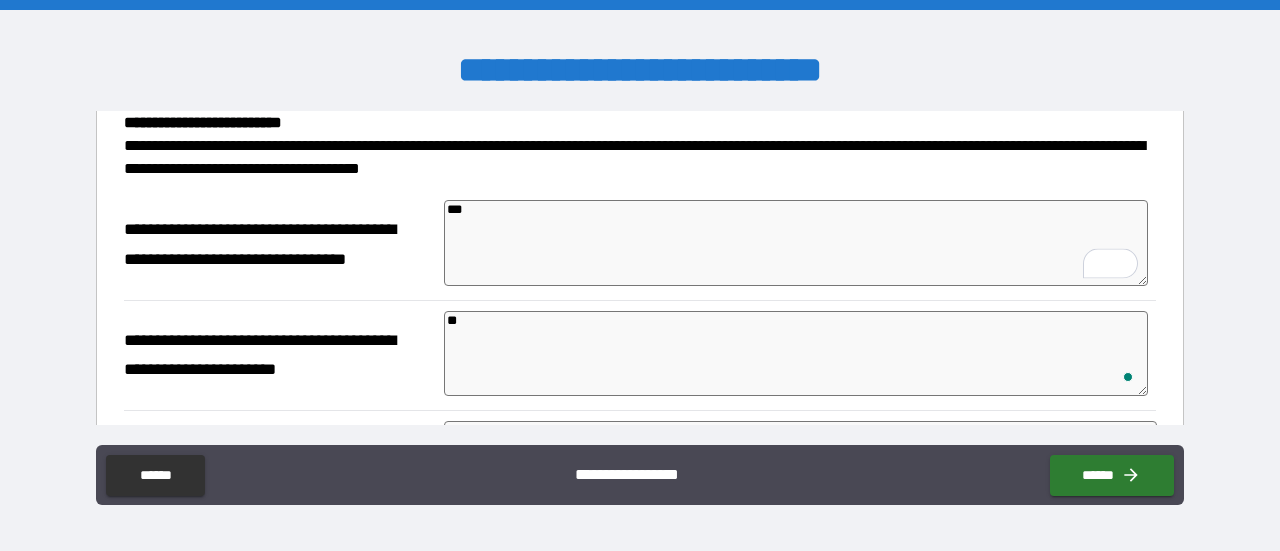 type on "*" 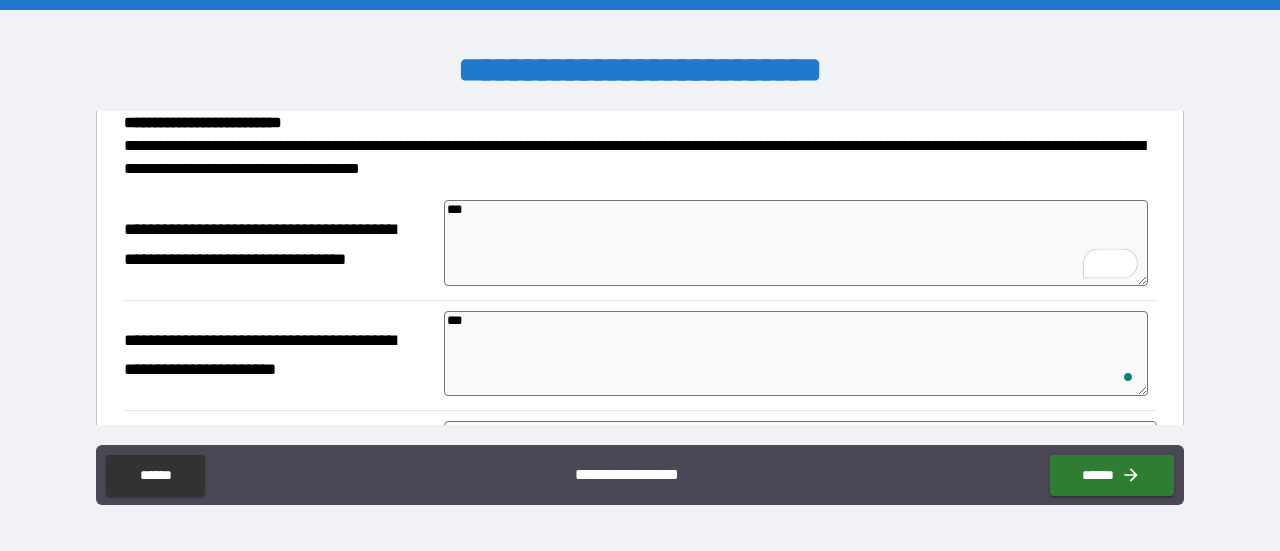 type on "*" 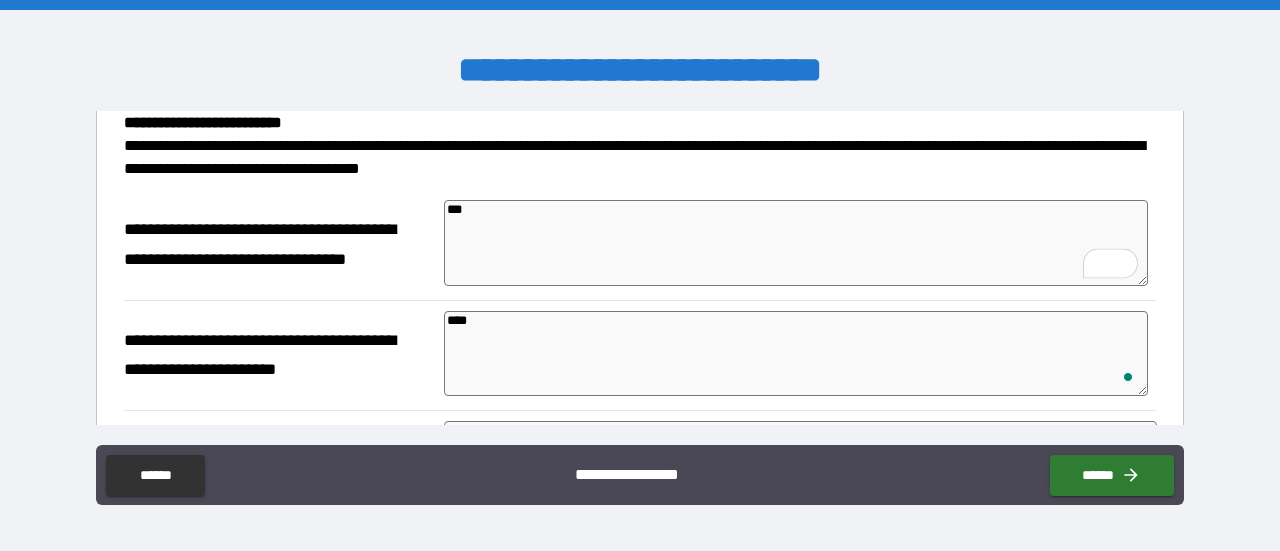 type on "*" 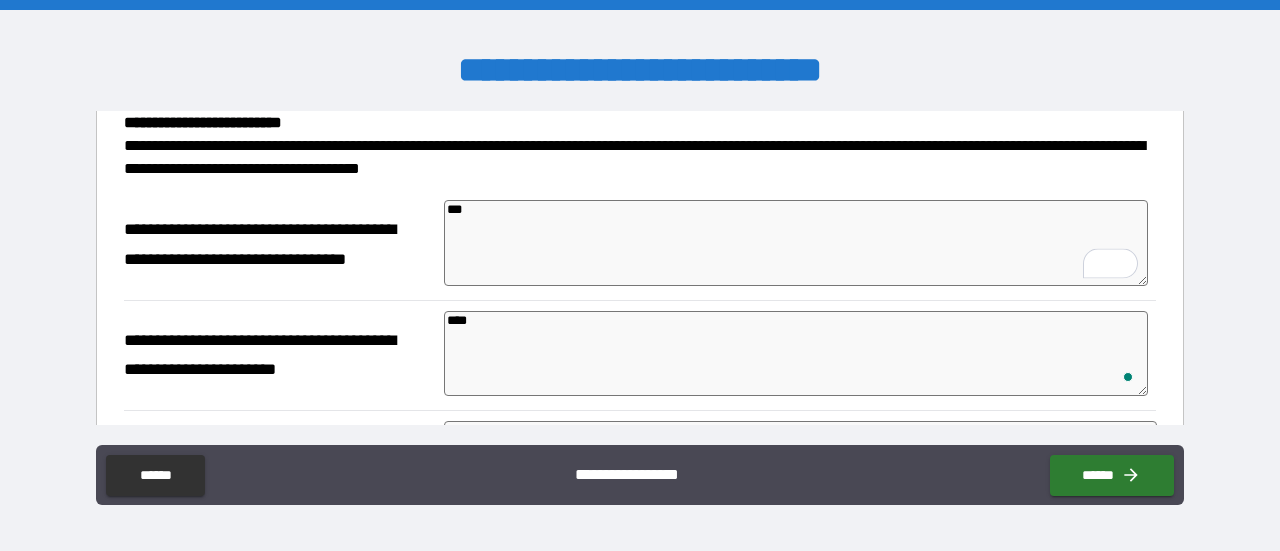 type on "*" 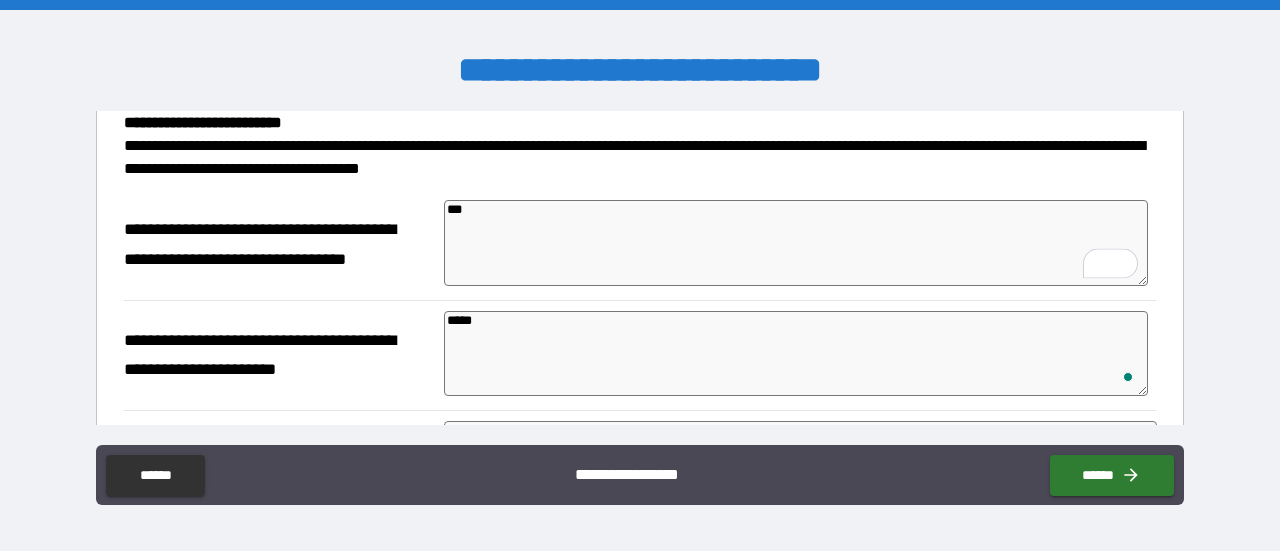 type on "*" 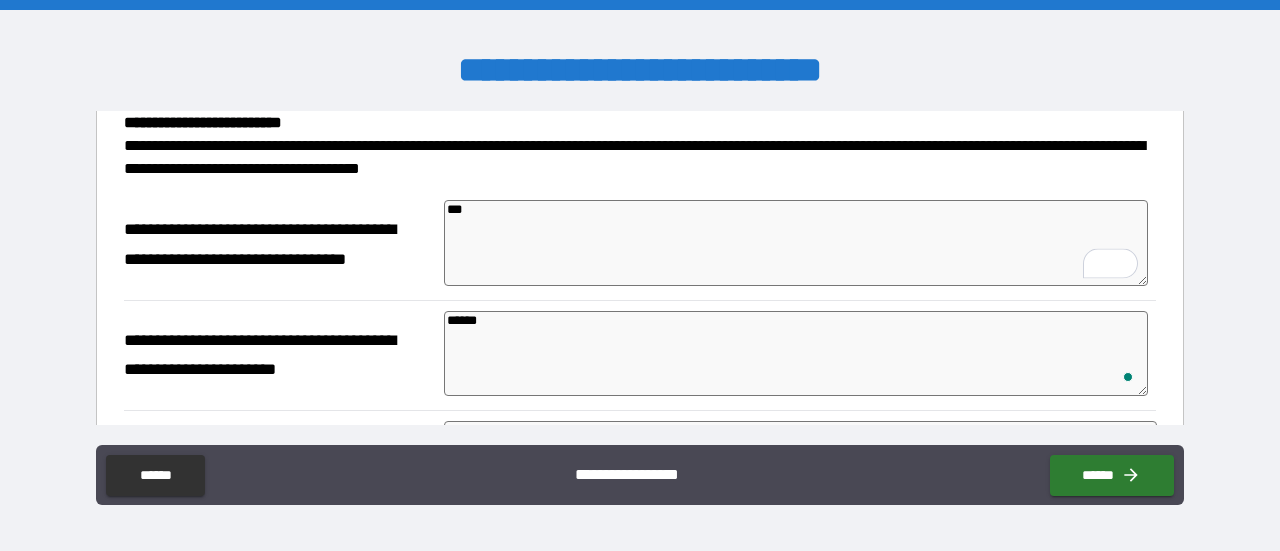 type on "*" 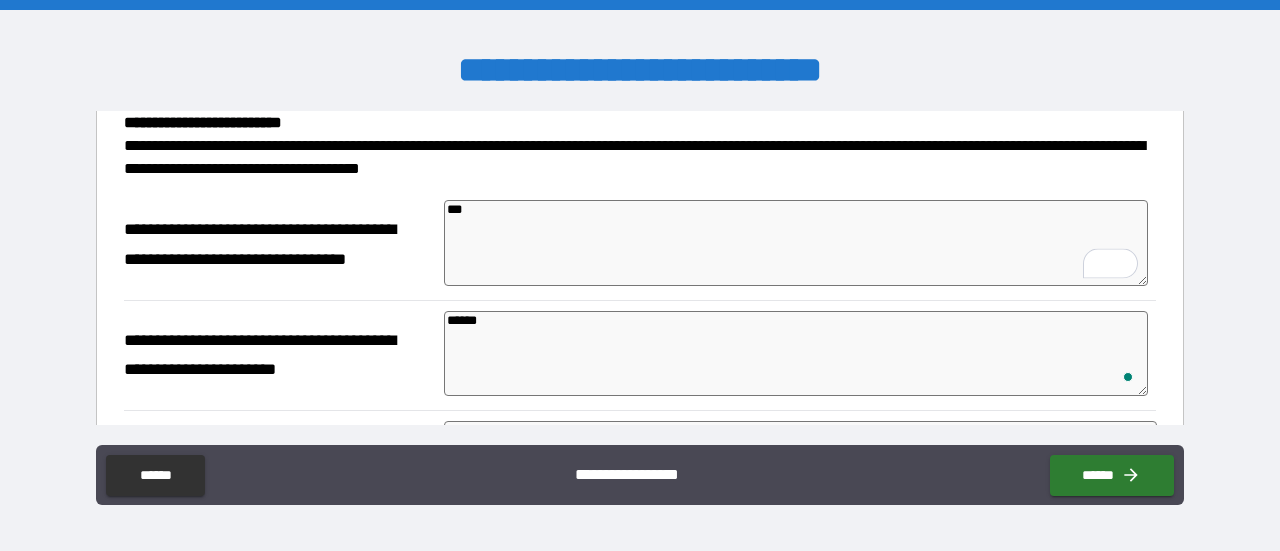 type on "*******" 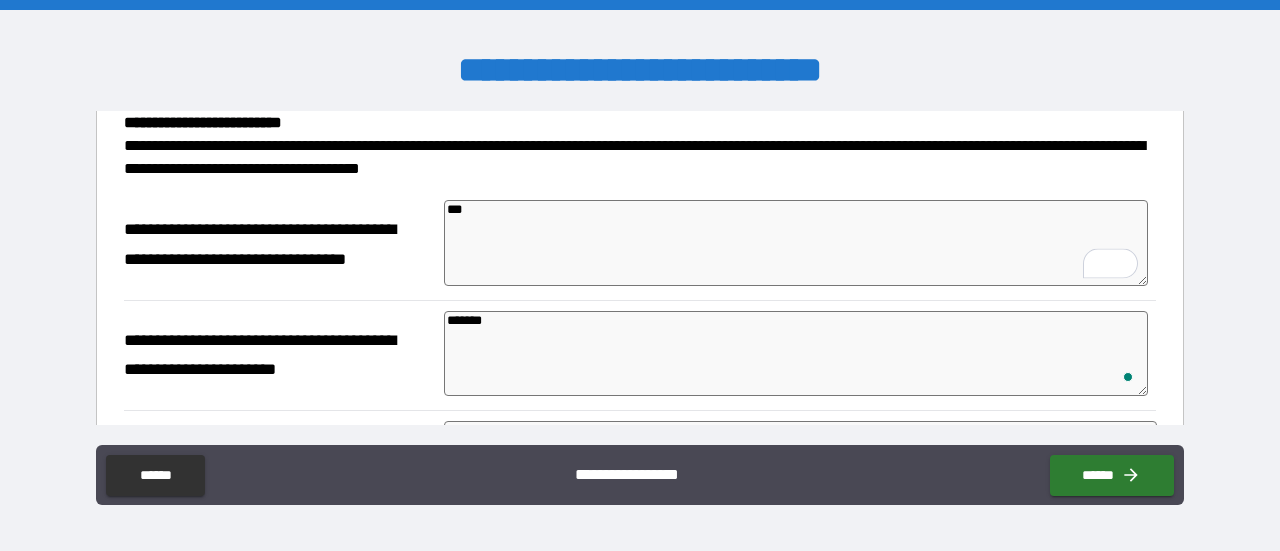 type on "*" 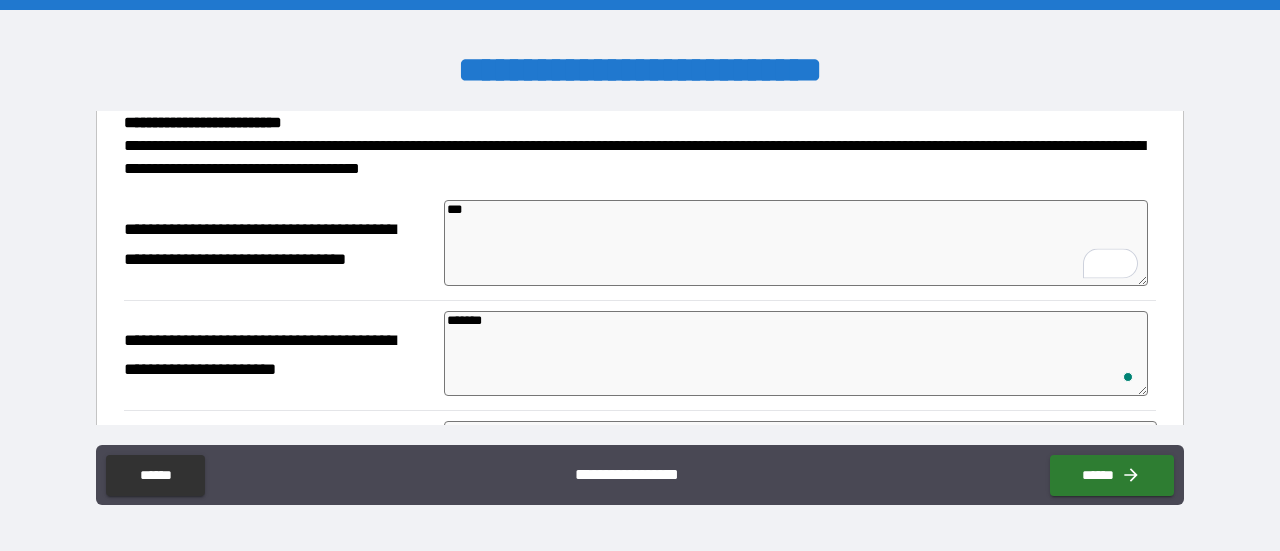 type on "*******" 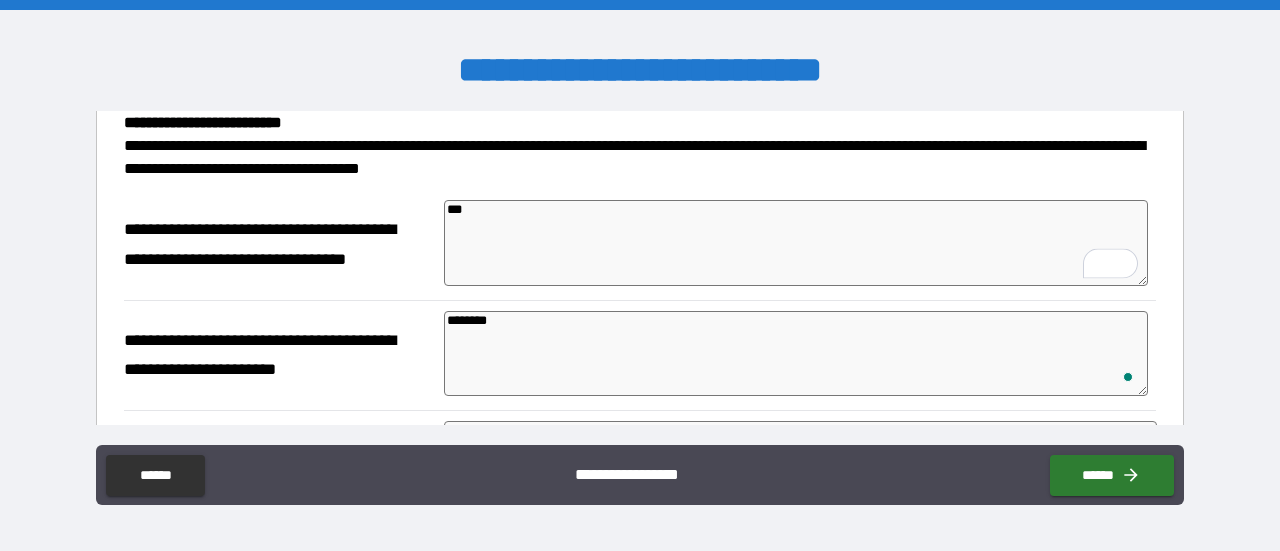 type on "*" 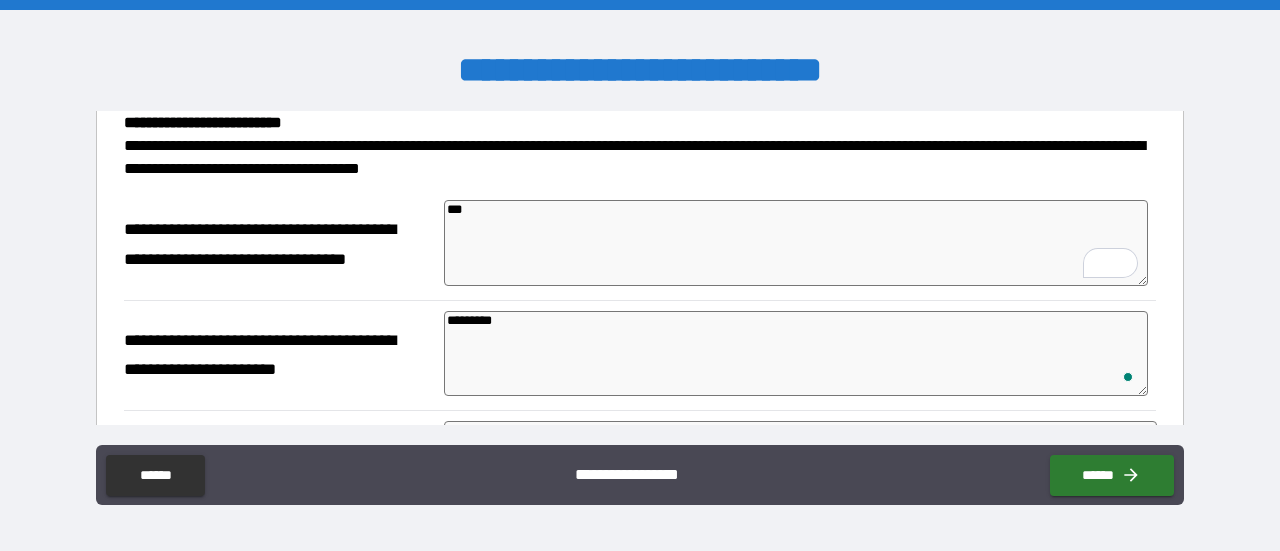 type on "*" 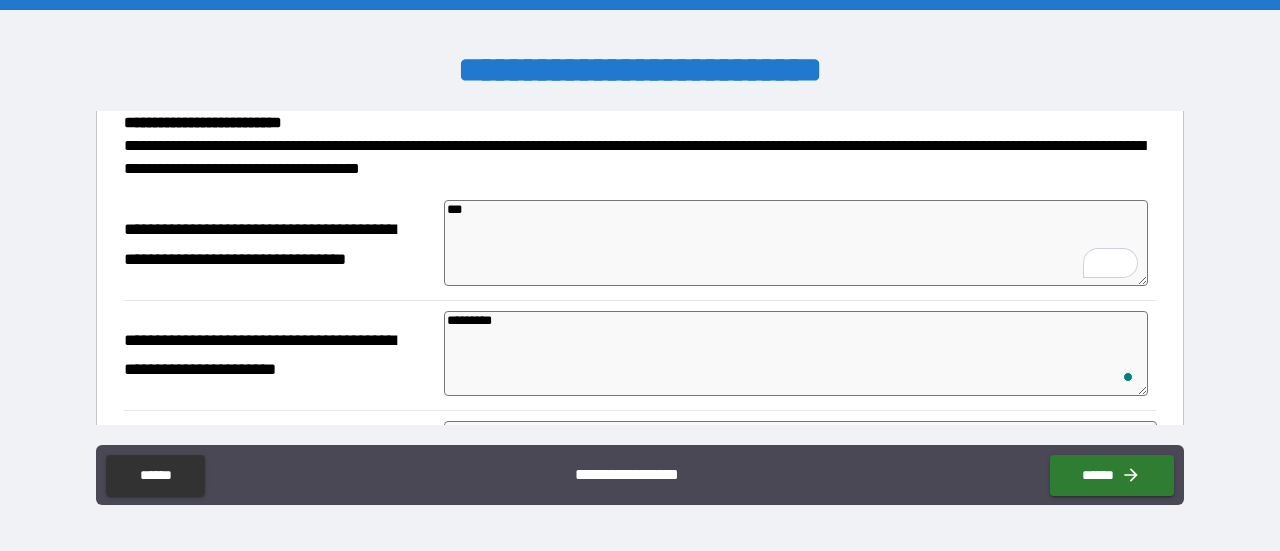 type on "*" 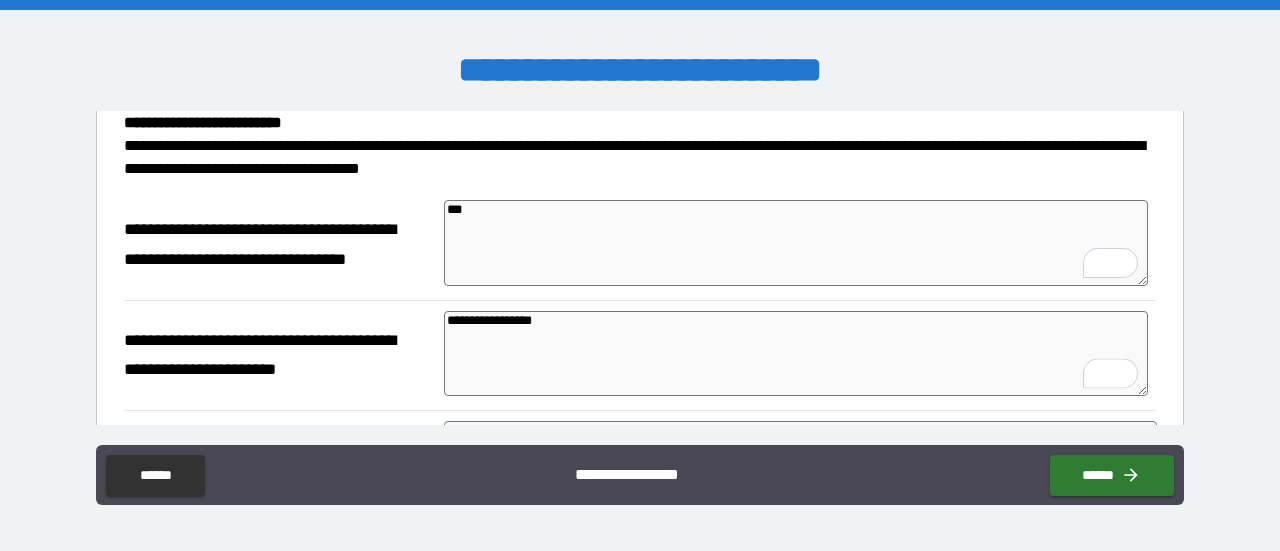 scroll, scrollTop: 259, scrollLeft: 0, axis: vertical 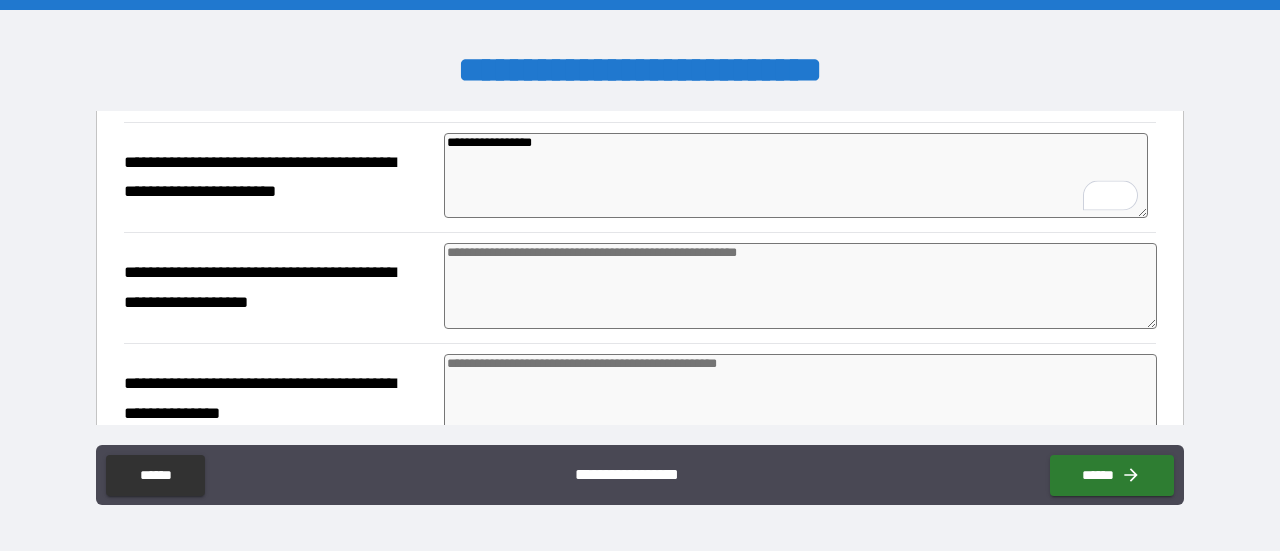 click at bounding box center [800, 286] 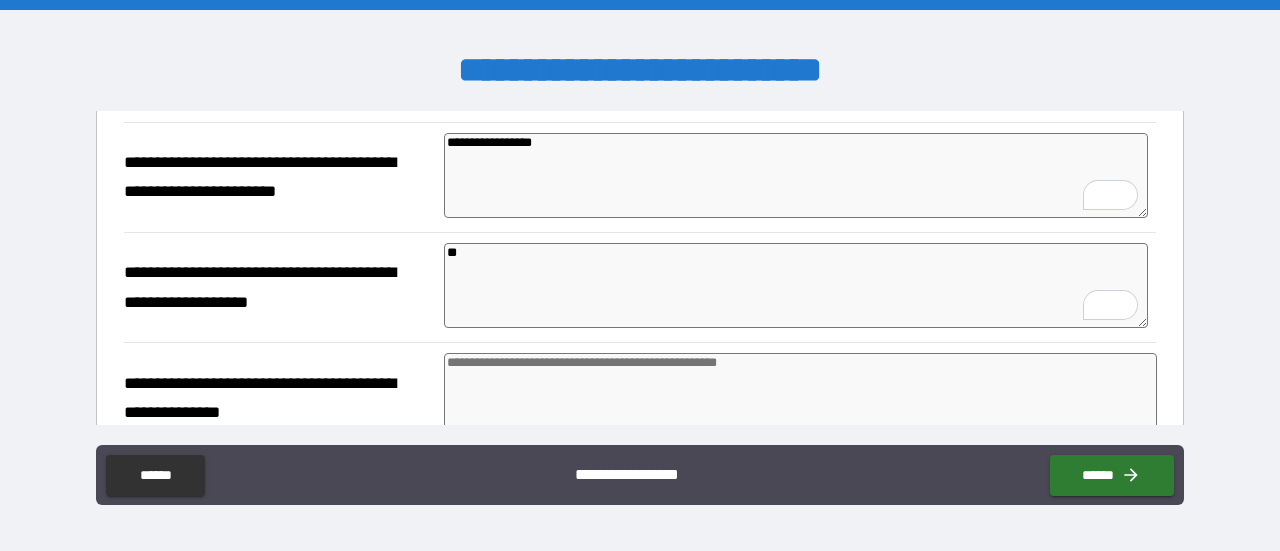 click at bounding box center (800, 396) 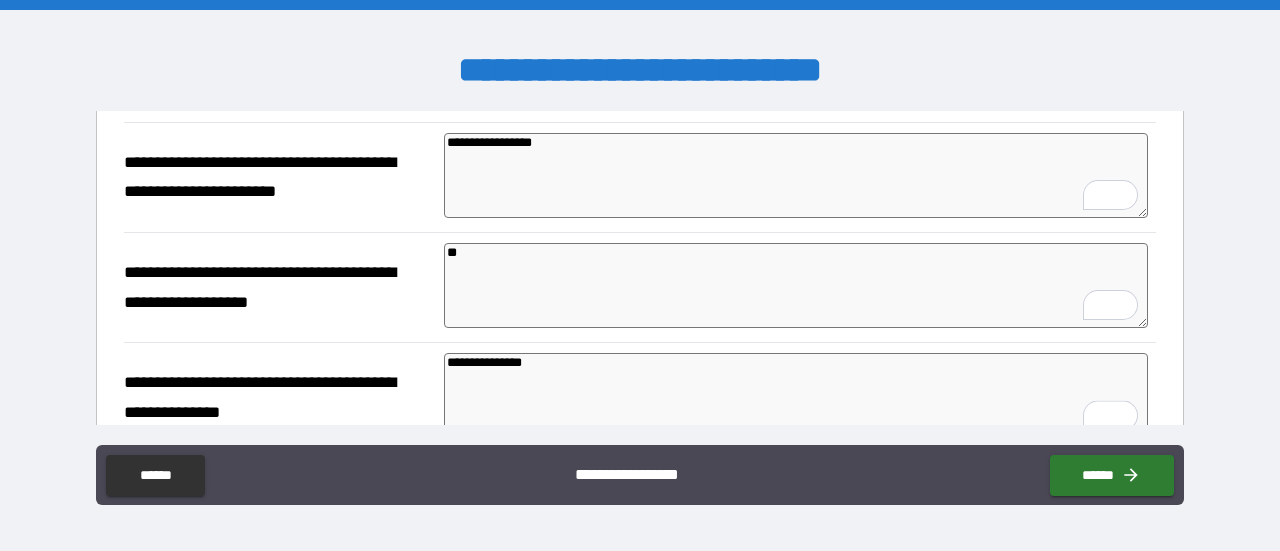 click on "**********" at bounding box center (796, 395) 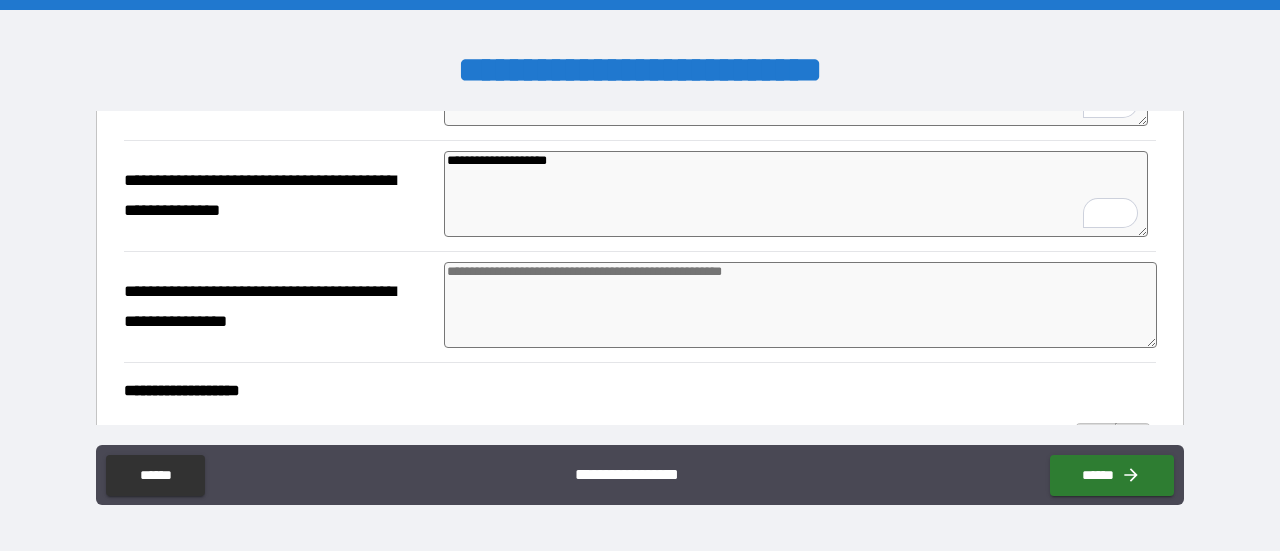 click at bounding box center (800, 305) 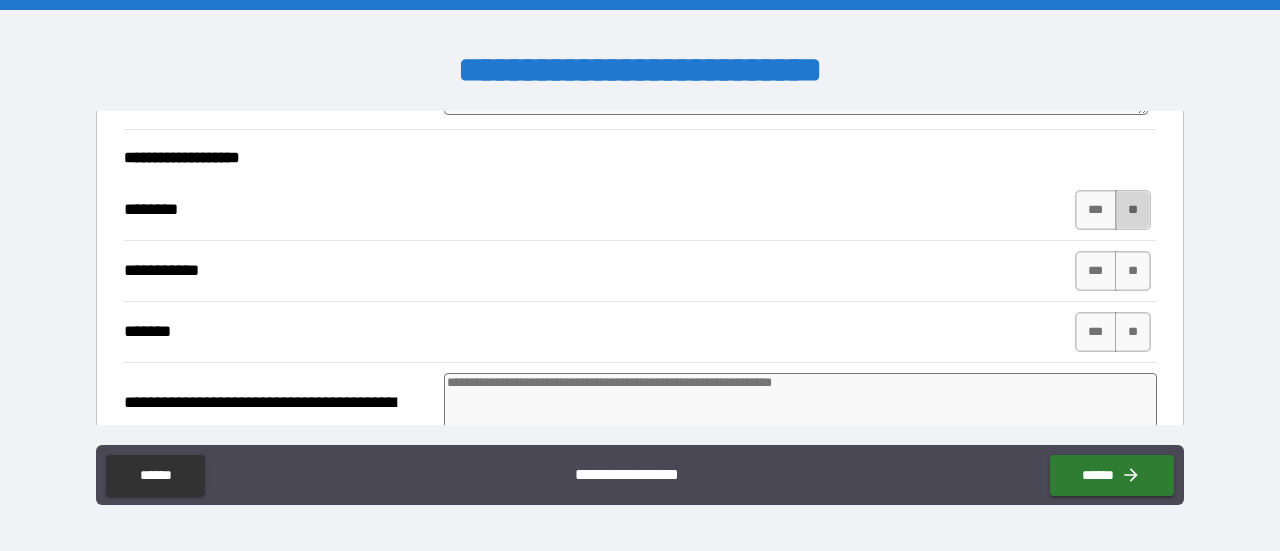 click on "**" at bounding box center (1133, 210) 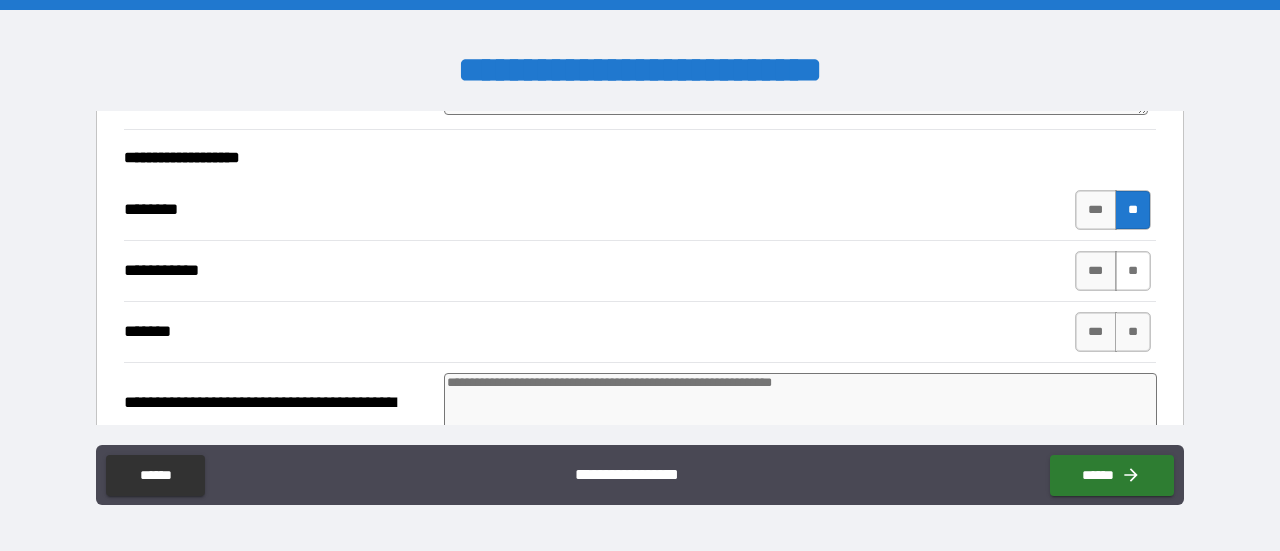 click on "**" at bounding box center (1133, 271) 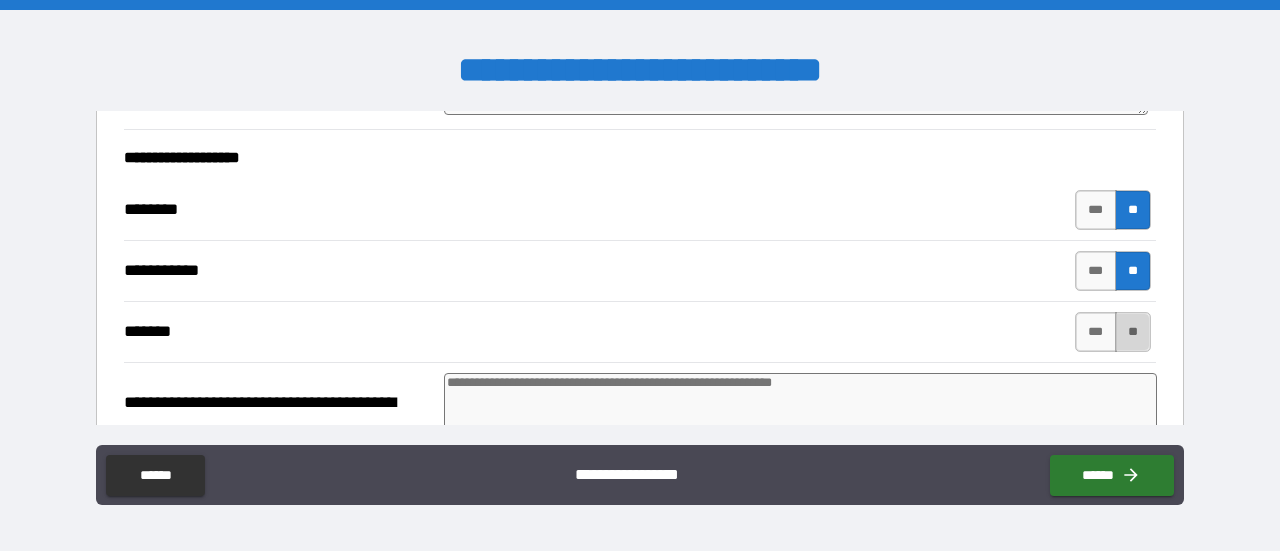 click on "**" at bounding box center [1133, 332] 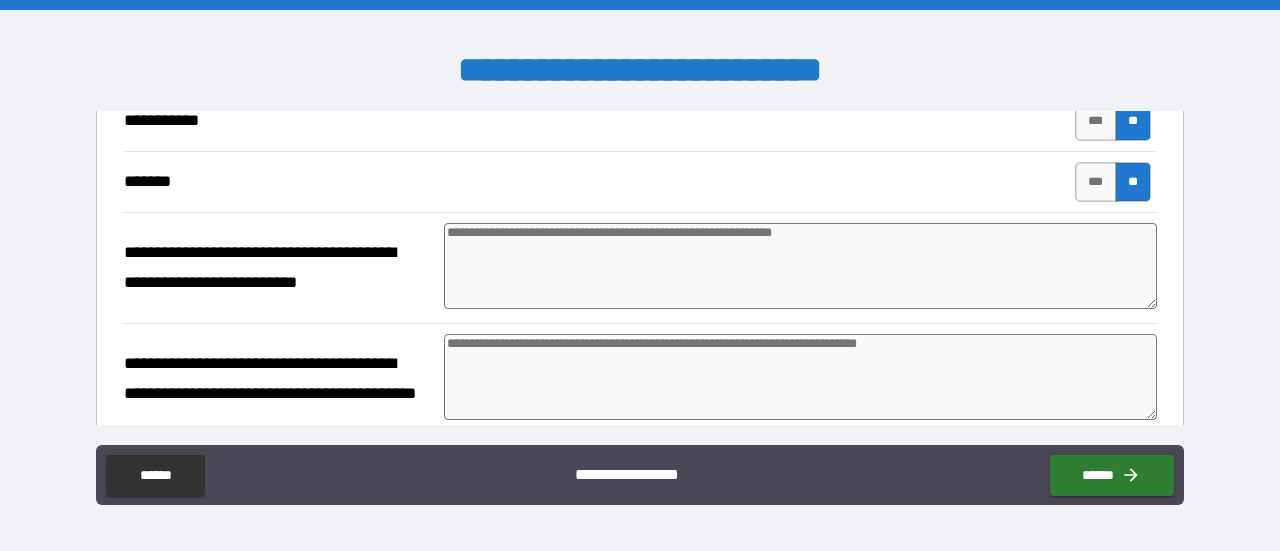 click at bounding box center (800, 266) 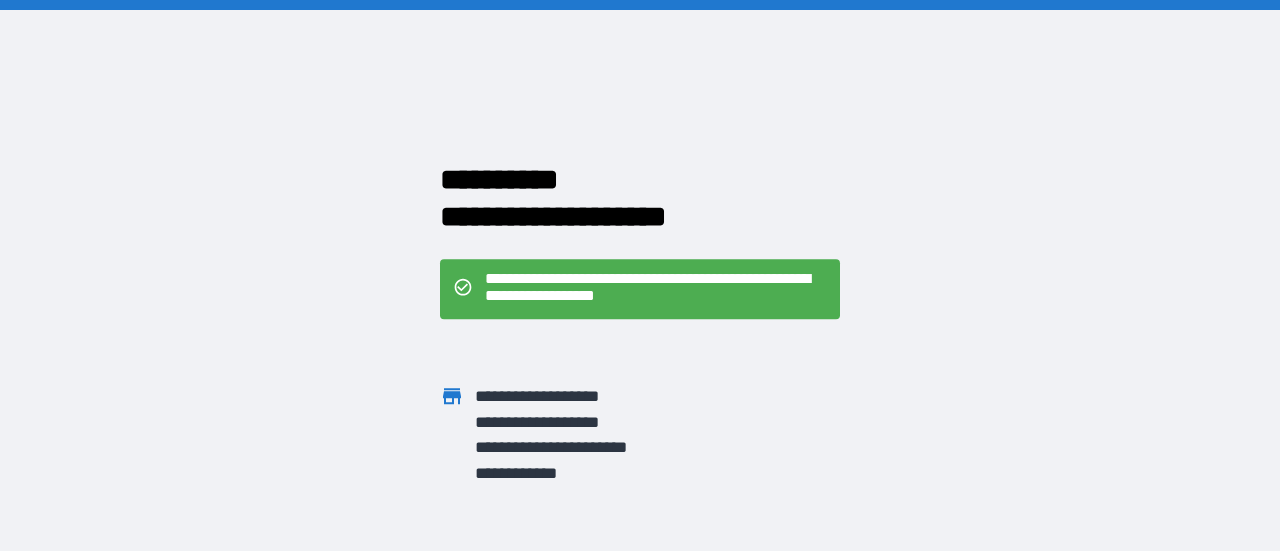 scroll, scrollTop: 0, scrollLeft: 0, axis: both 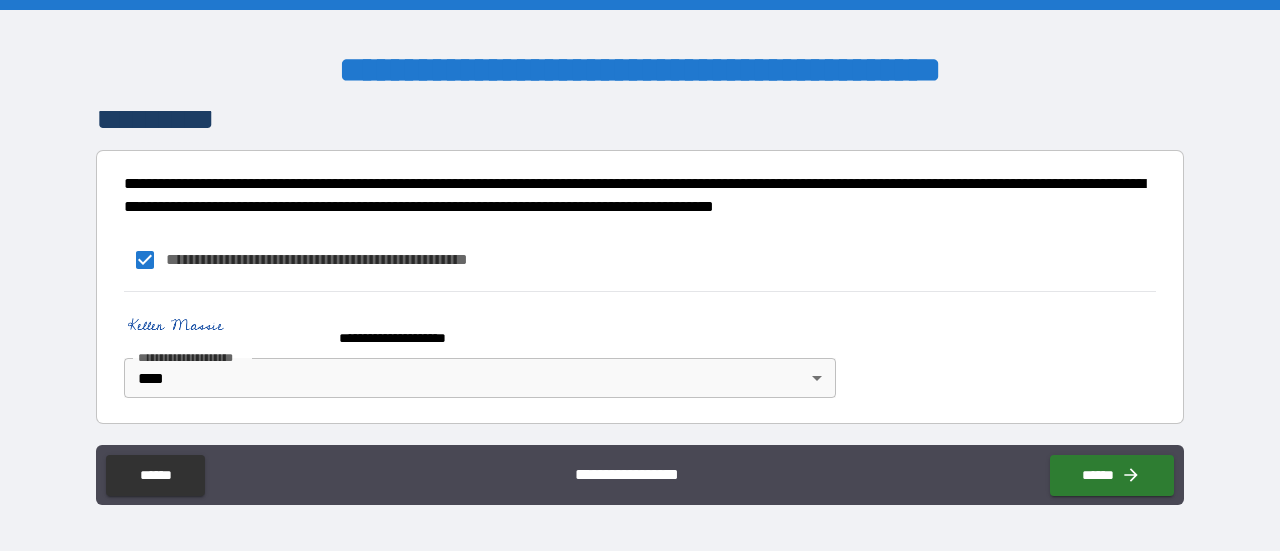 click on "******" at bounding box center [1108, 471] 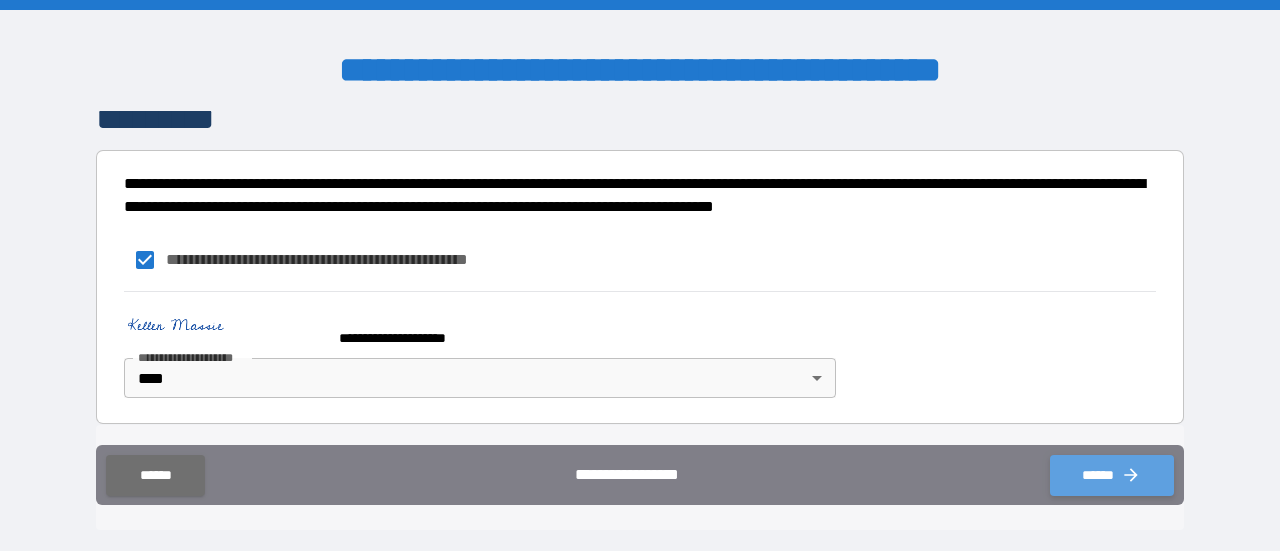 click on "******" at bounding box center (1112, 475) 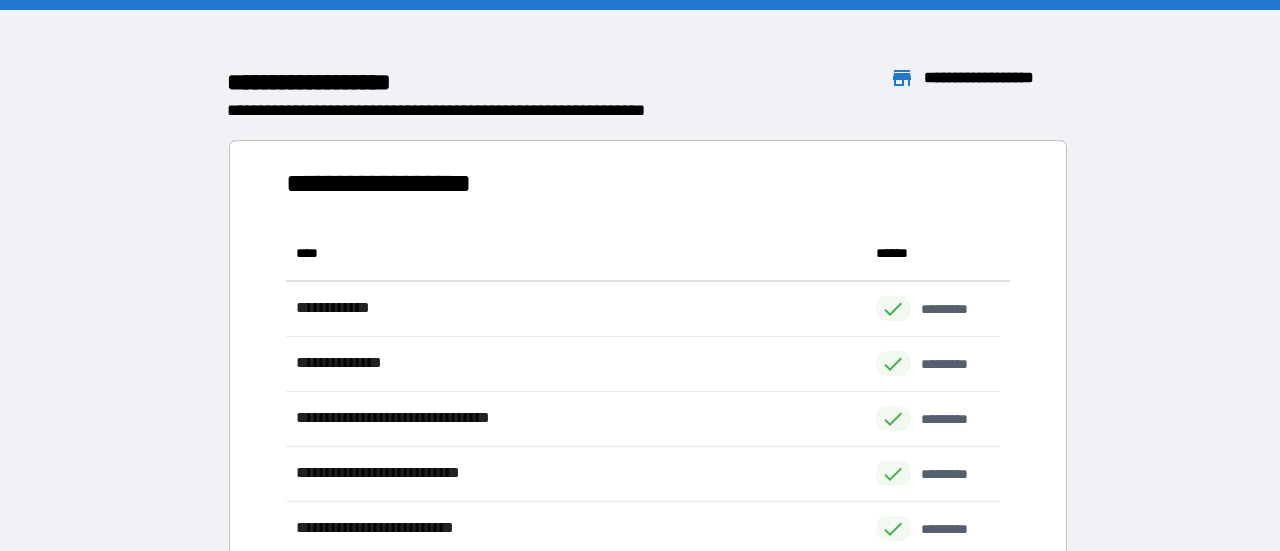 scroll, scrollTop: 16, scrollLeft: 16, axis: both 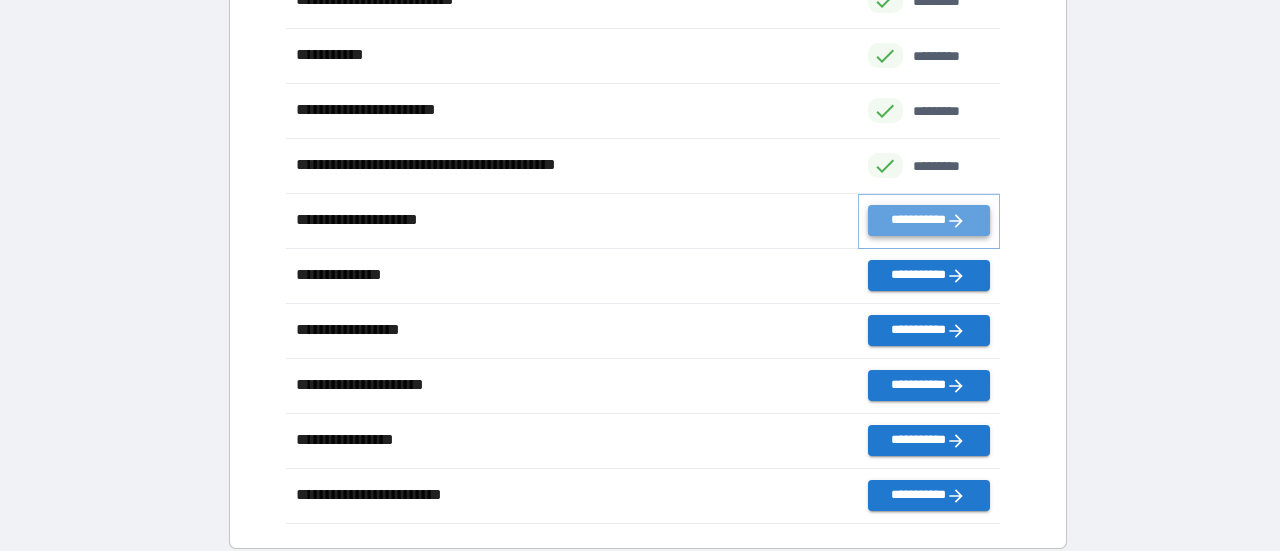 click on "**********" at bounding box center [929, 220] 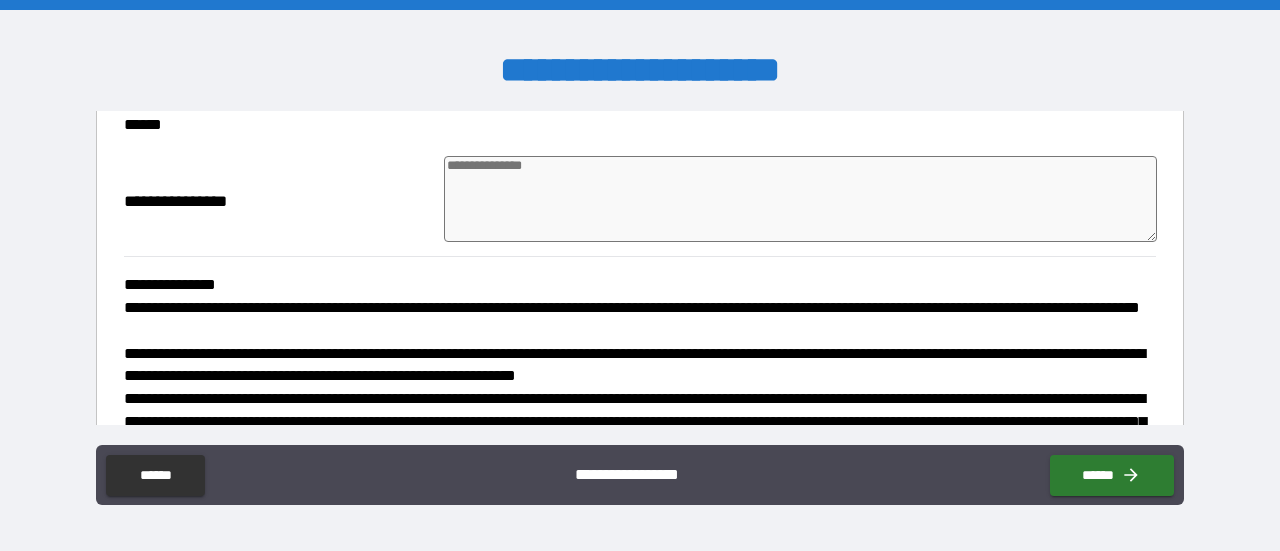 scroll, scrollTop: 208, scrollLeft: 0, axis: vertical 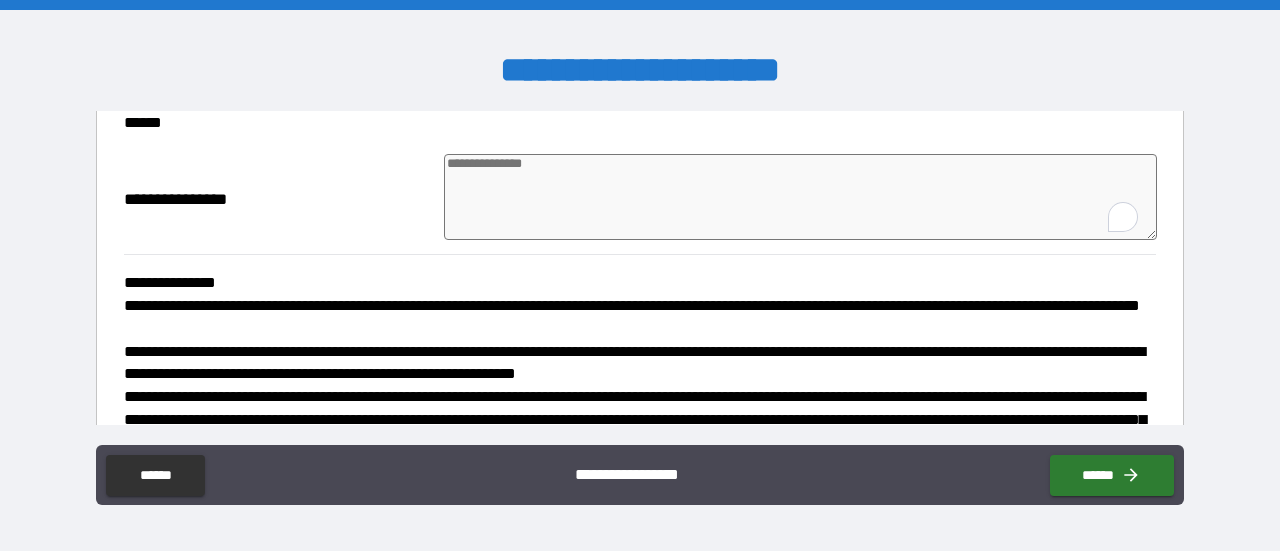 click at bounding box center [800, 197] 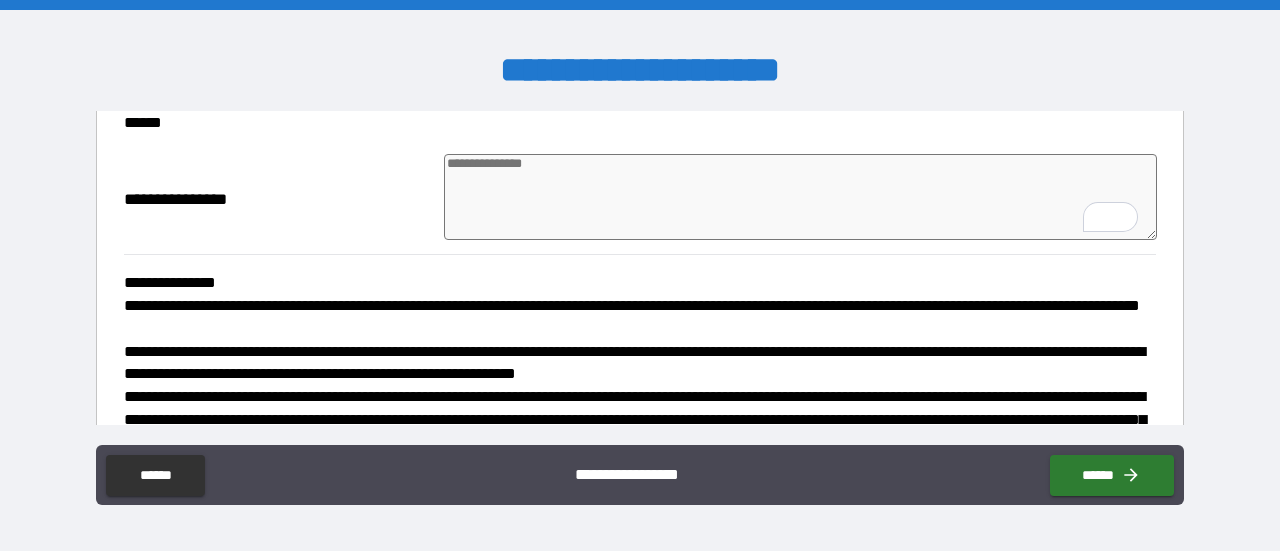 scroll, scrollTop: 125, scrollLeft: 0, axis: vertical 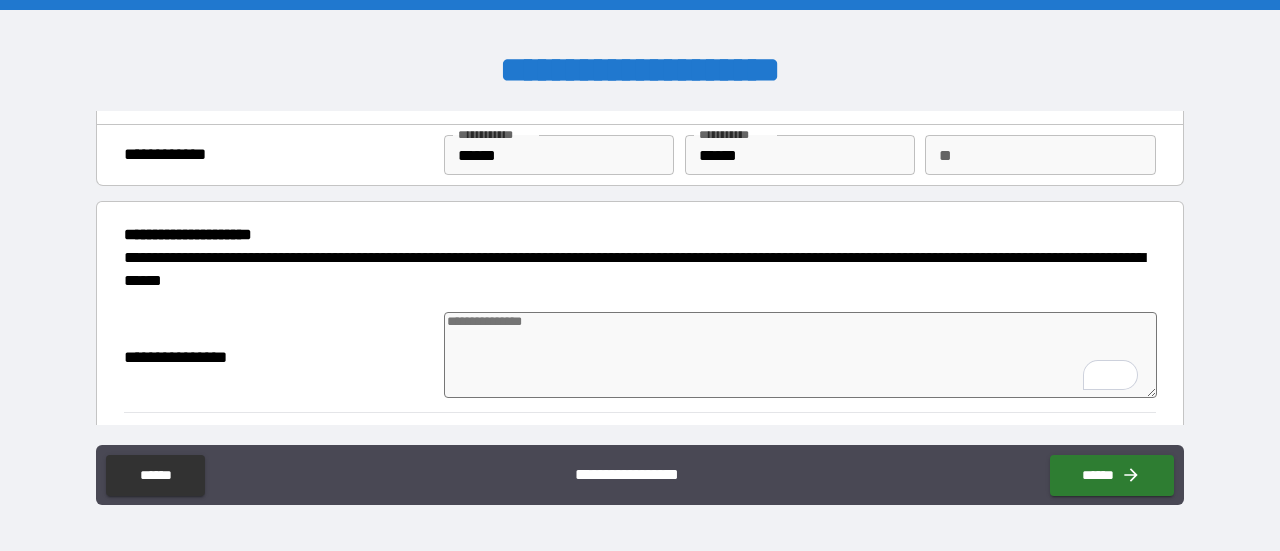 type on "*" 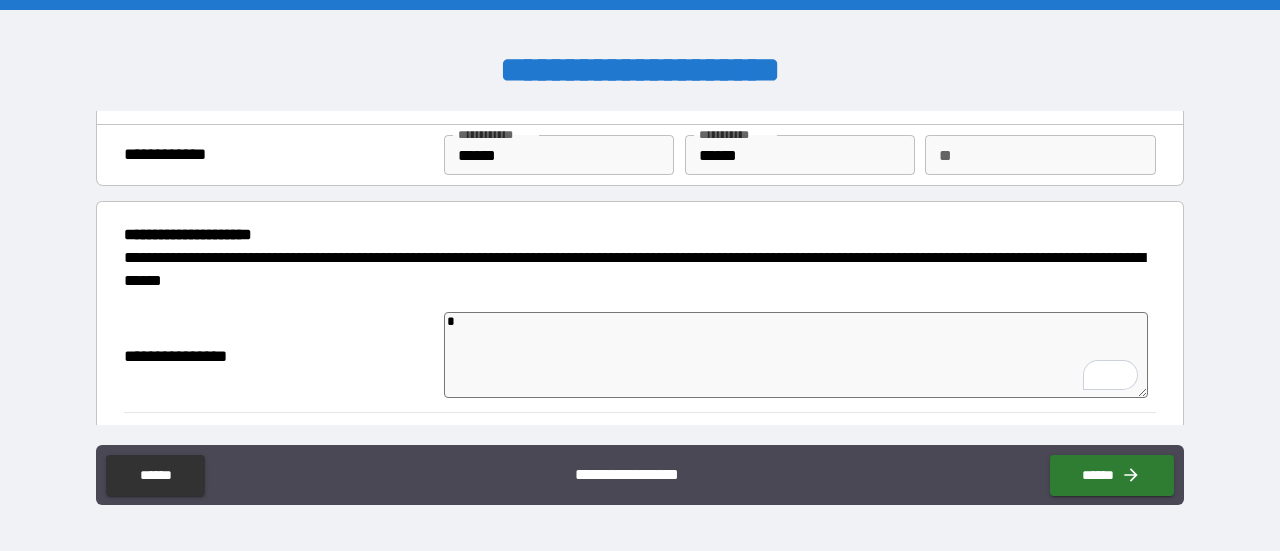 type on "*" 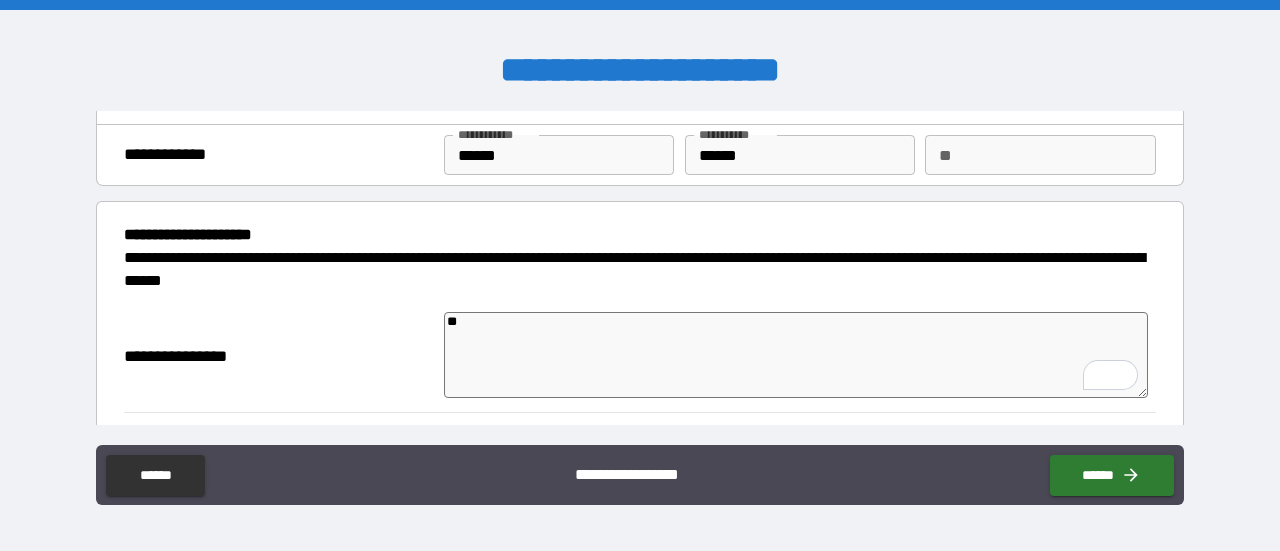 type on "*" 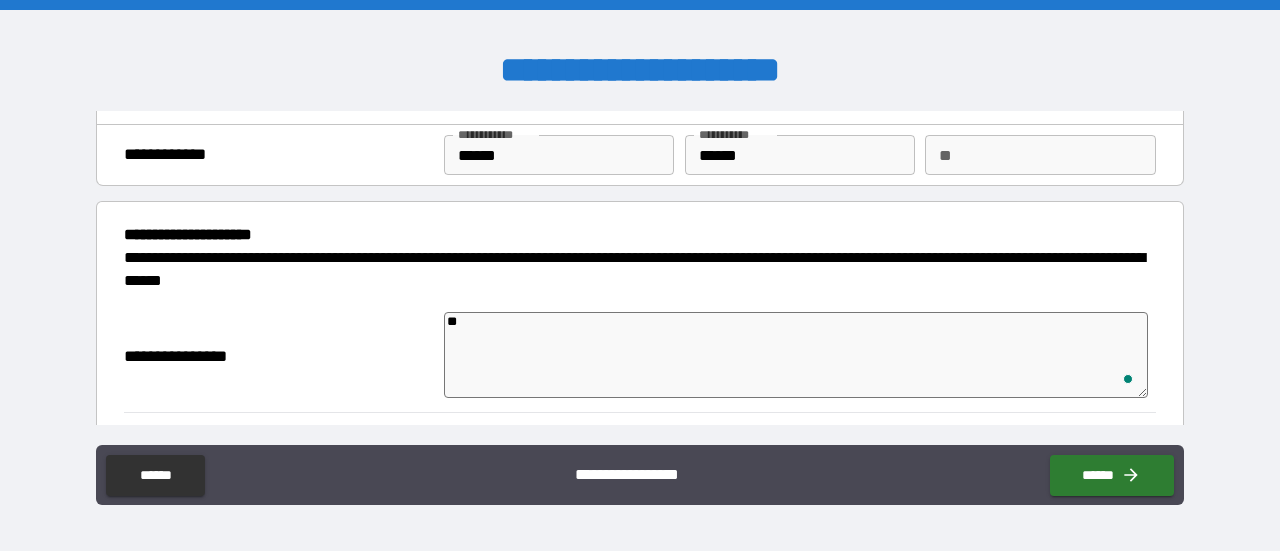type on "***" 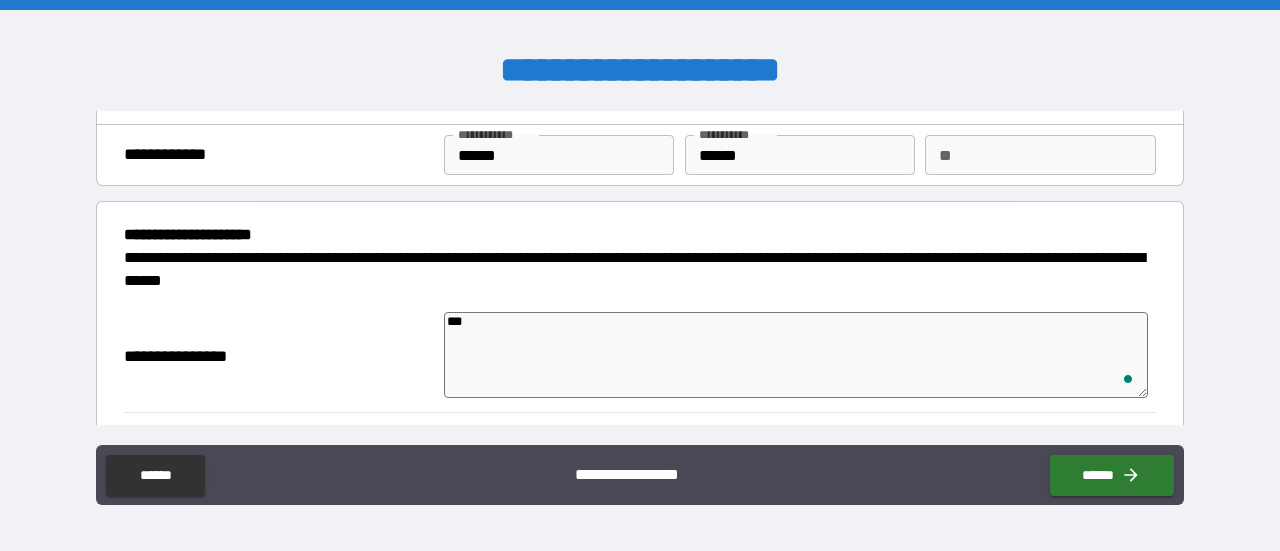 type on "****" 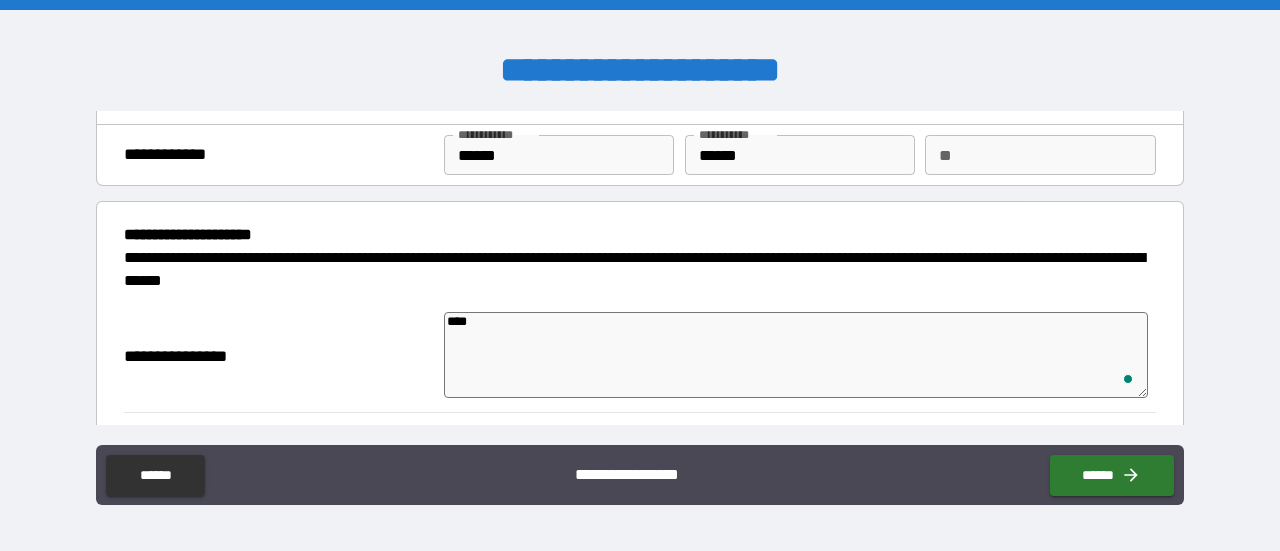 type on "*****" 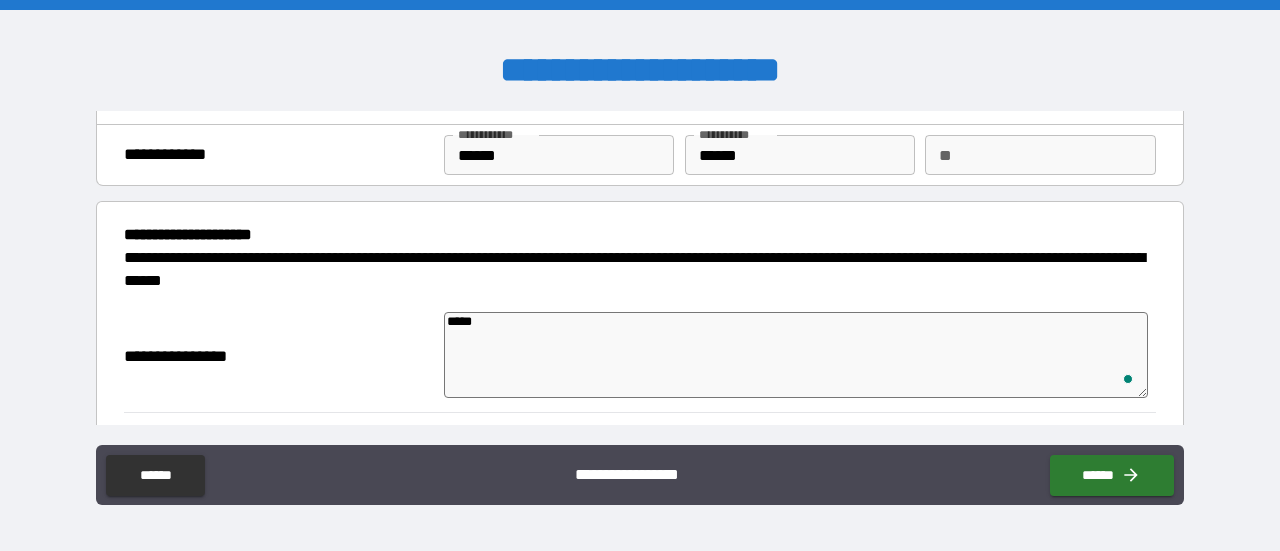 type on "******" 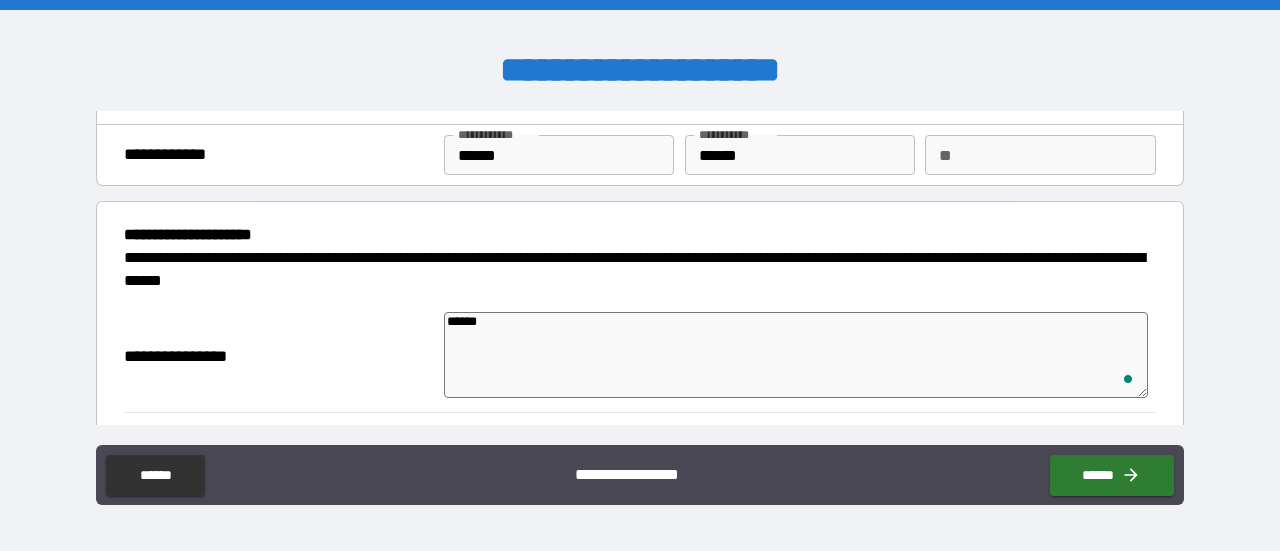 type on "******" 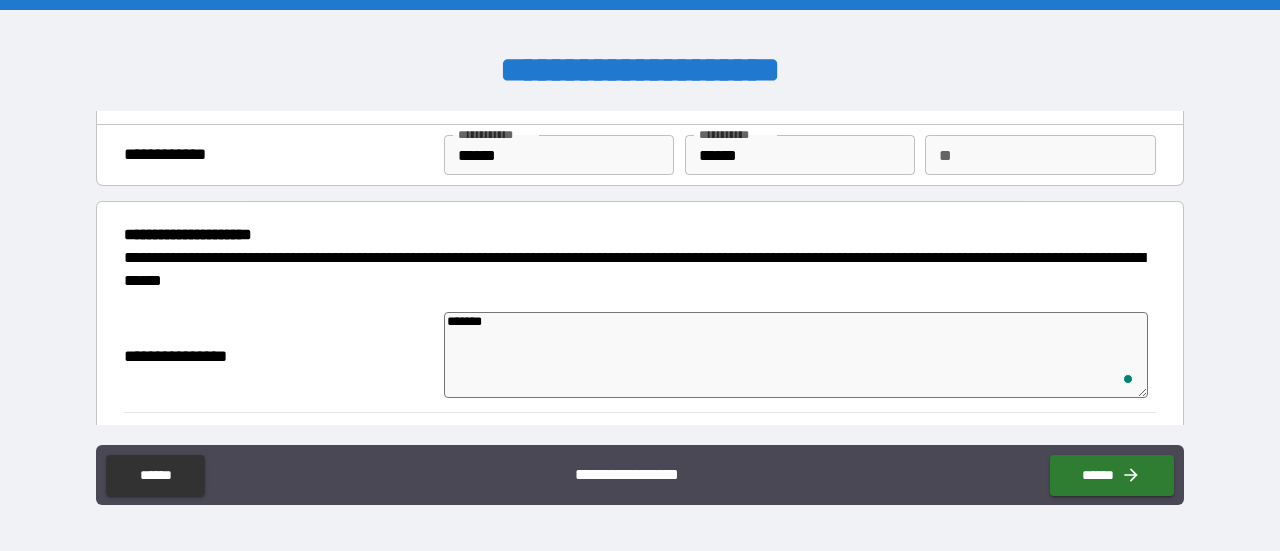 type on "*" 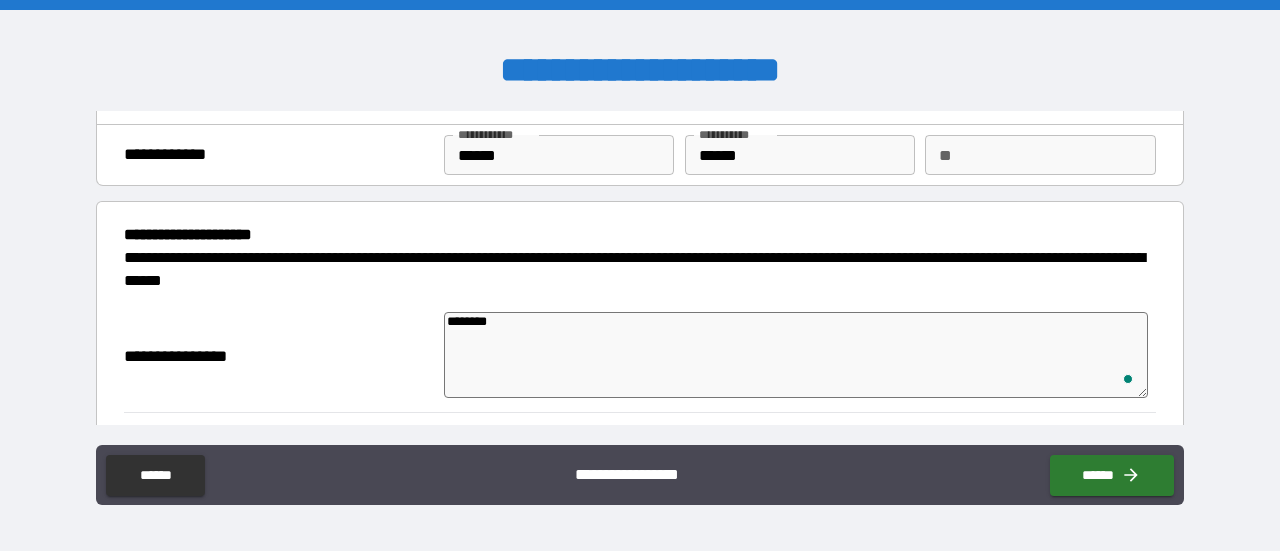 type on "*" 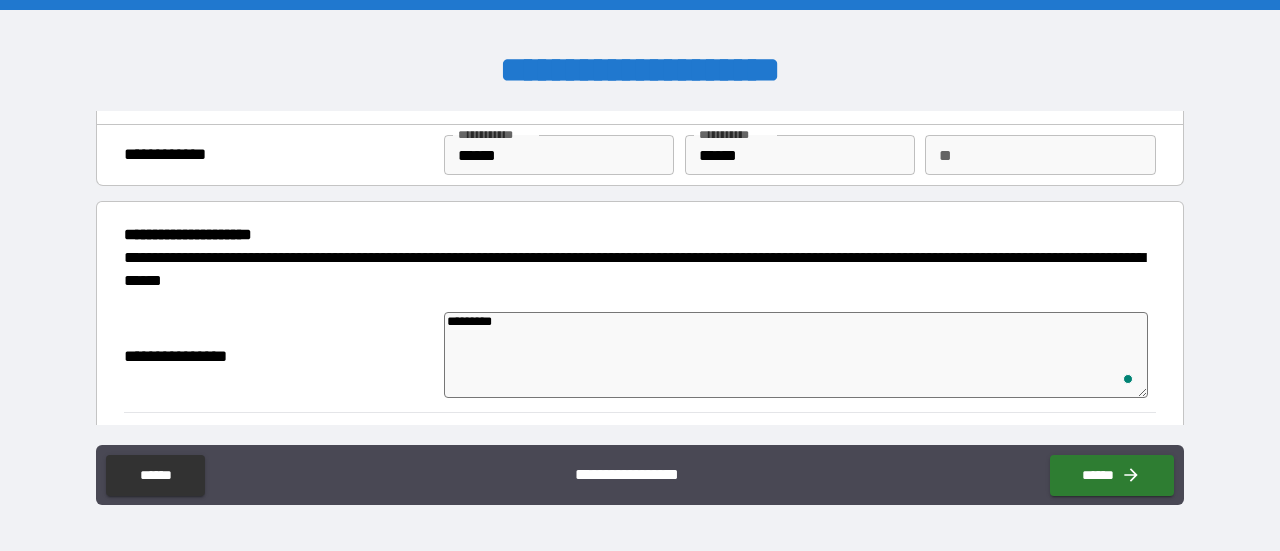 type on "*" 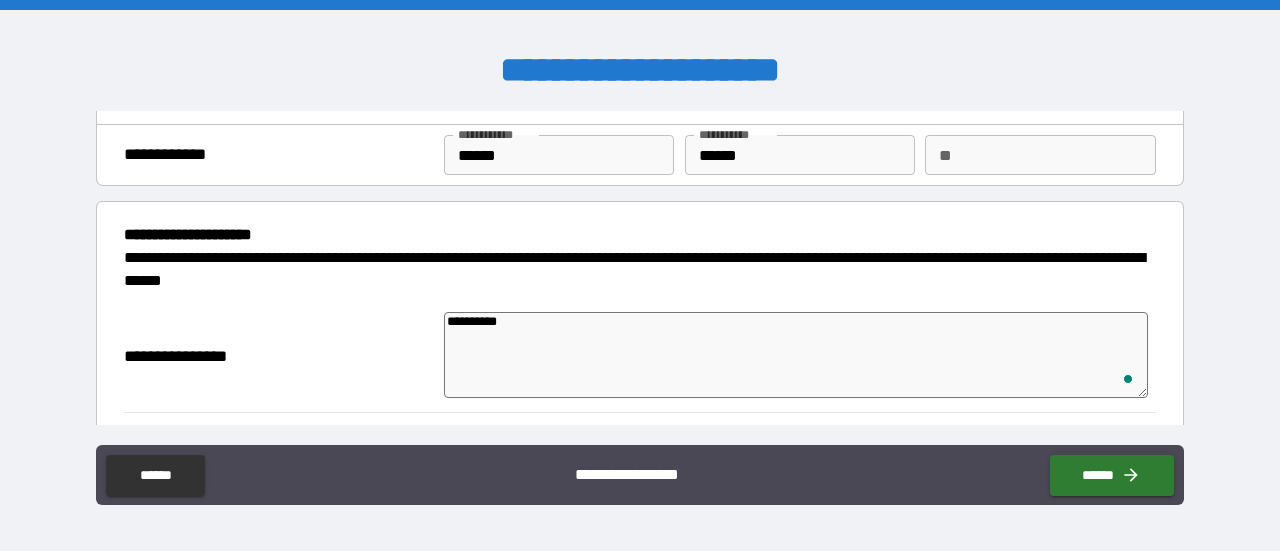 type on "**********" 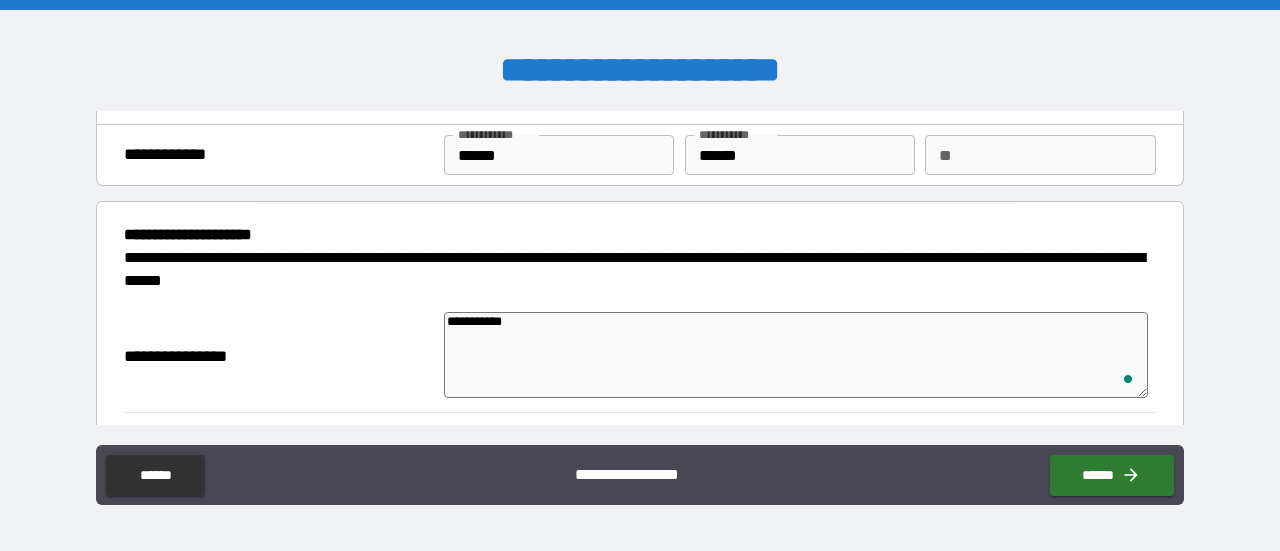 type on "**********" 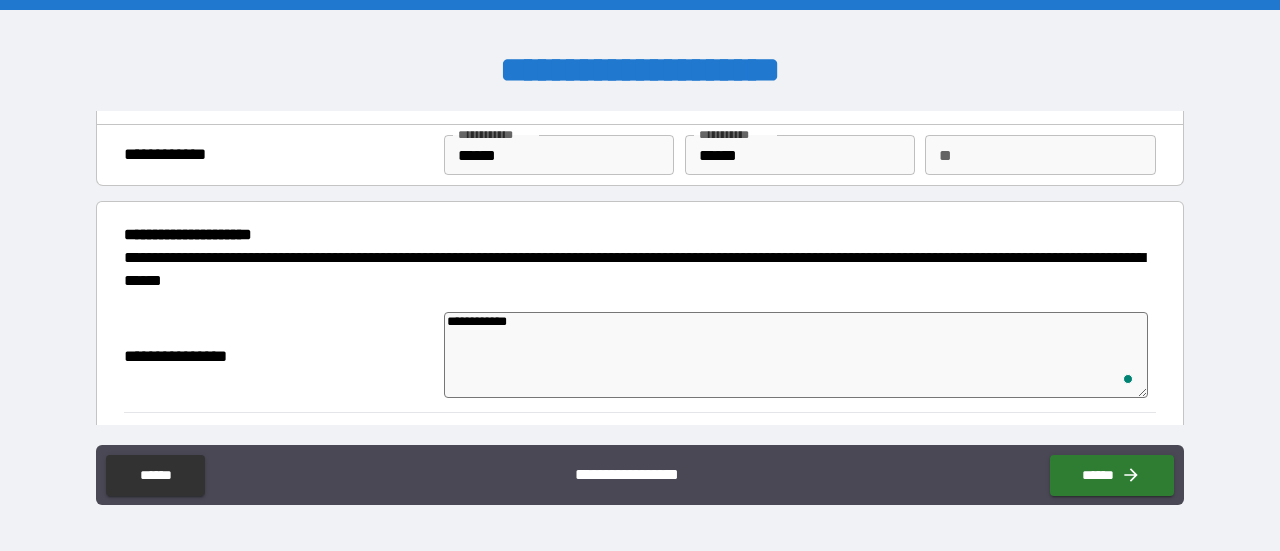 type on "**********" 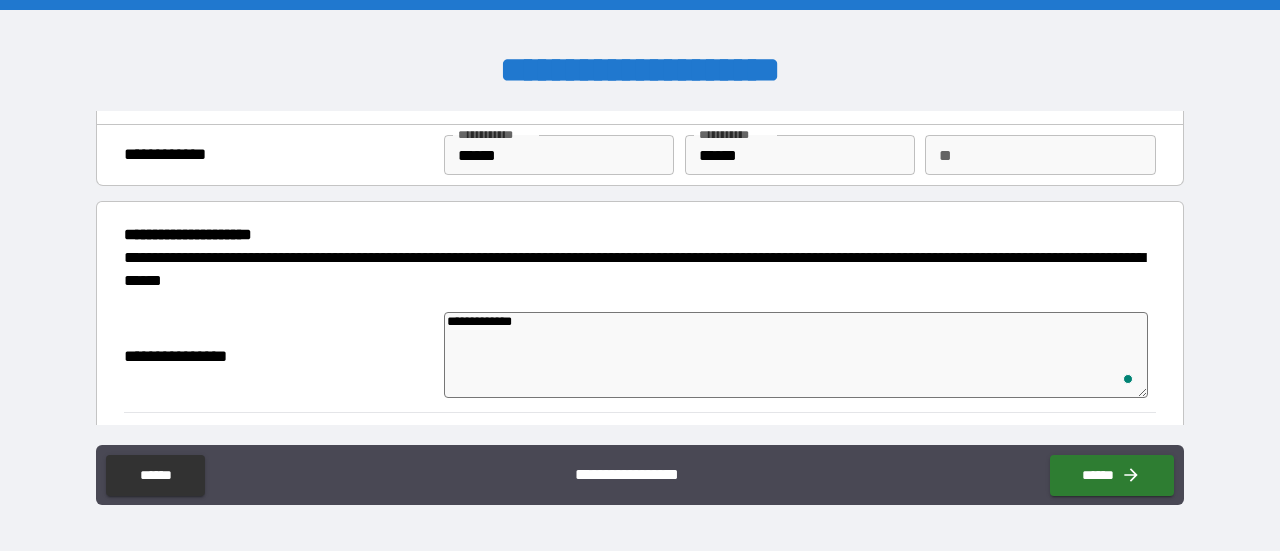 type on "*" 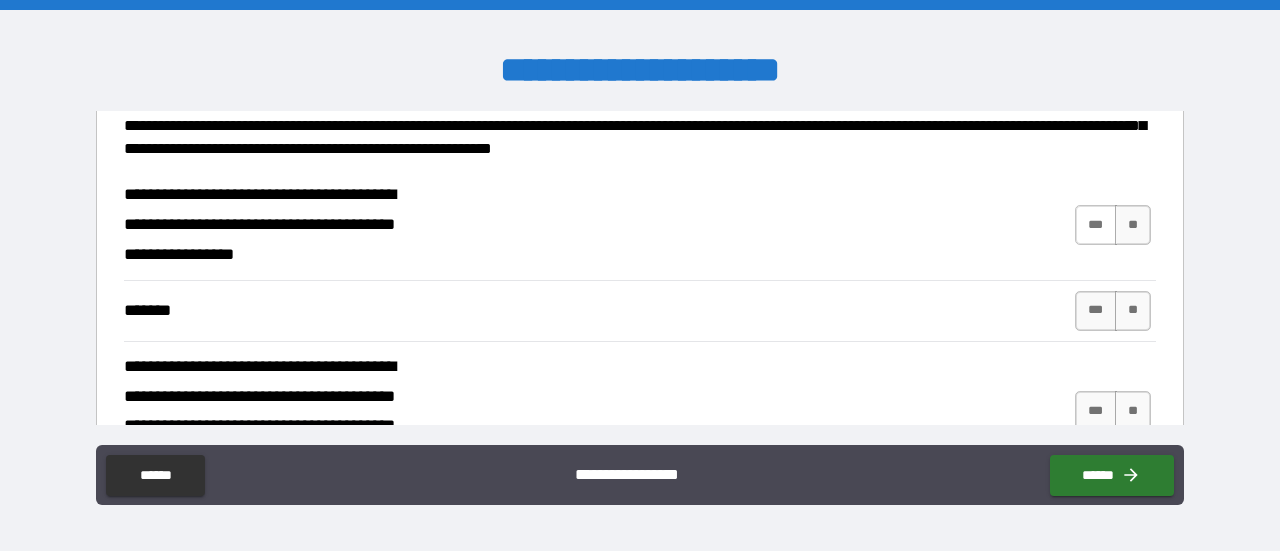 type on "**********" 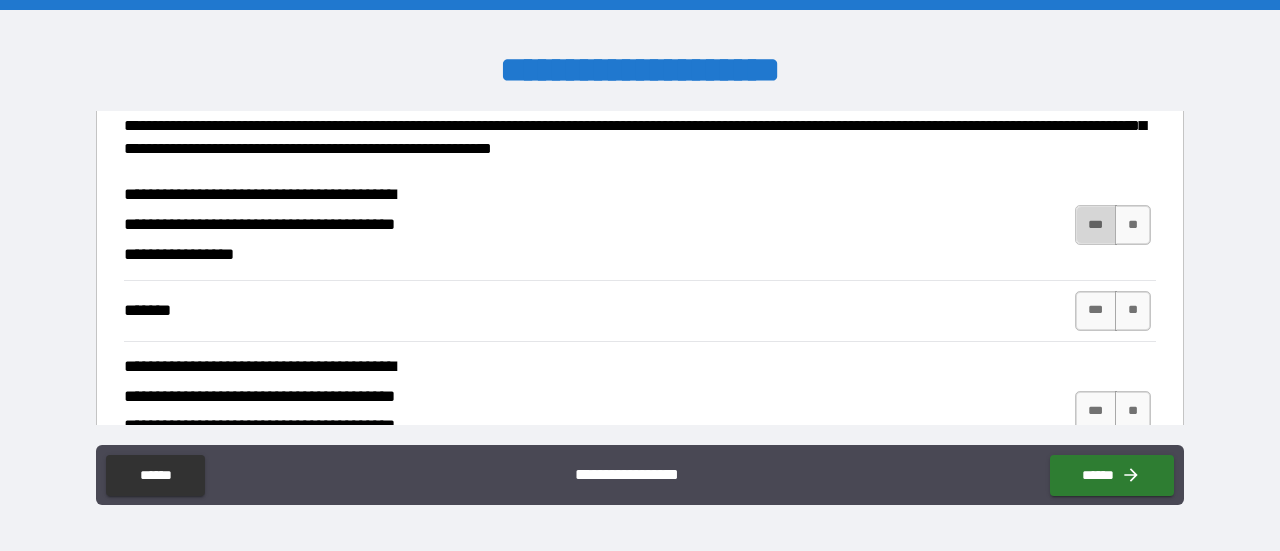click on "***" at bounding box center [1096, 225] 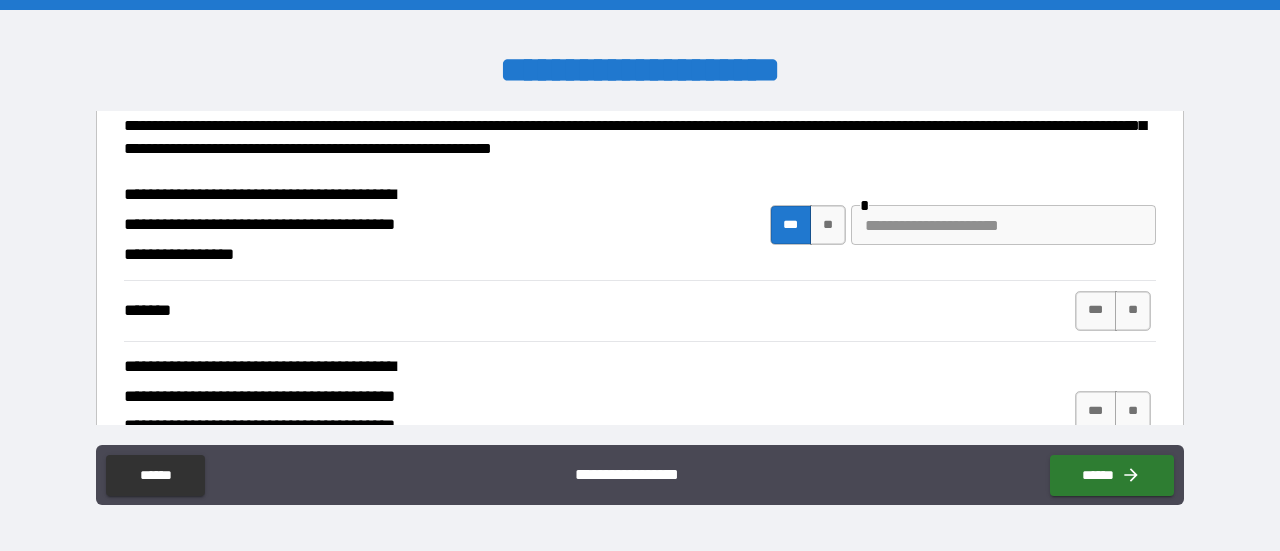 type on "*" 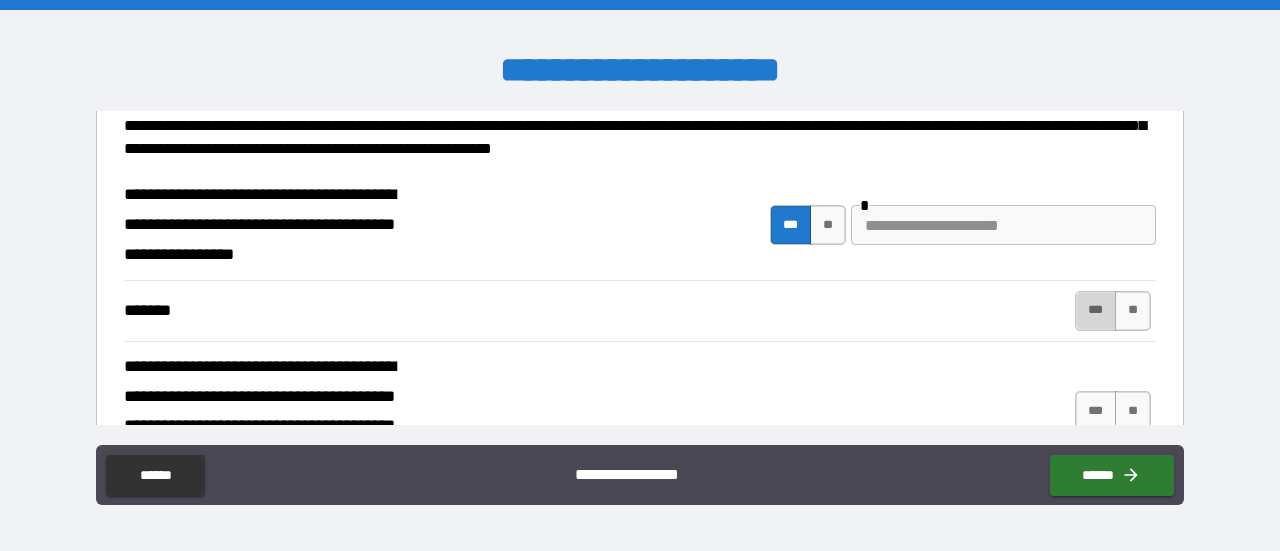 click on "***" at bounding box center [1096, 311] 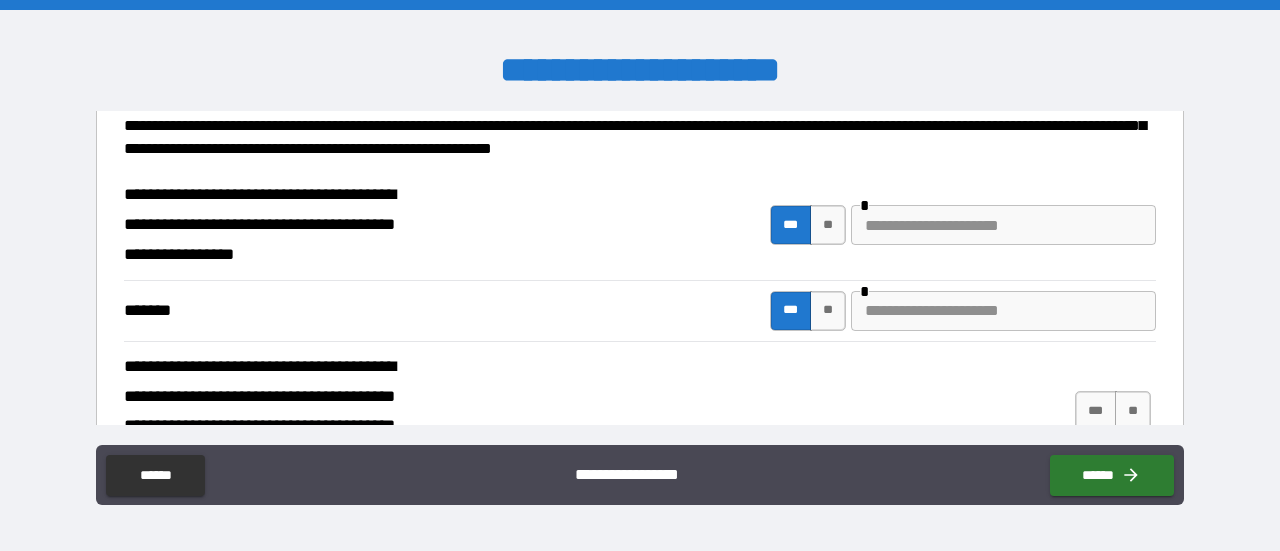 type on "*" 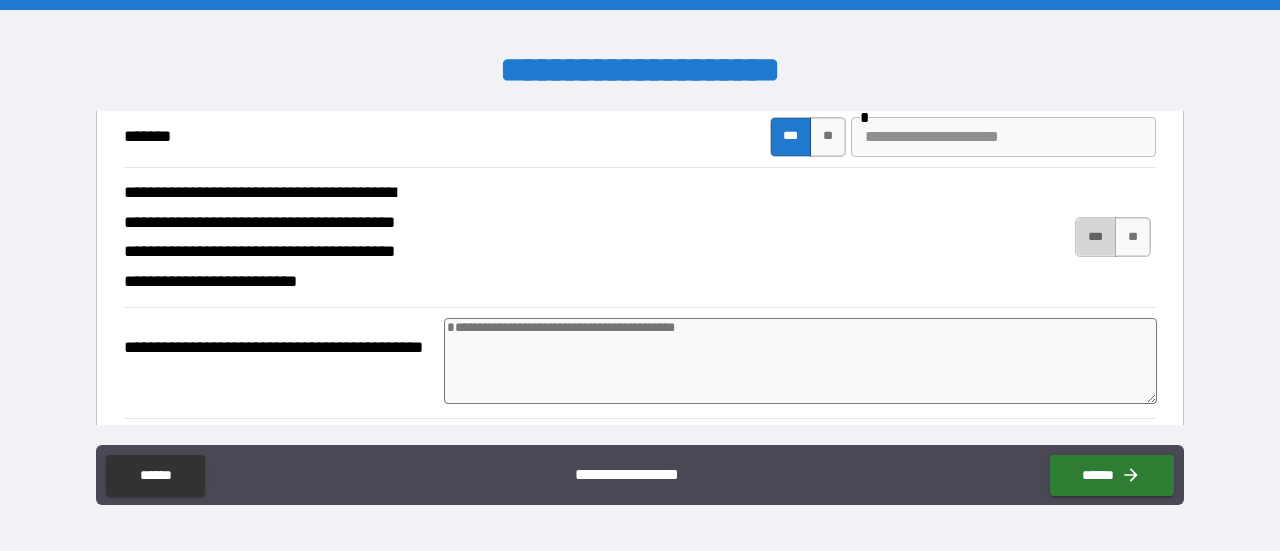 click on "***" at bounding box center [1096, 237] 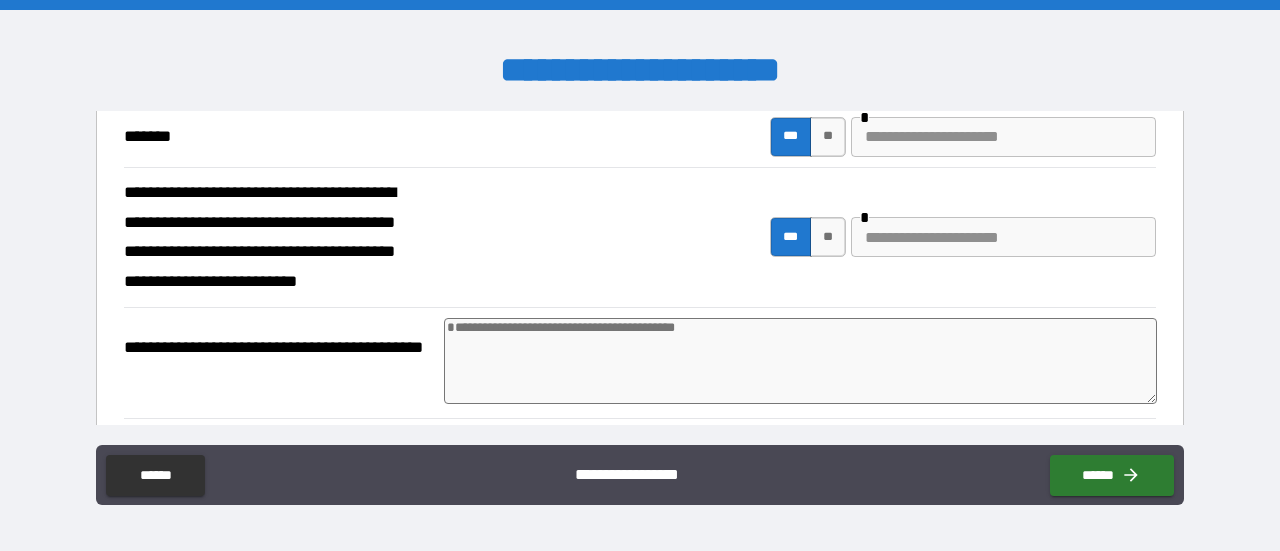 type on "*" 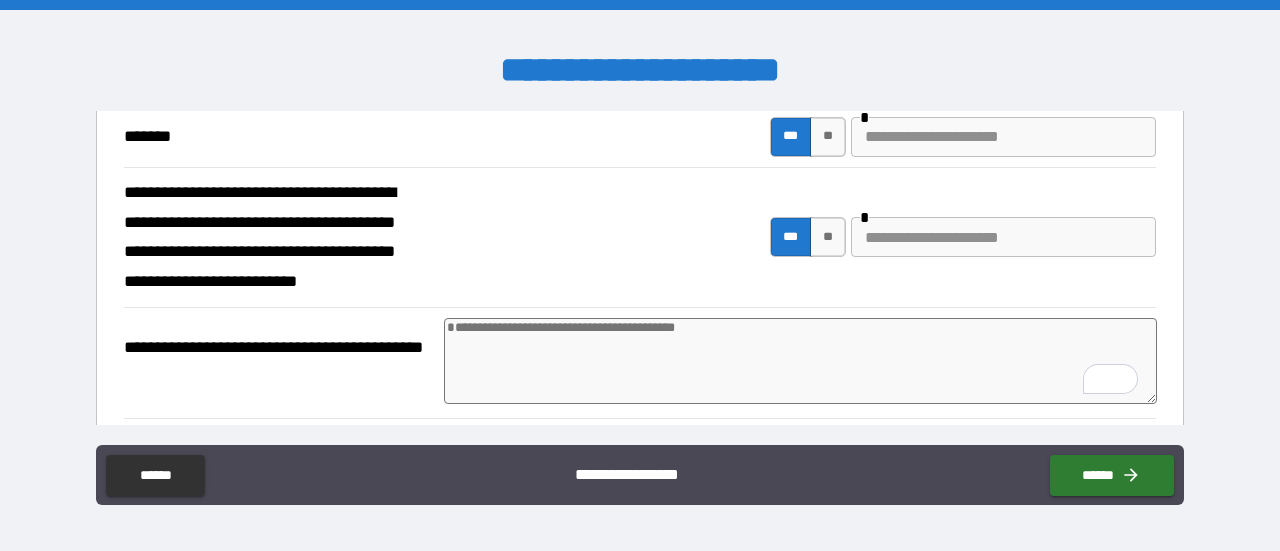 type on "*" 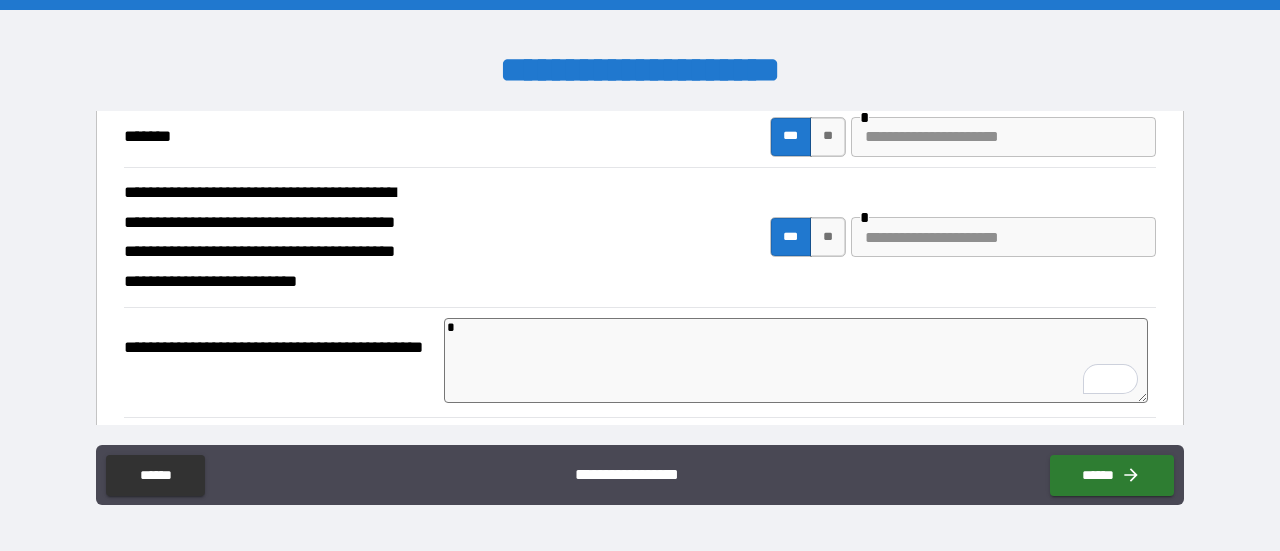 type on "*" 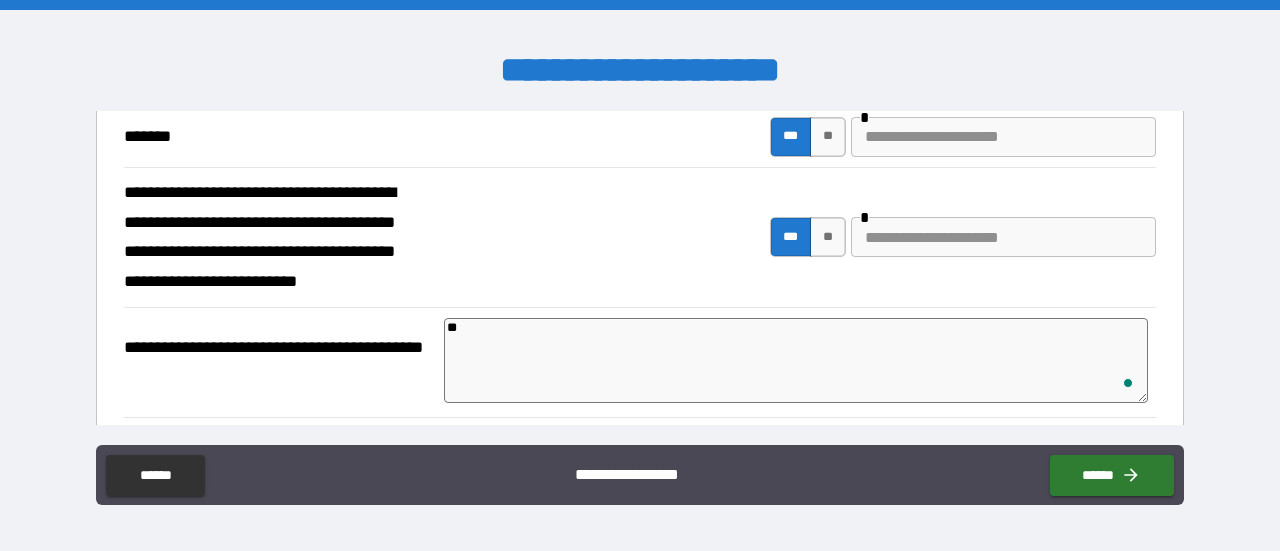 type on "*" 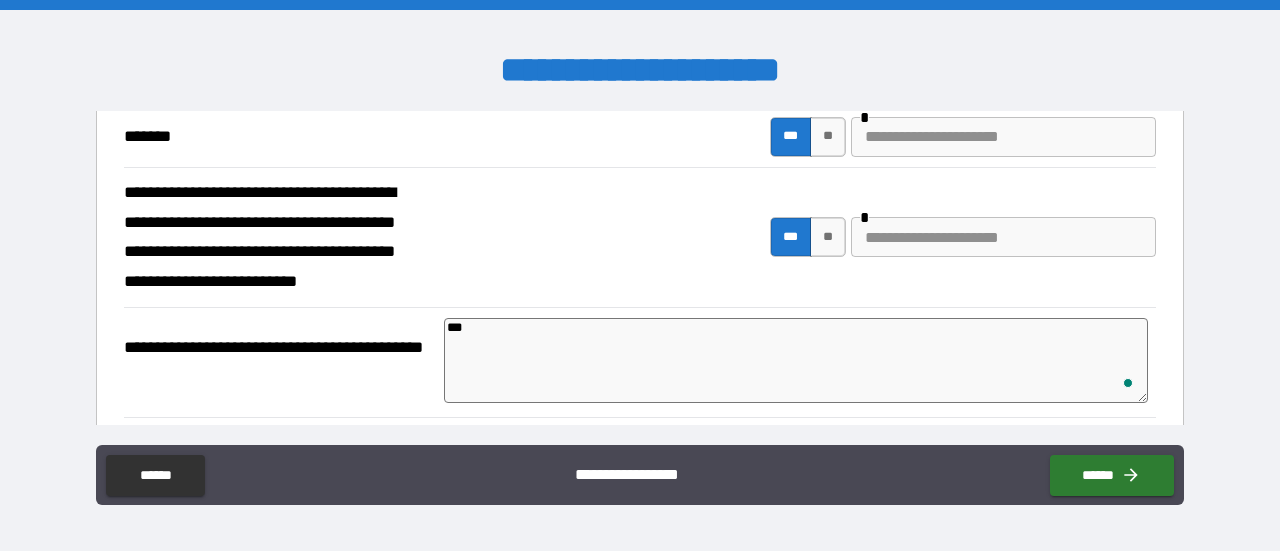 type on "*" 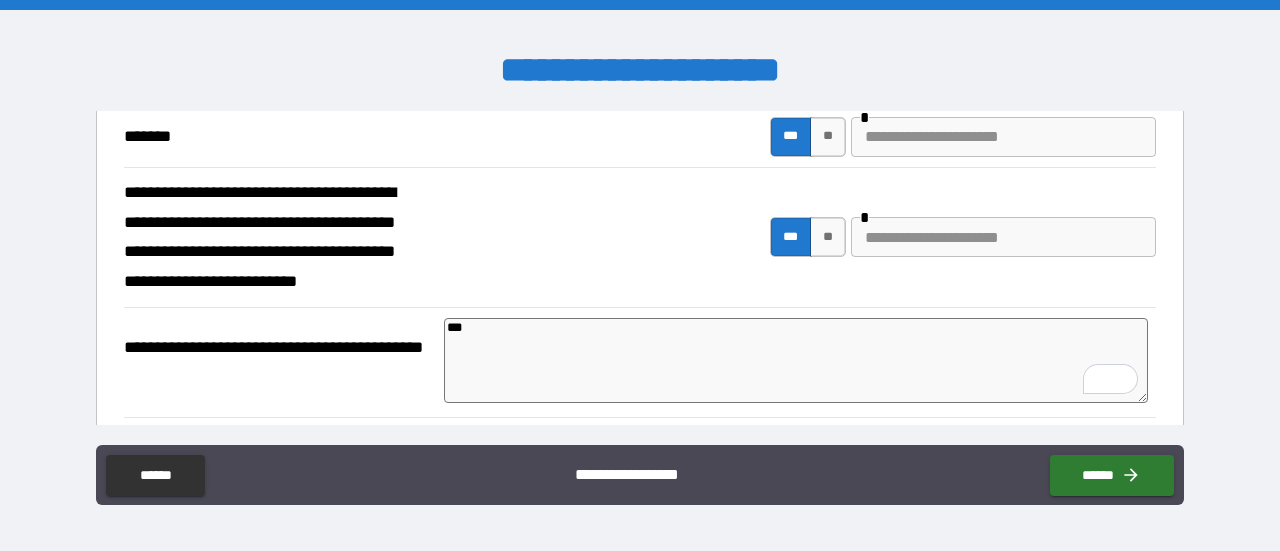 type on "*" 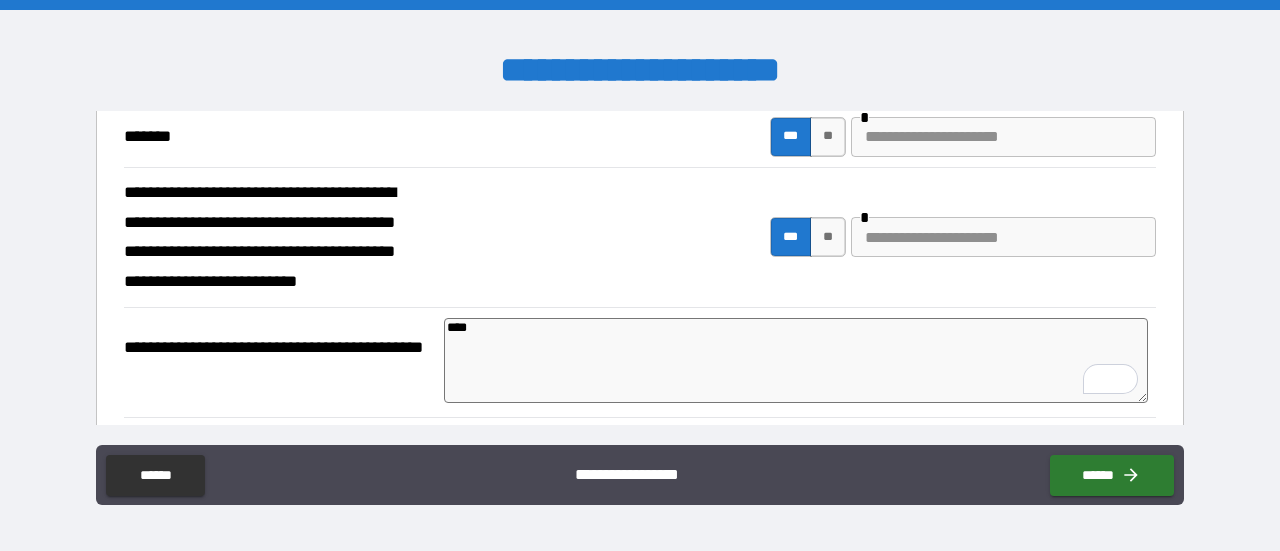 type on "*" 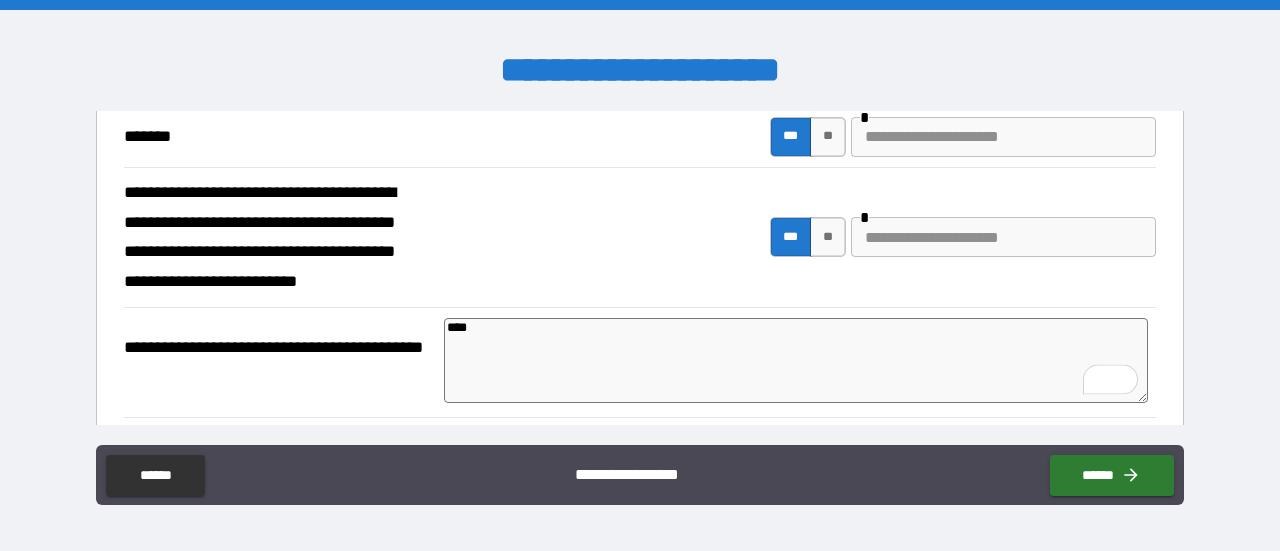 type on "*" 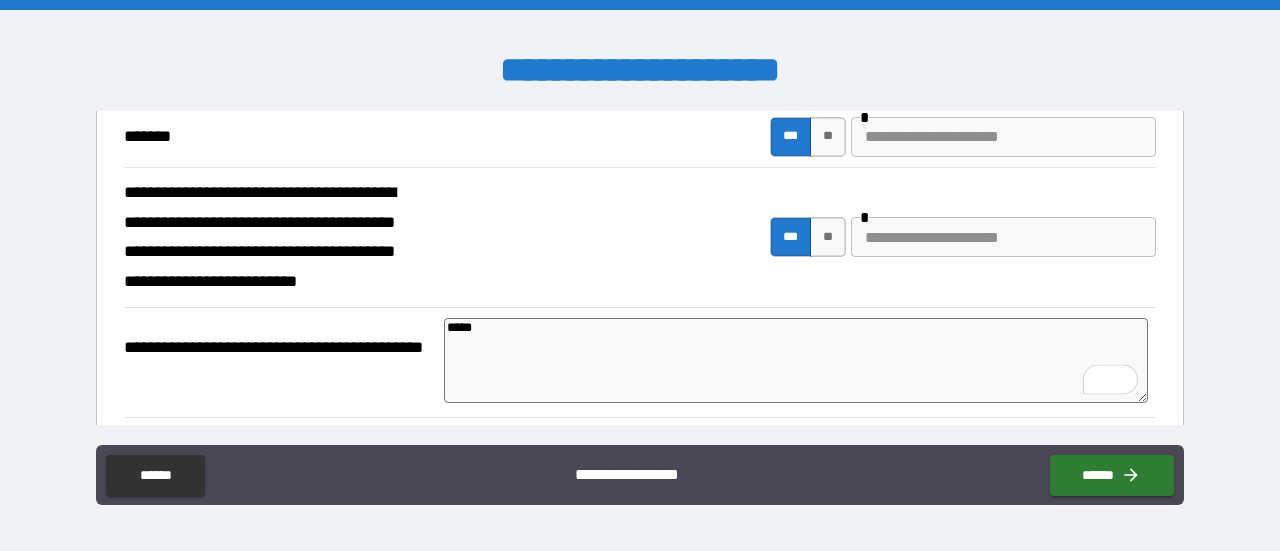 type on "*" 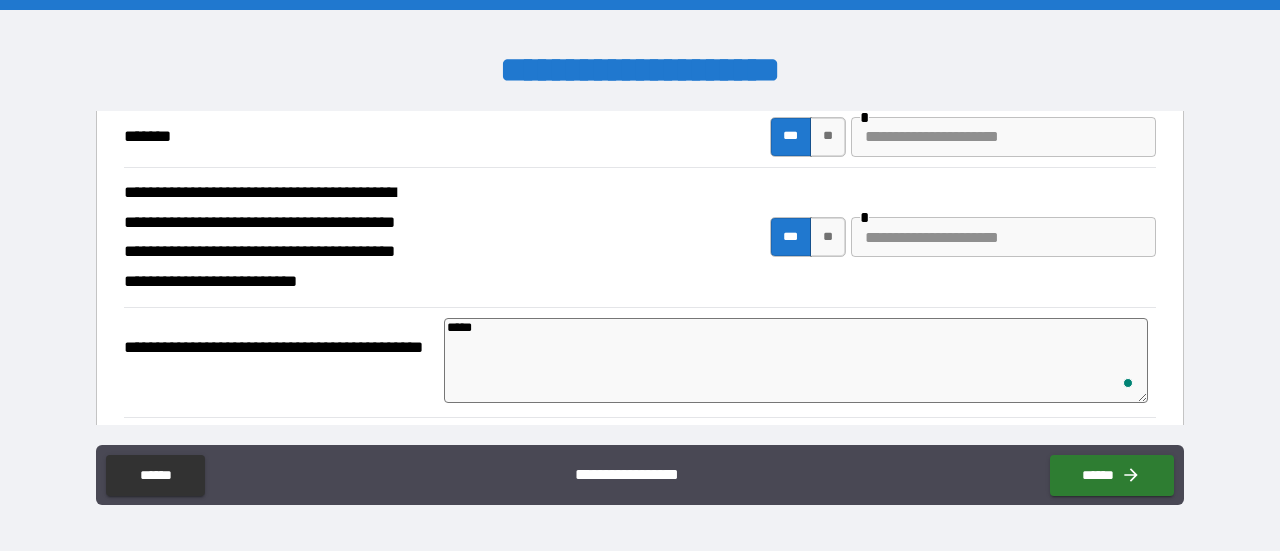 type on "*" 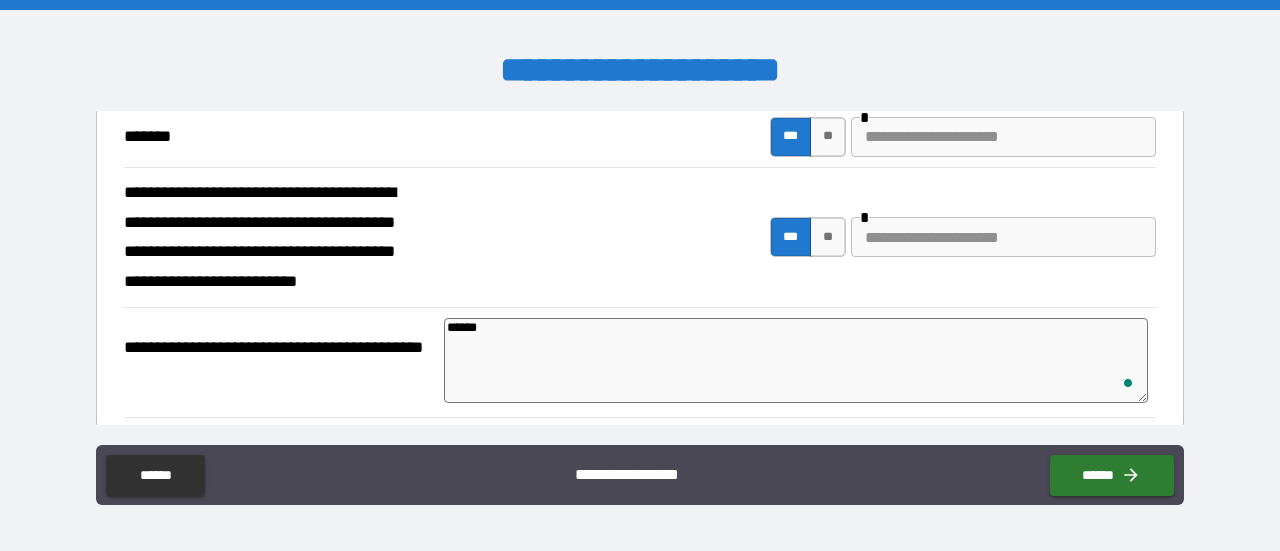 type on "*" 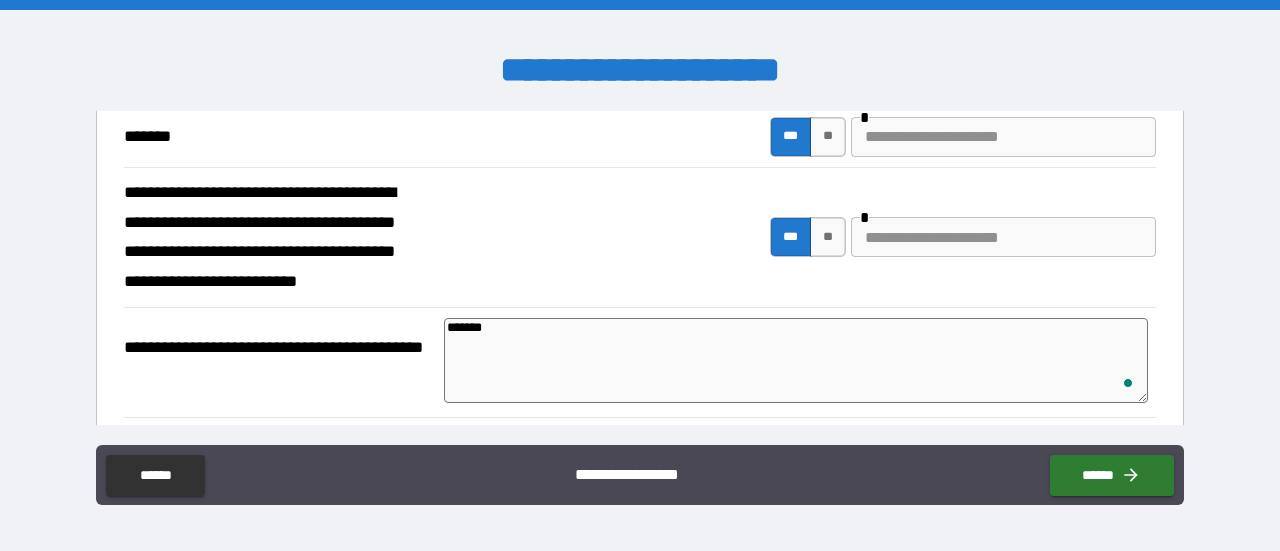 type on "*" 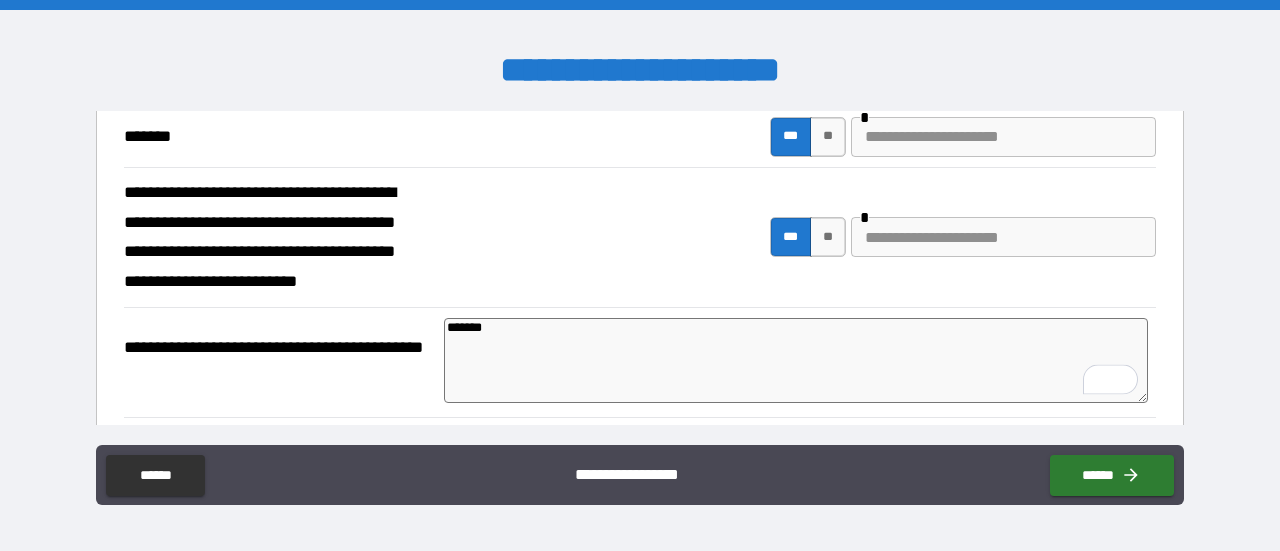 type on "*" 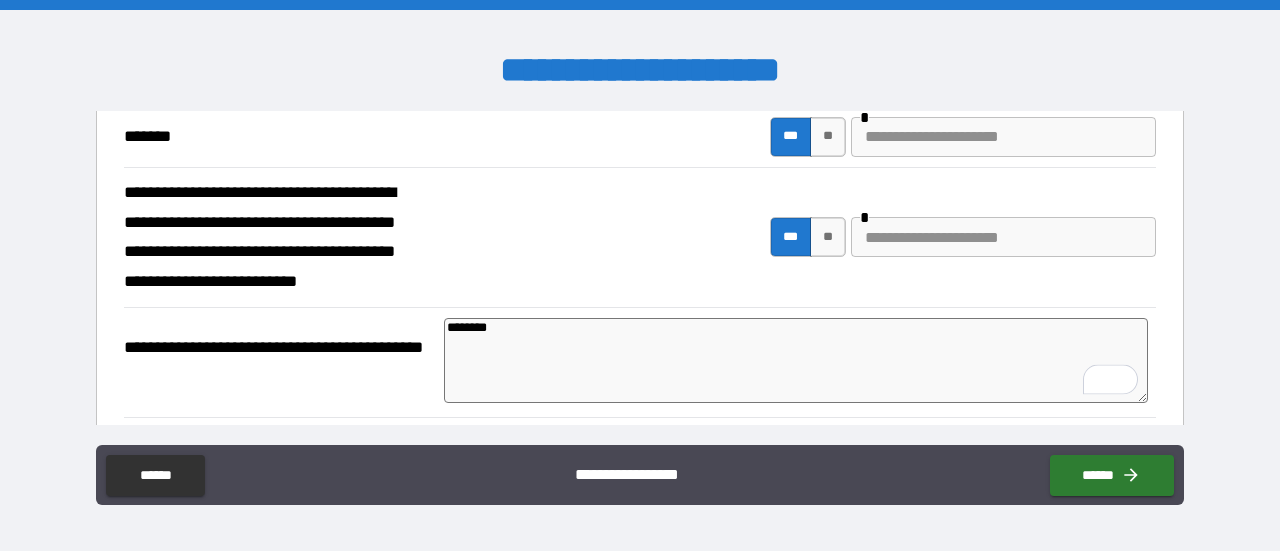 type on "*" 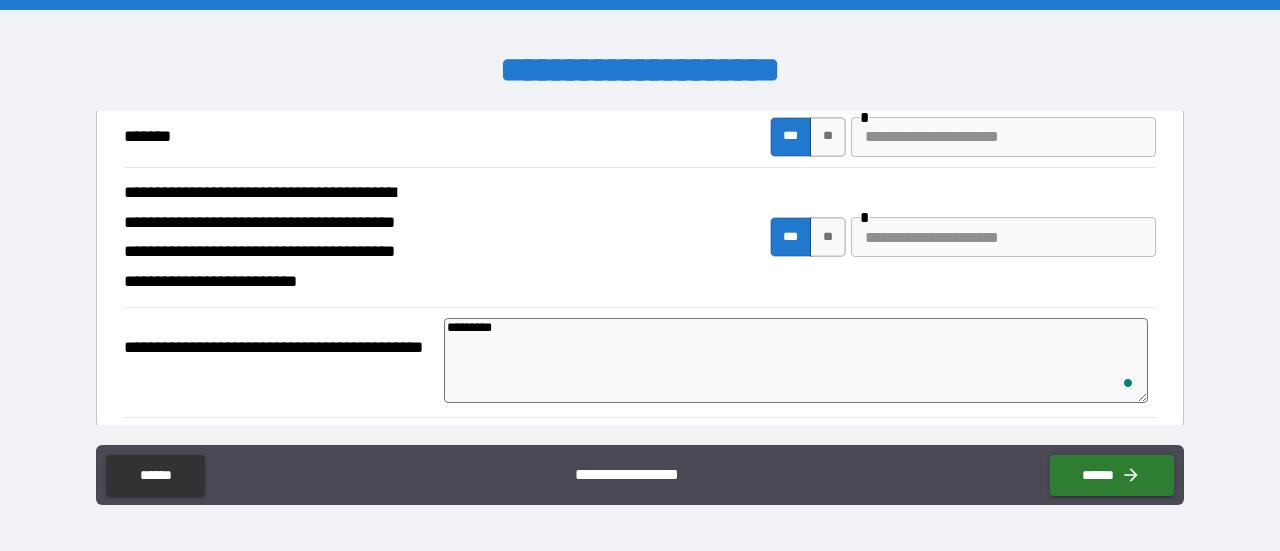 type on "*" 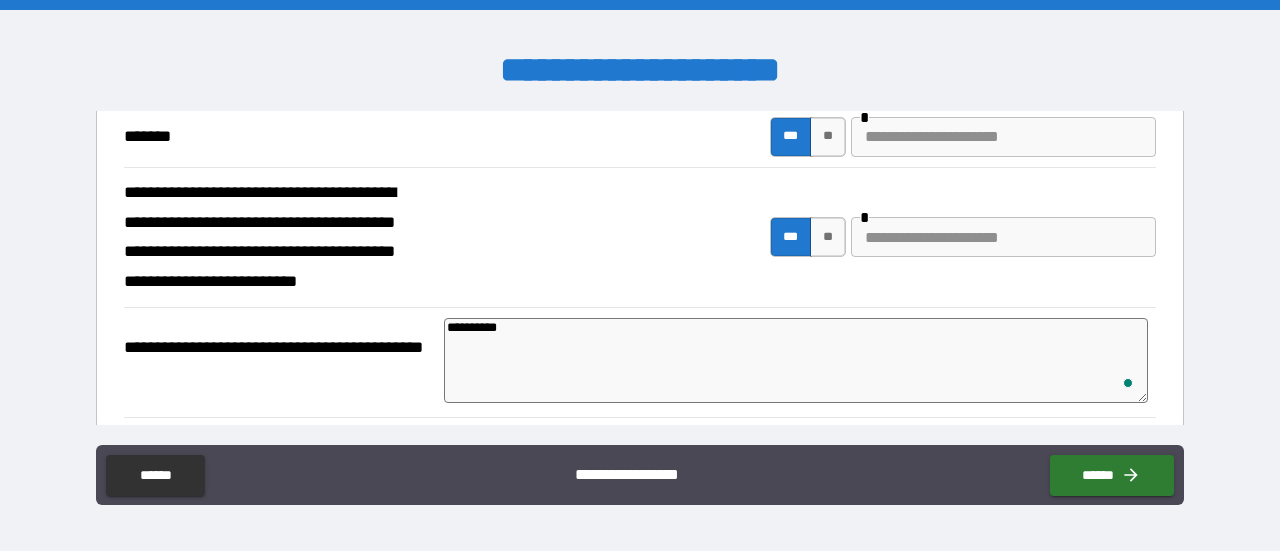 type on "*" 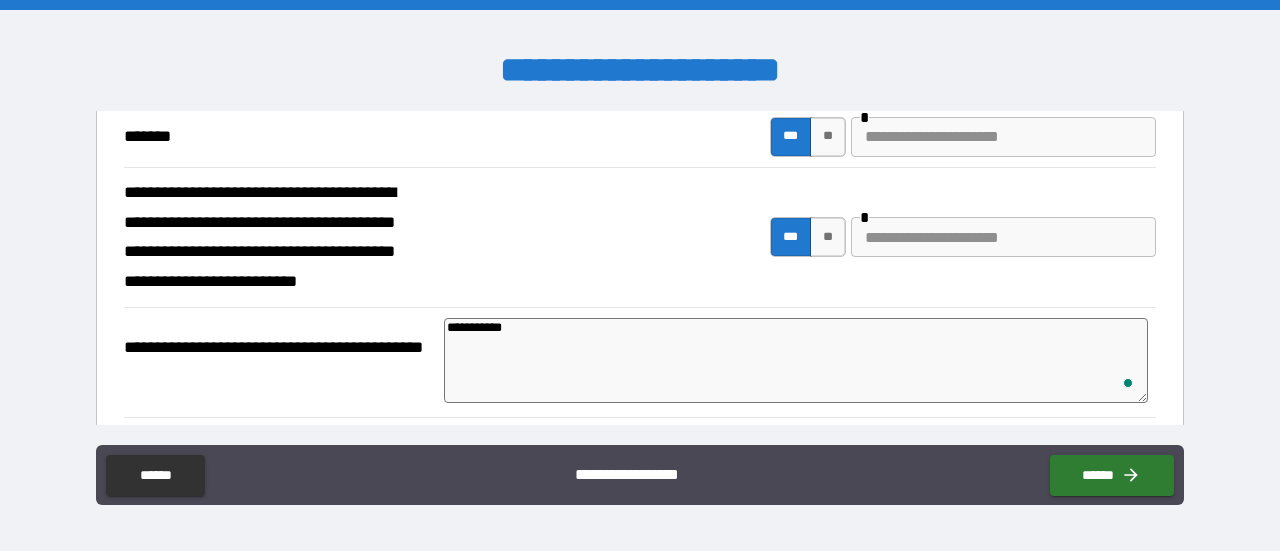 type on "*" 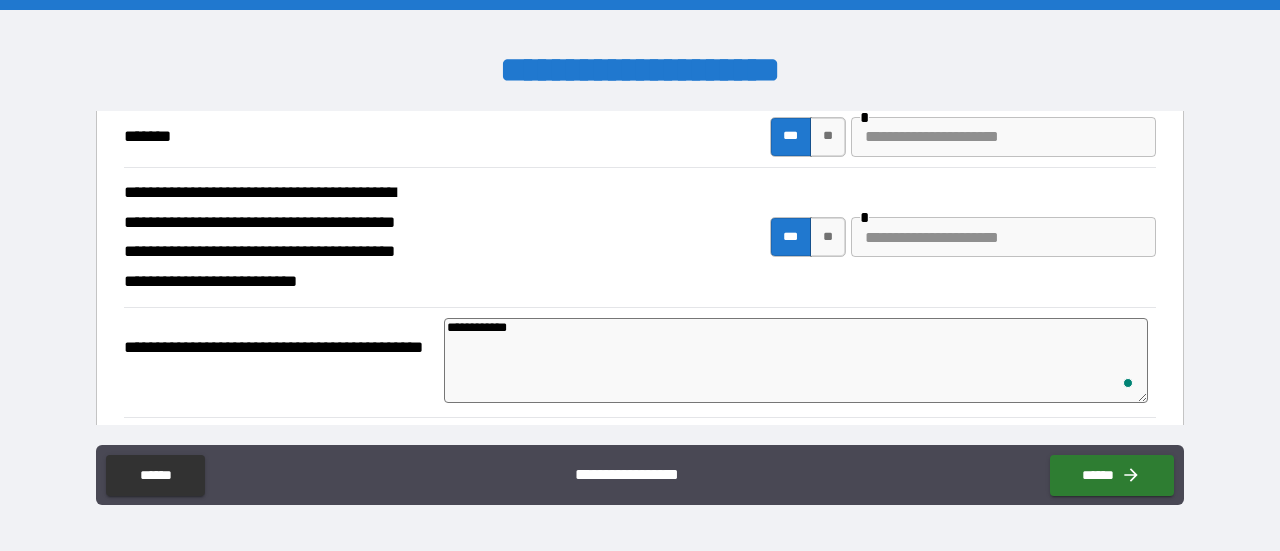 type on "*" 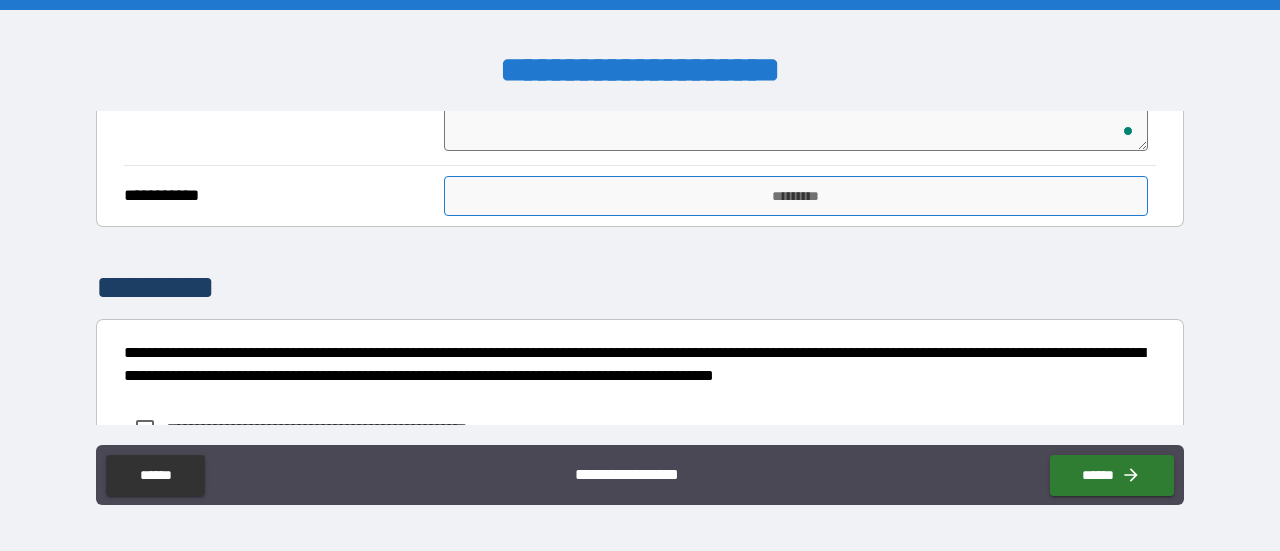 type on "**********" 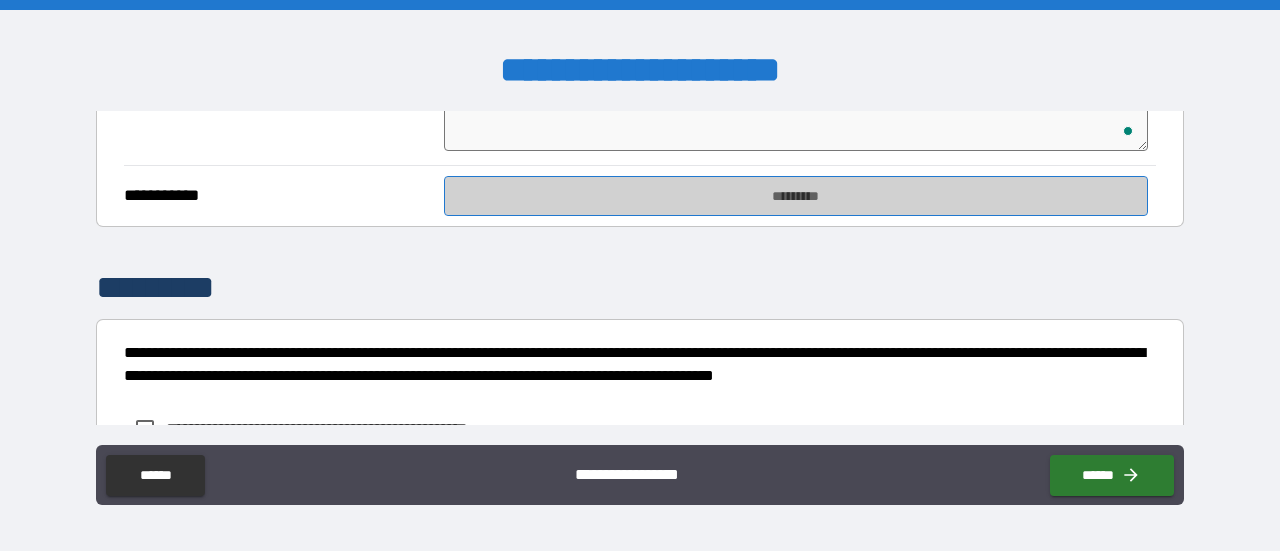 click on "*********" at bounding box center [796, 196] 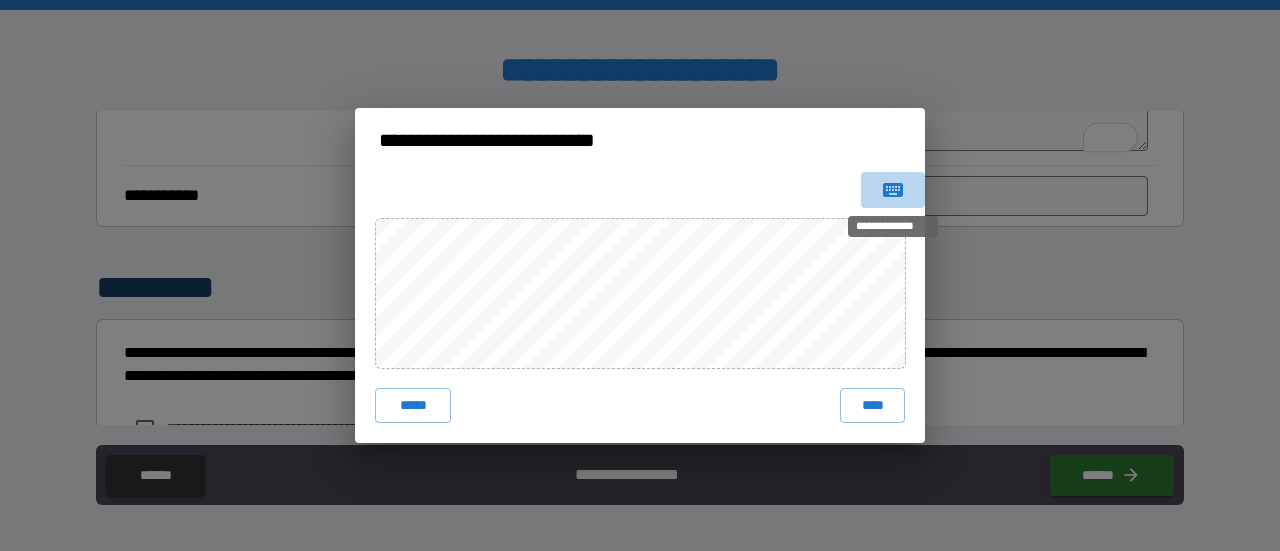 click 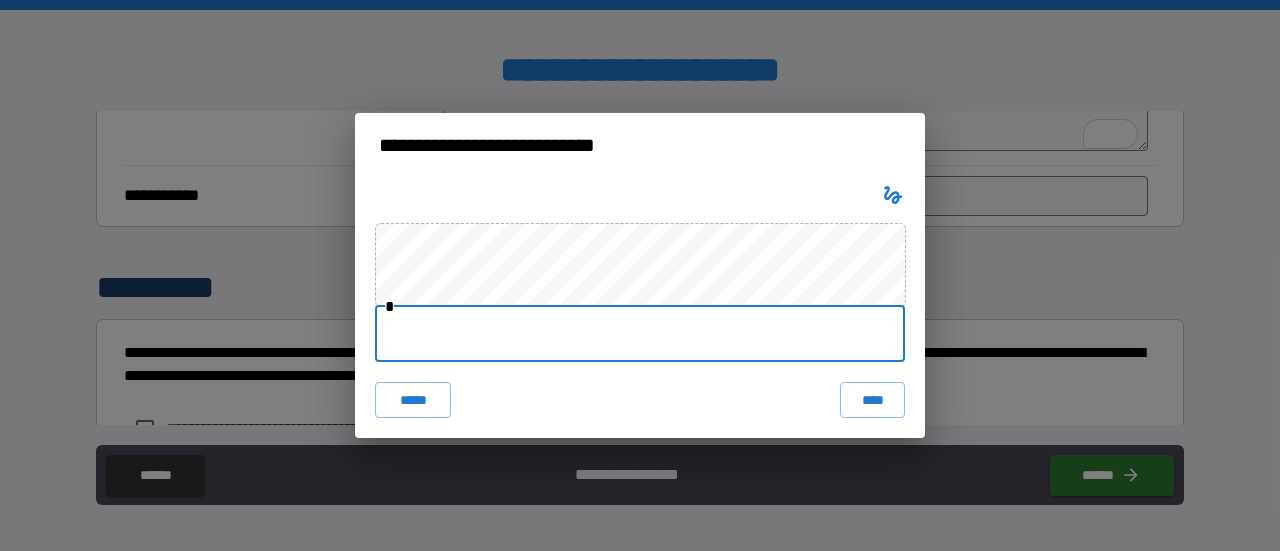 click at bounding box center (640, 334) 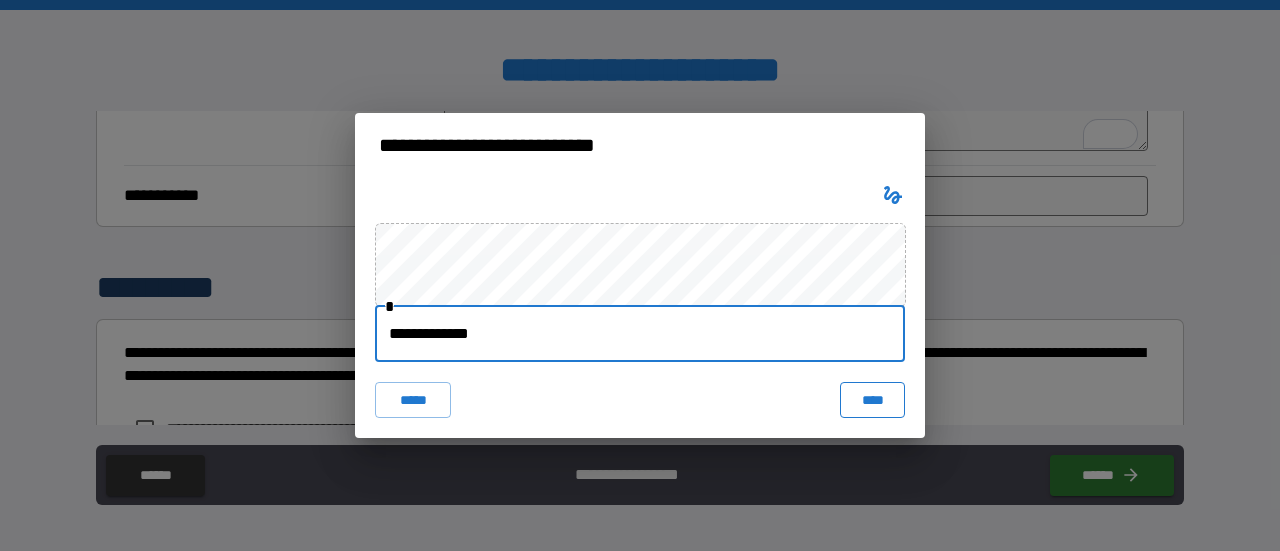 type on "**********" 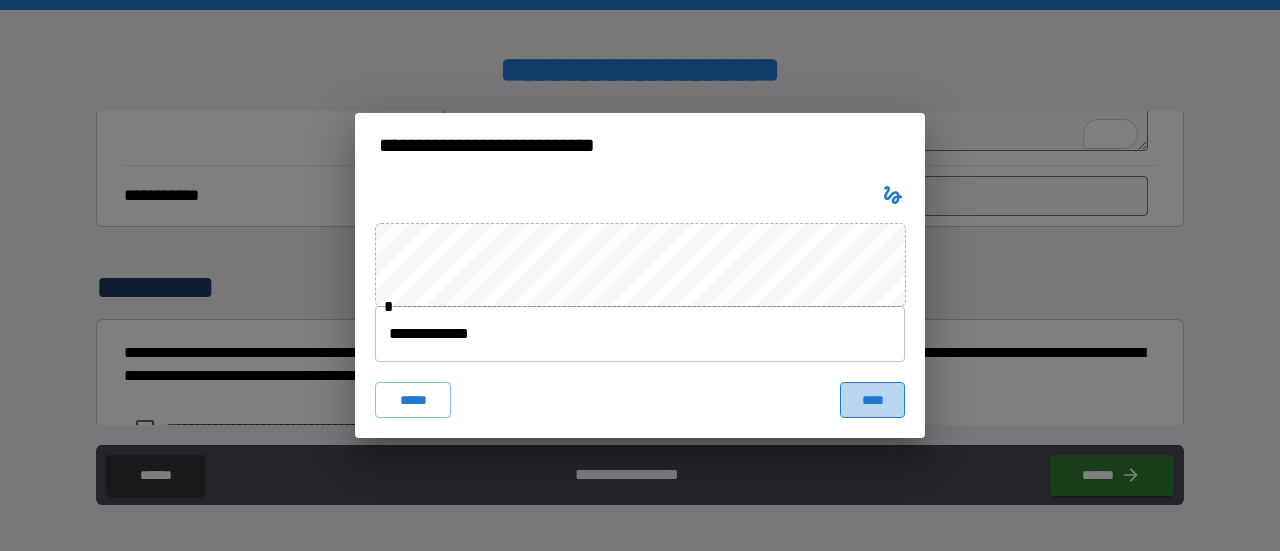 click on "****" at bounding box center [872, 400] 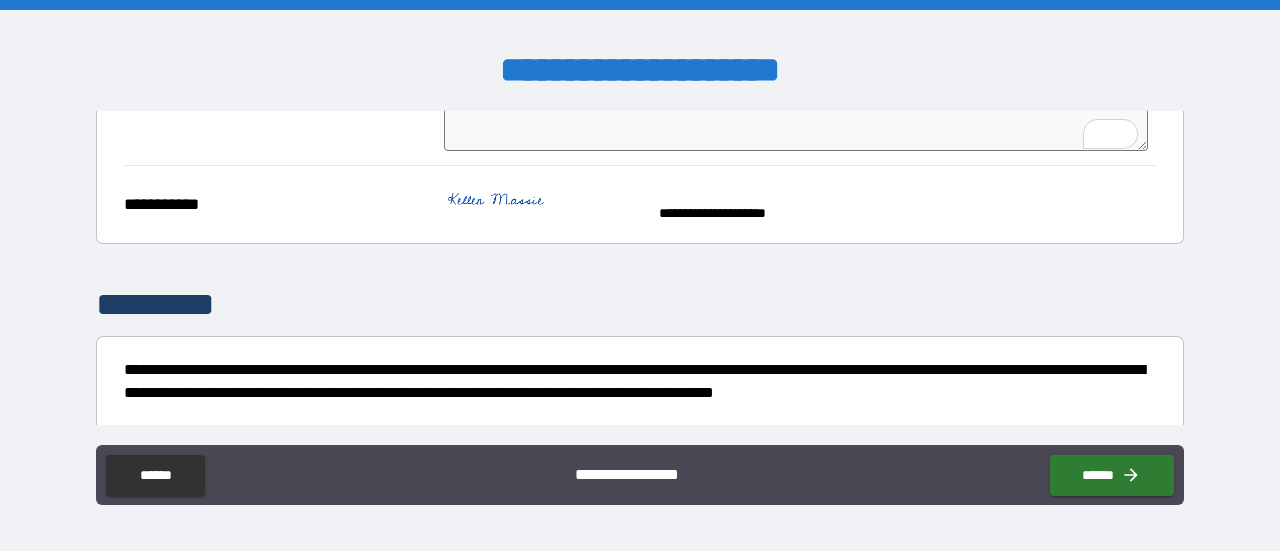 type on "*" 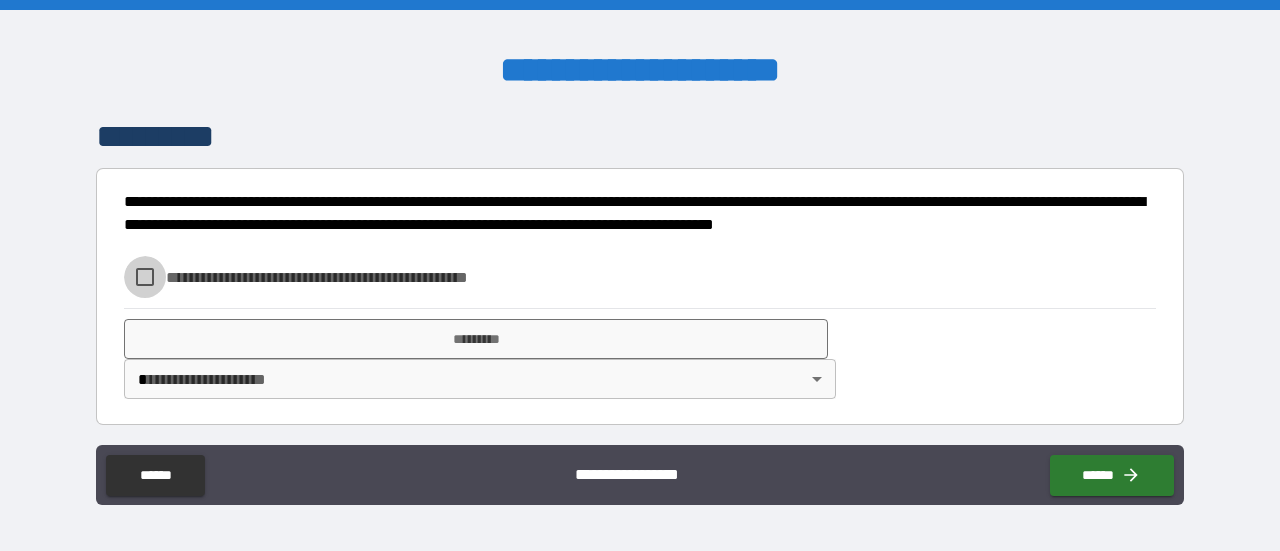 type on "*" 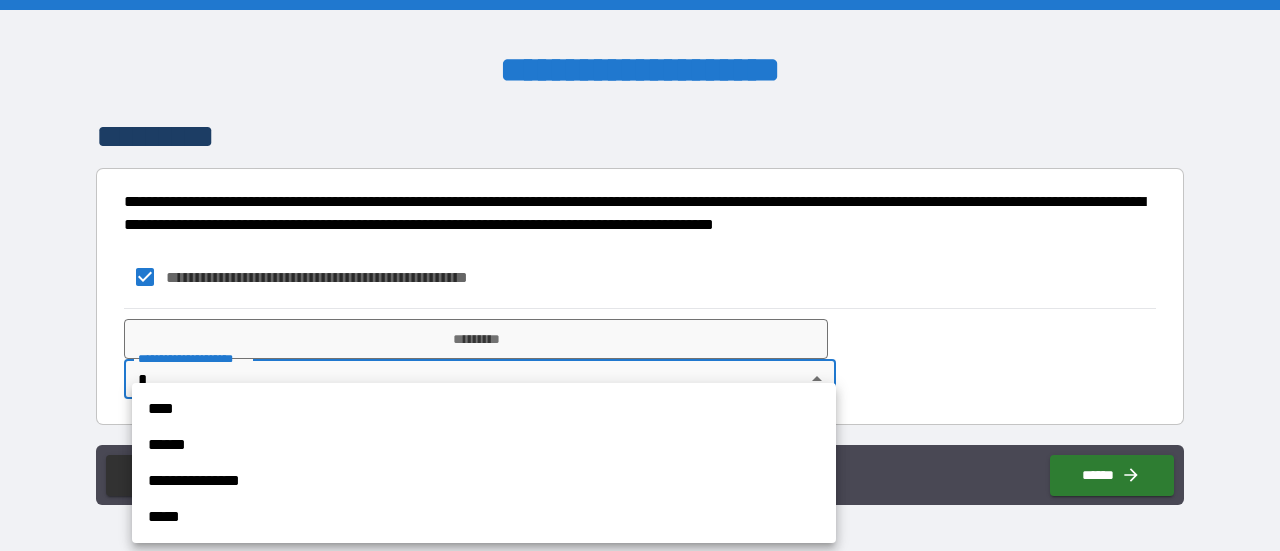click on "**********" at bounding box center [640, 275] 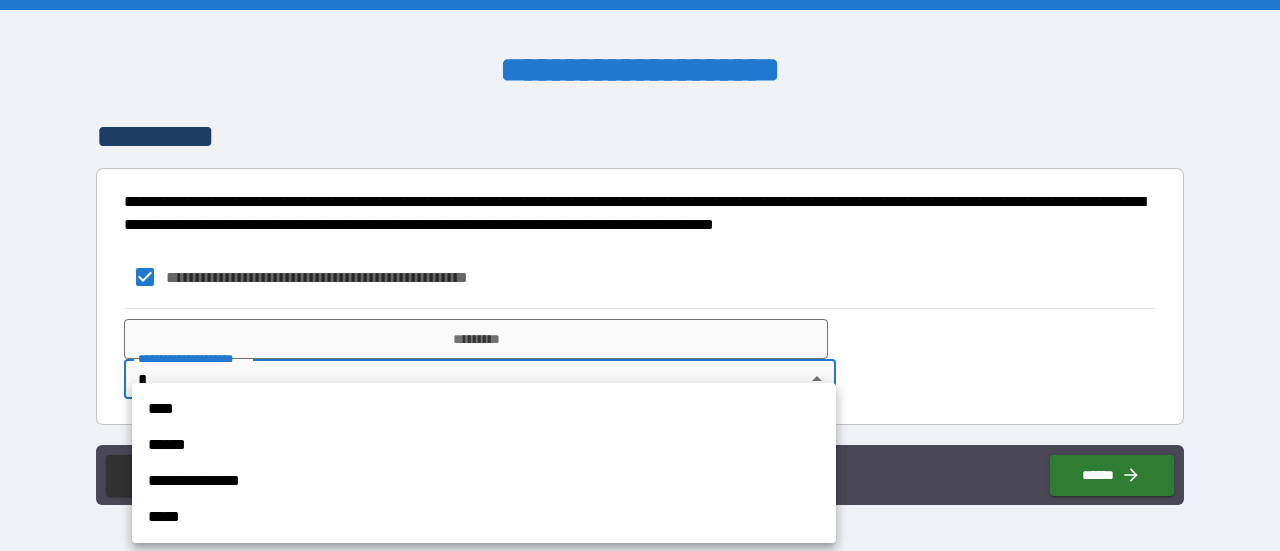 click on "****" at bounding box center [484, 409] 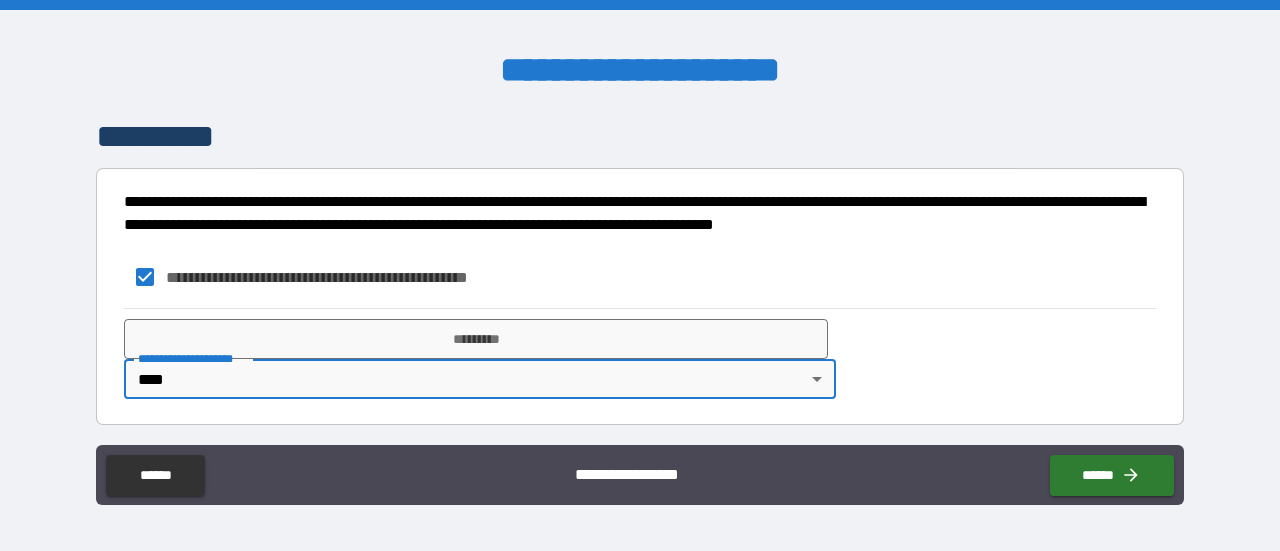type on "*" 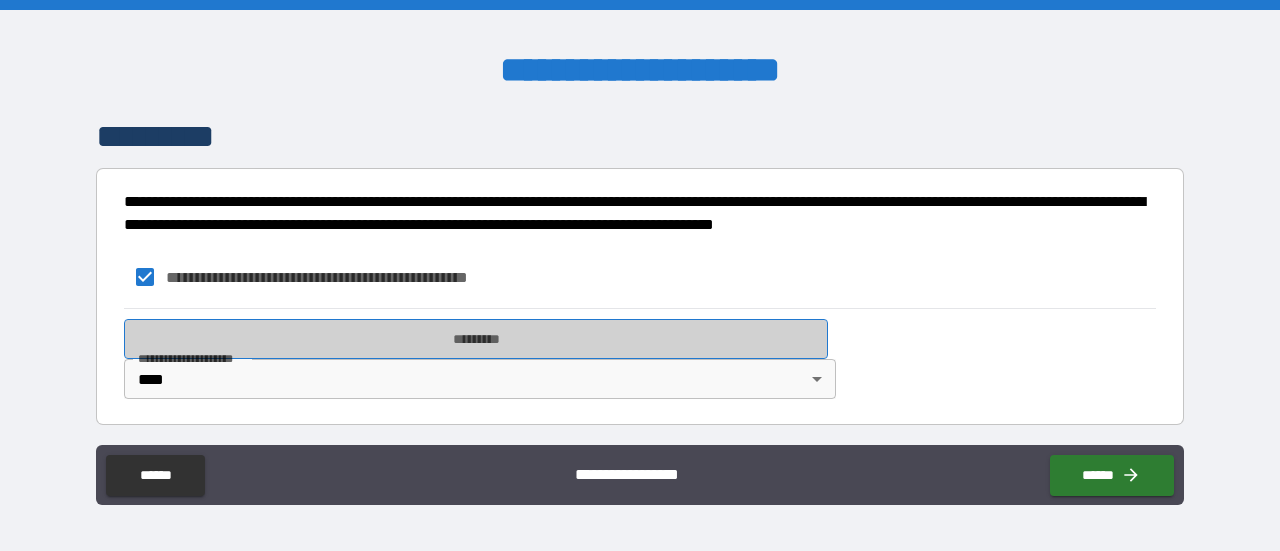 click on "*********" at bounding box center [476, 339] 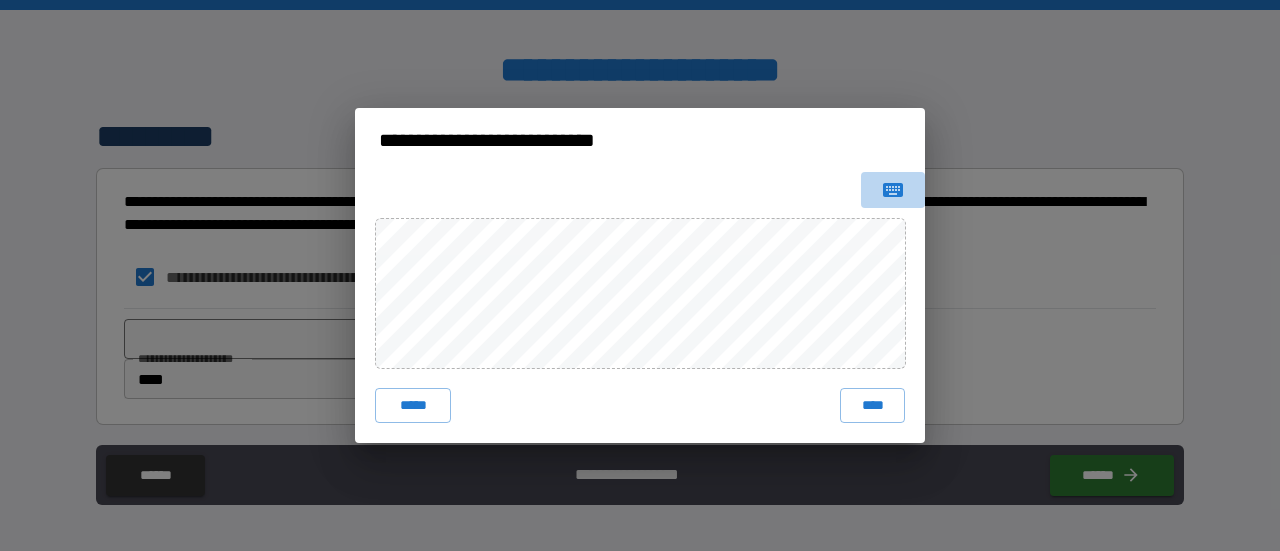click at bounding box center [893, 190] 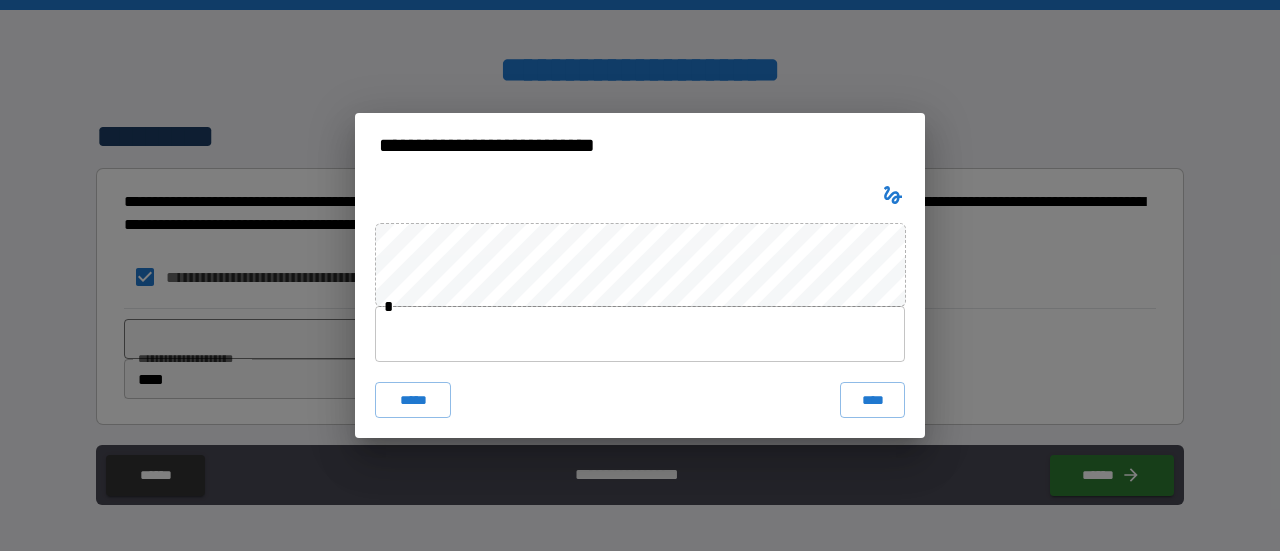 click at bounding box center [640, 334] 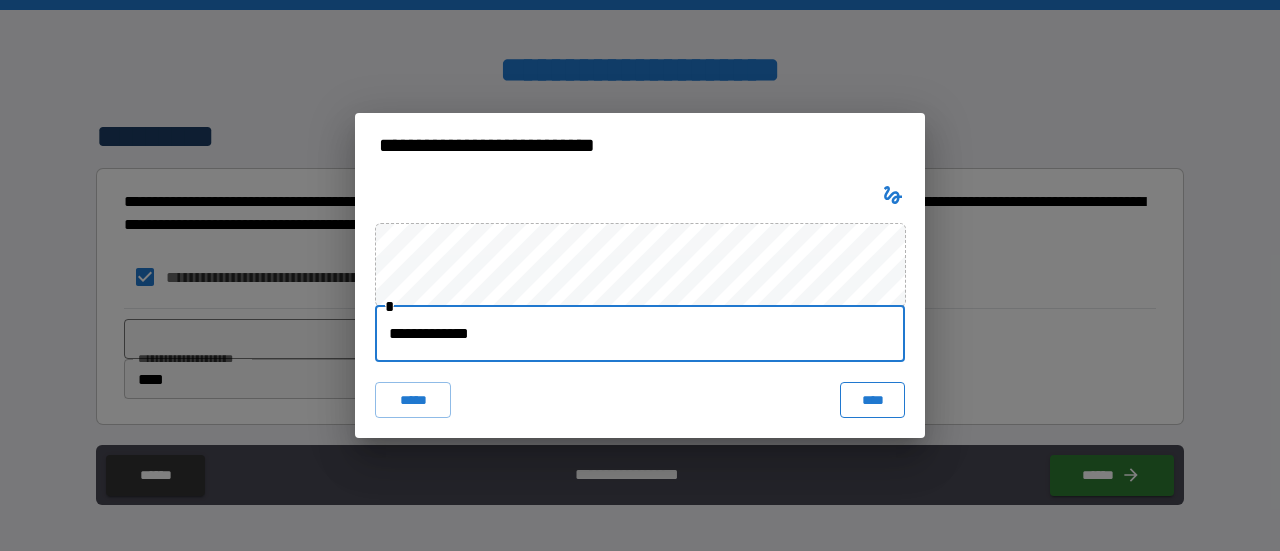 type on "**********" 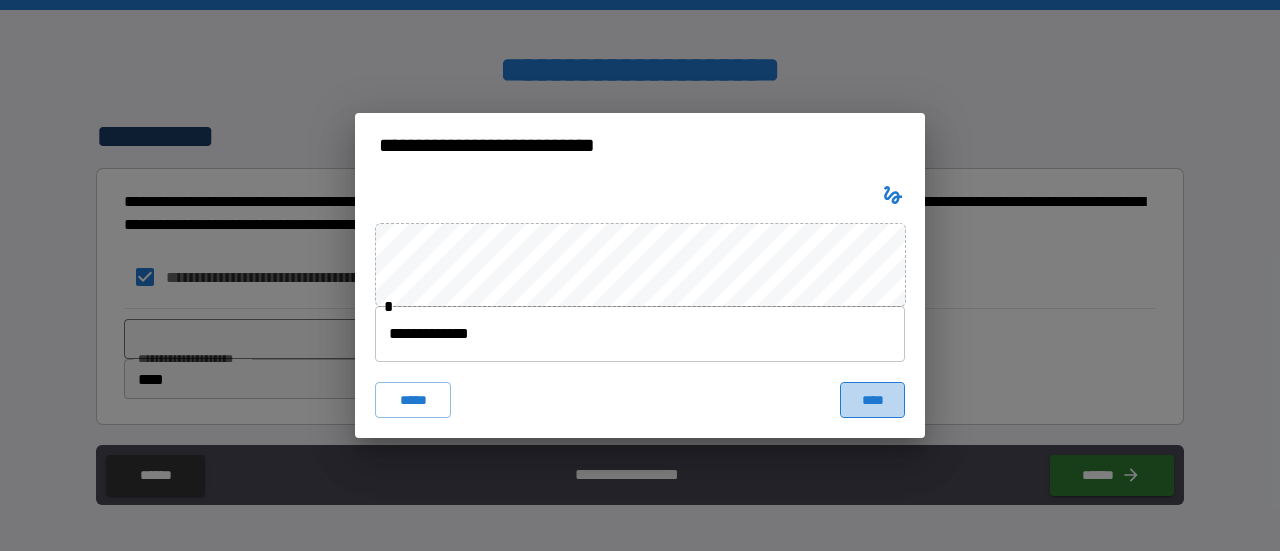 click on "****" at bounding box center [872, 400] 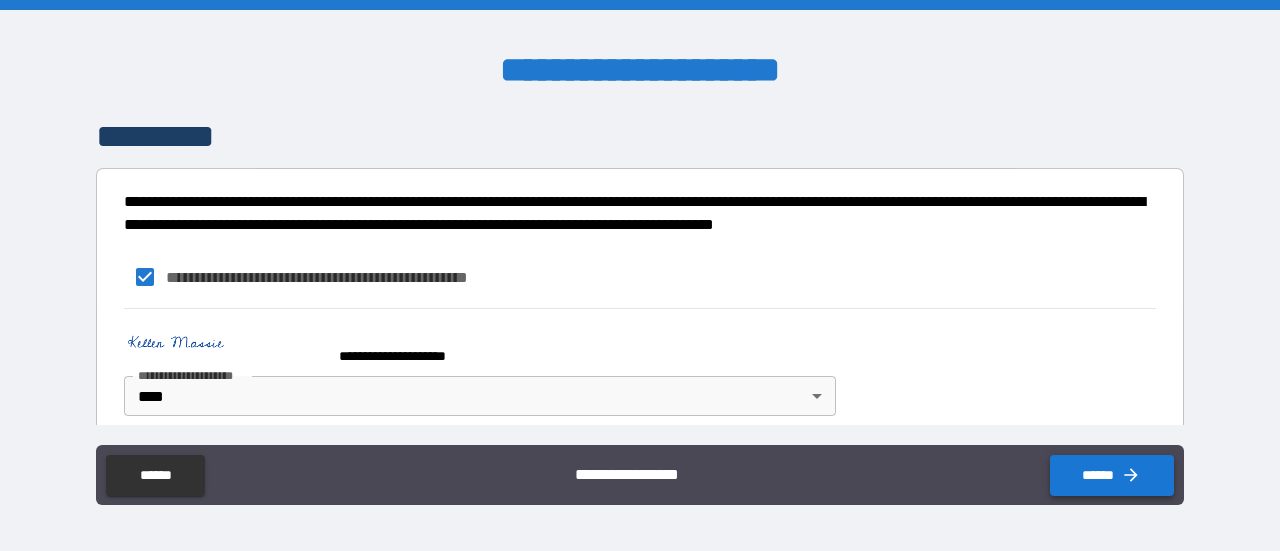 click on "******" at bounding box center [1112, 475] 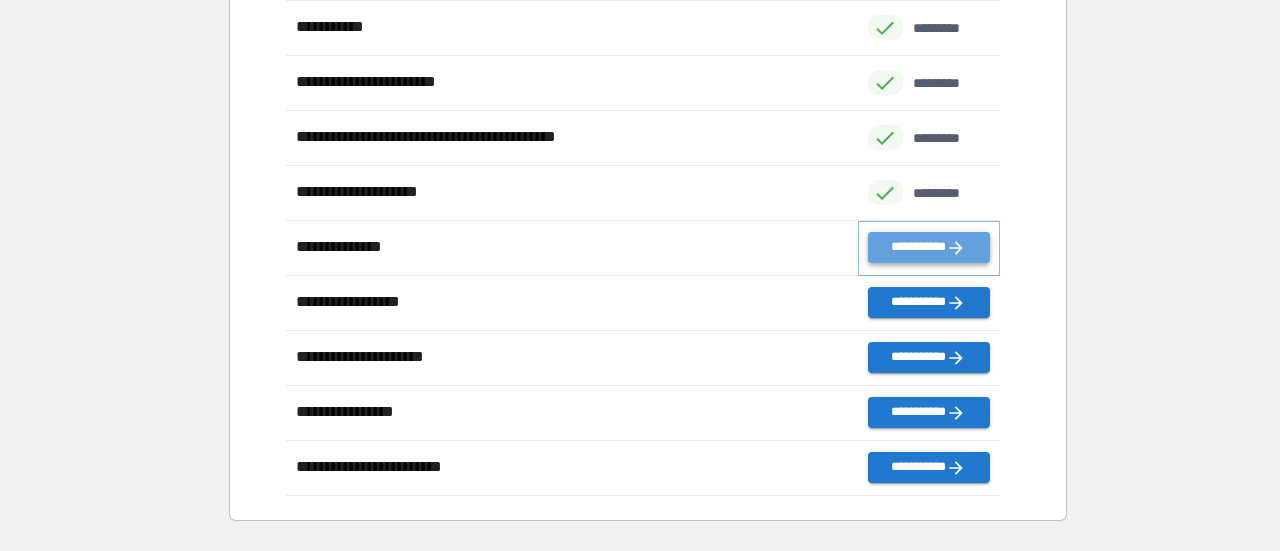 click on "**********" at bounding box center (929, 247) 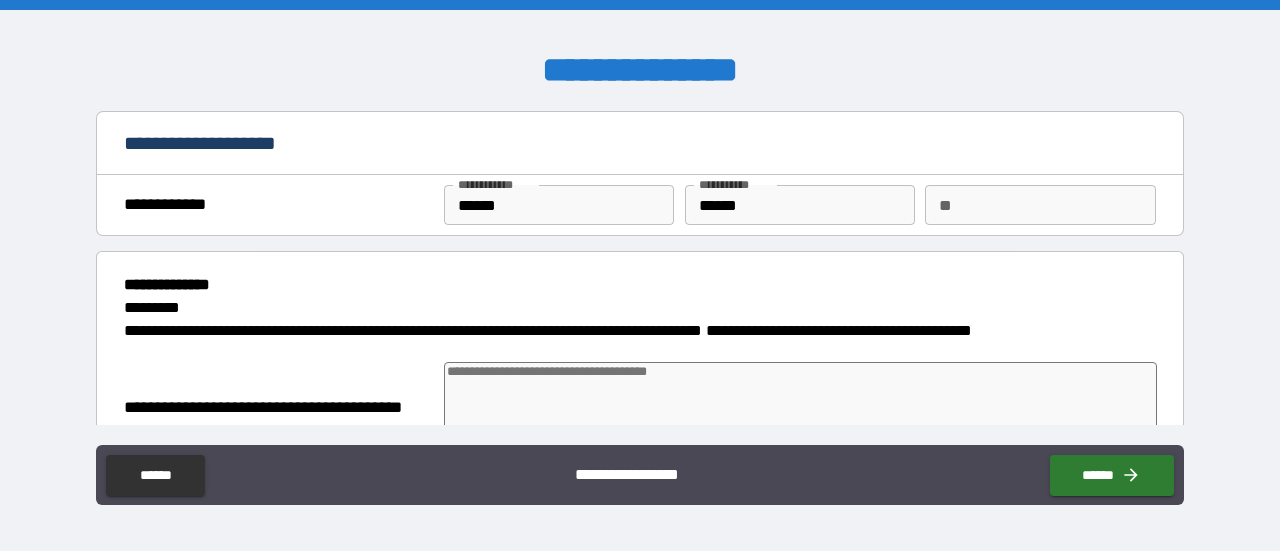 type on "*" 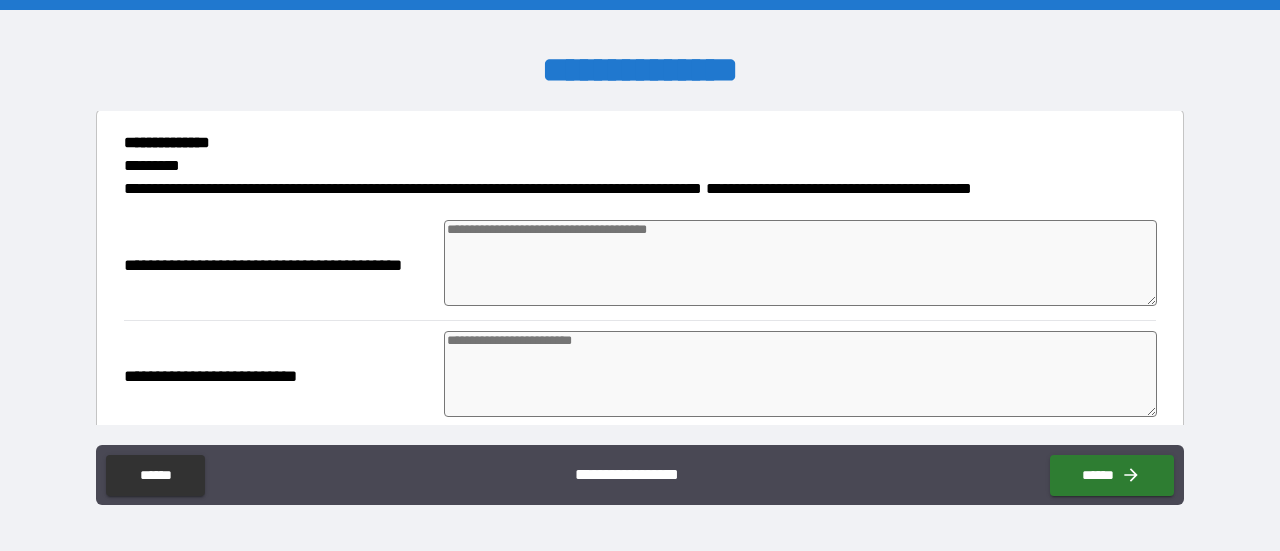 click at bounding box center [800, 263] 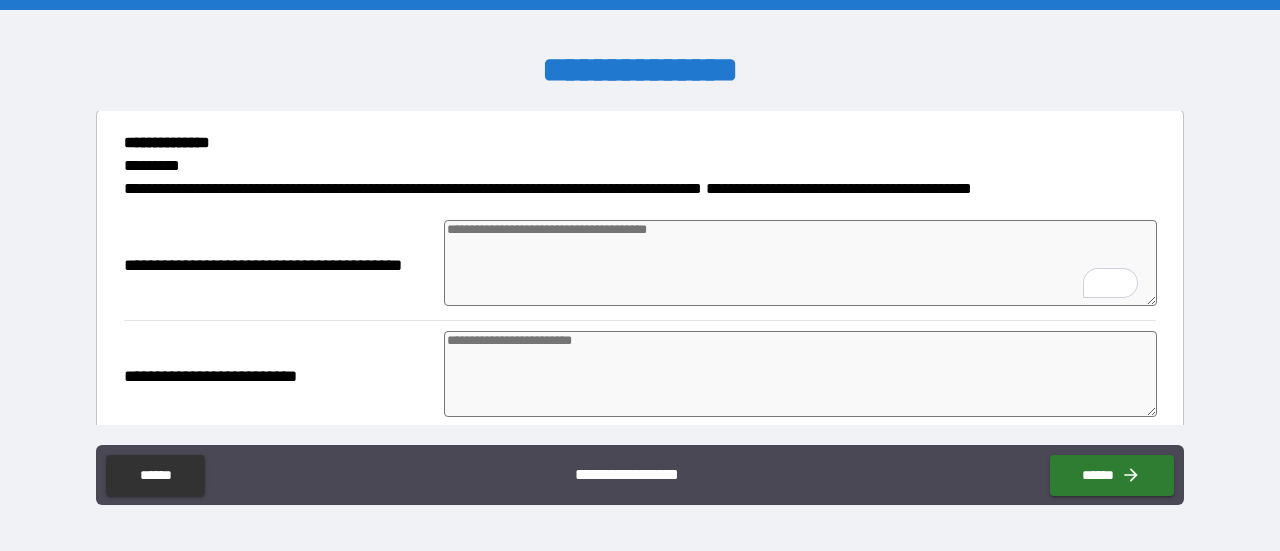 type on "*" 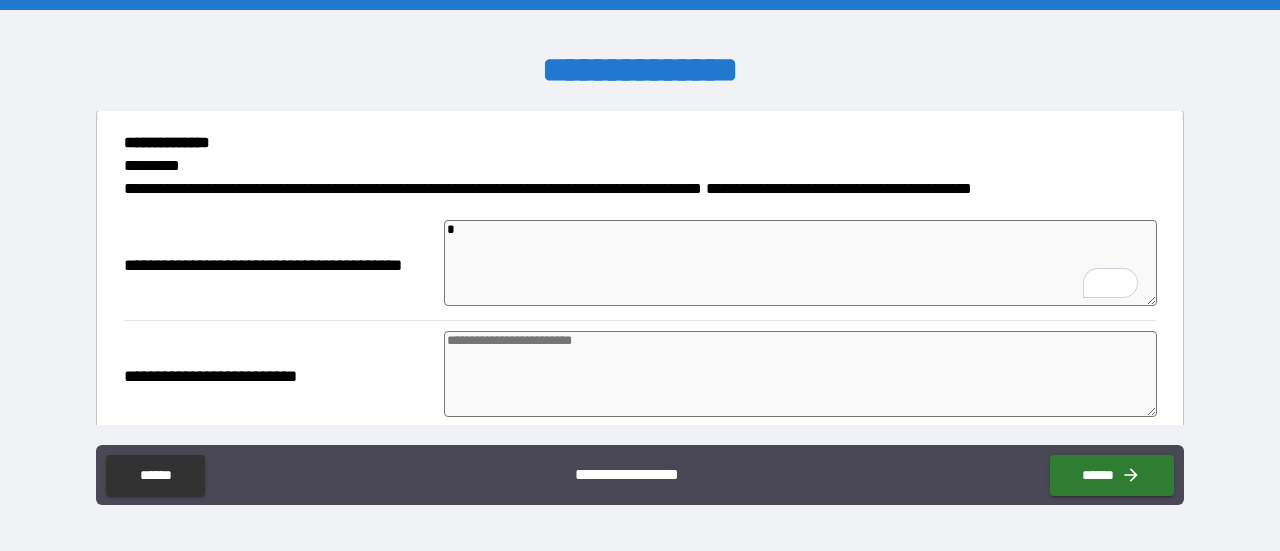 type on "*" 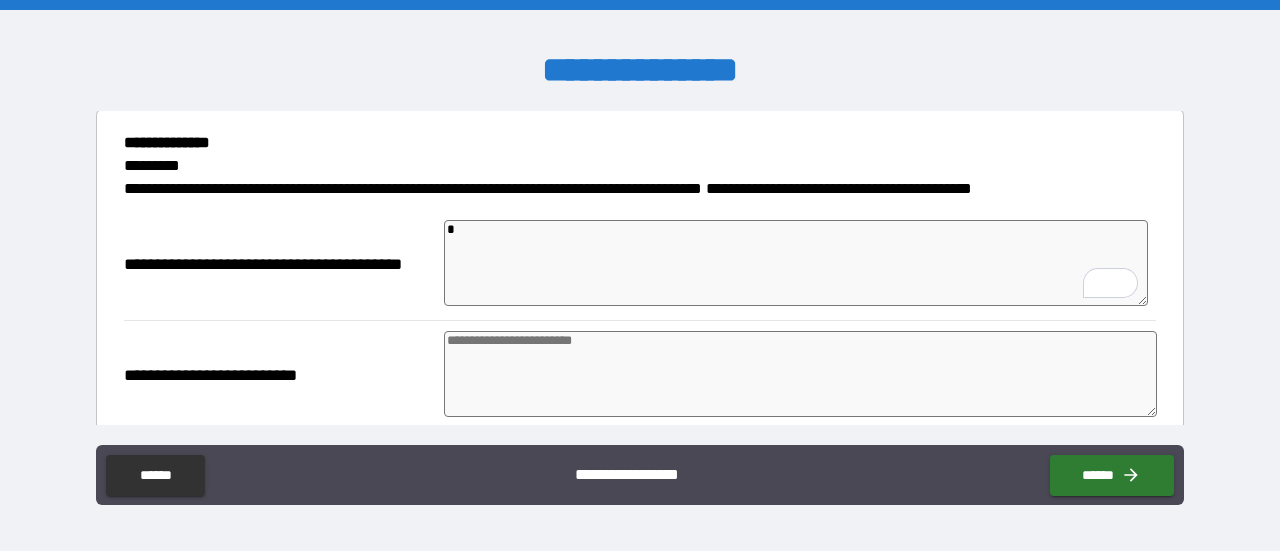 type on "**" 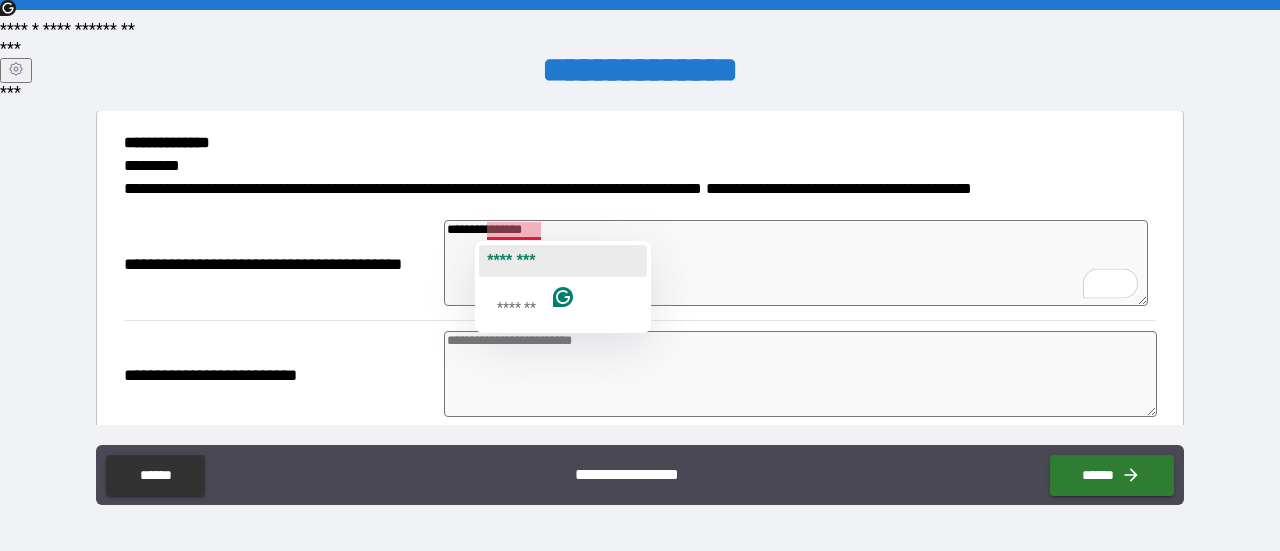 click on "********" 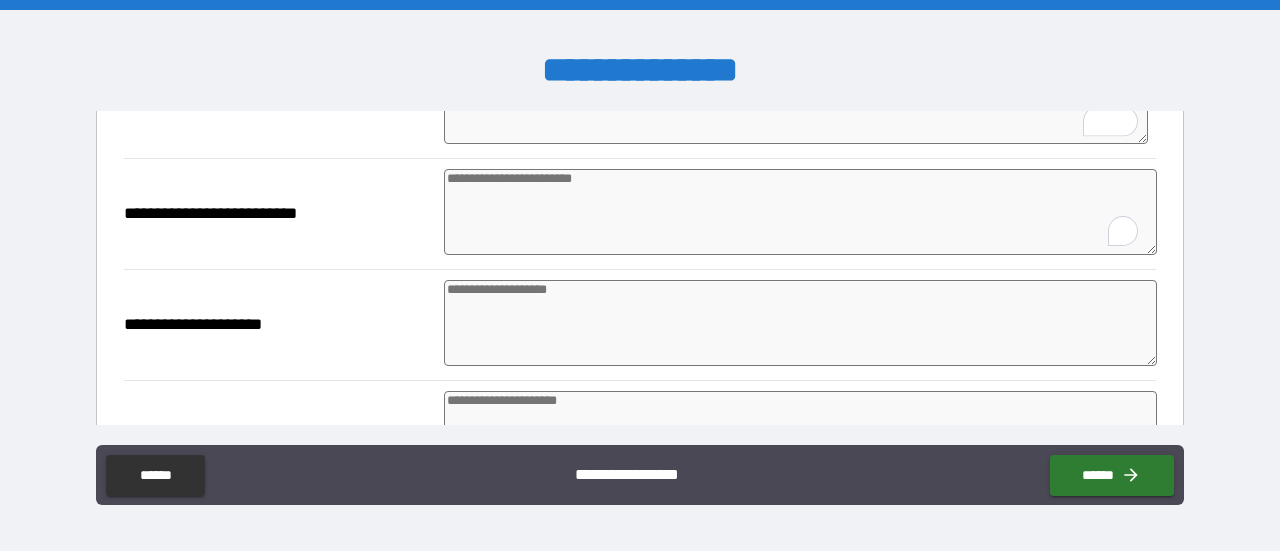 click at bounding box center [800, 212] 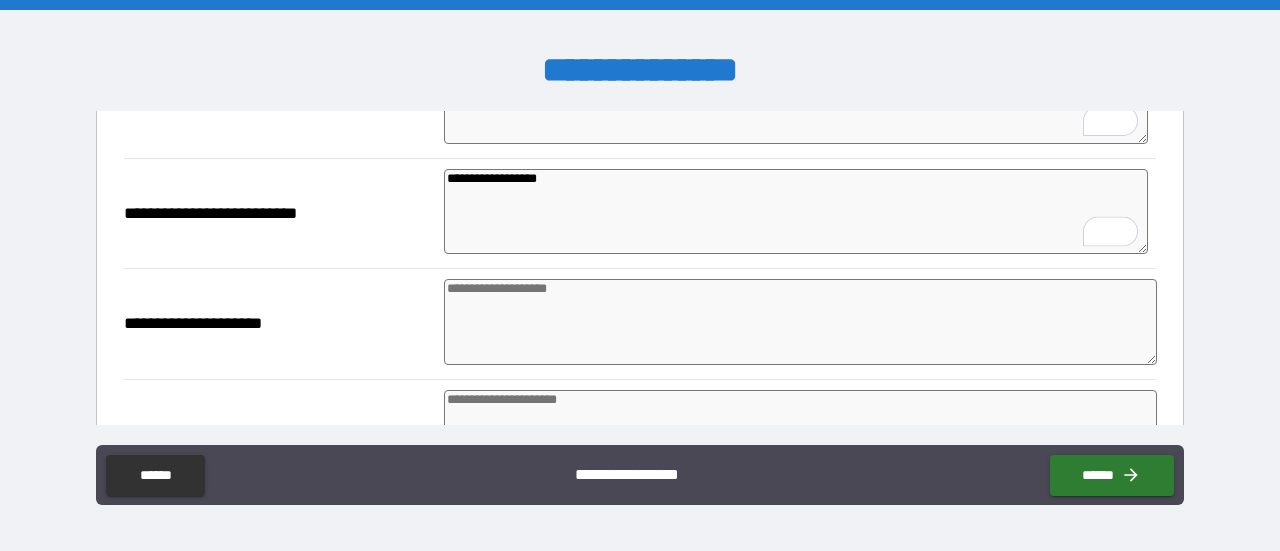 click at bounding box center [800, 322] 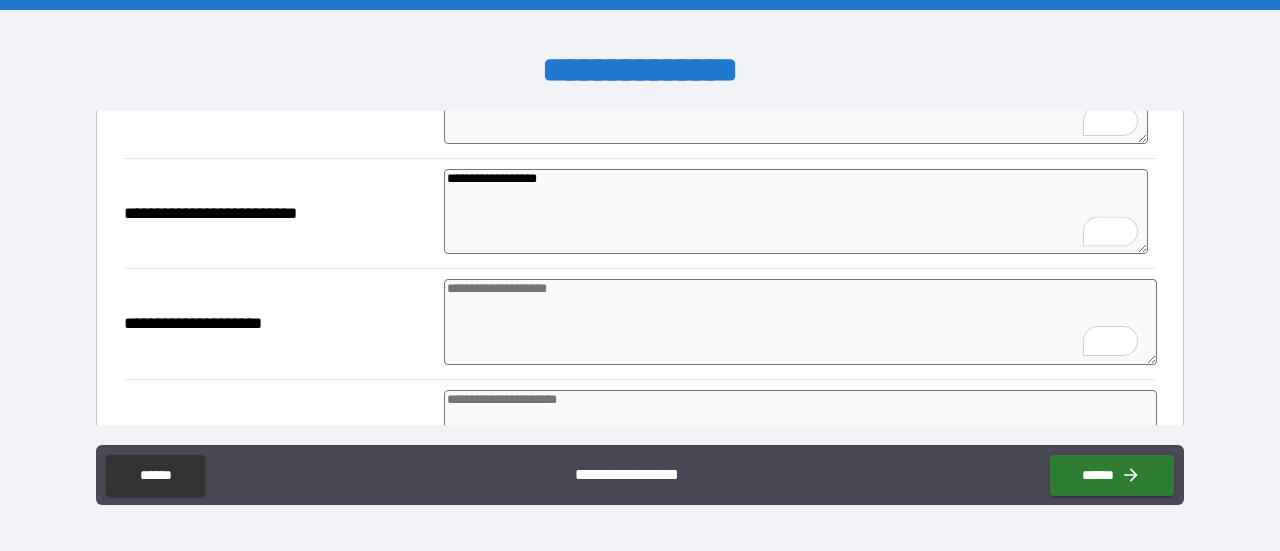click on "**********" at bounding box center (796, 211) 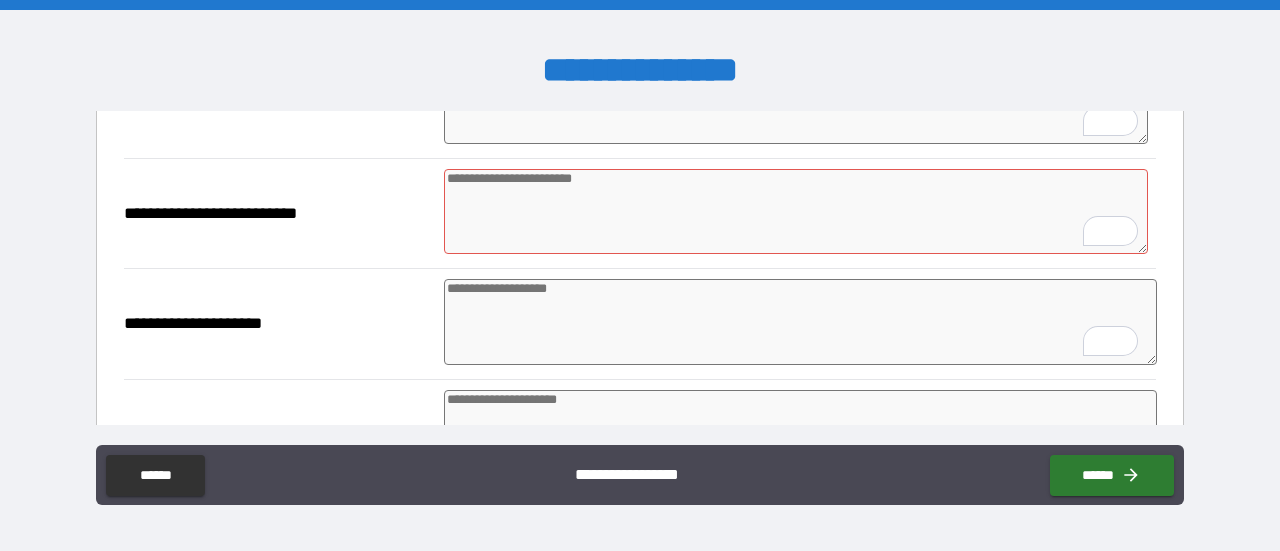 paste on "**********" 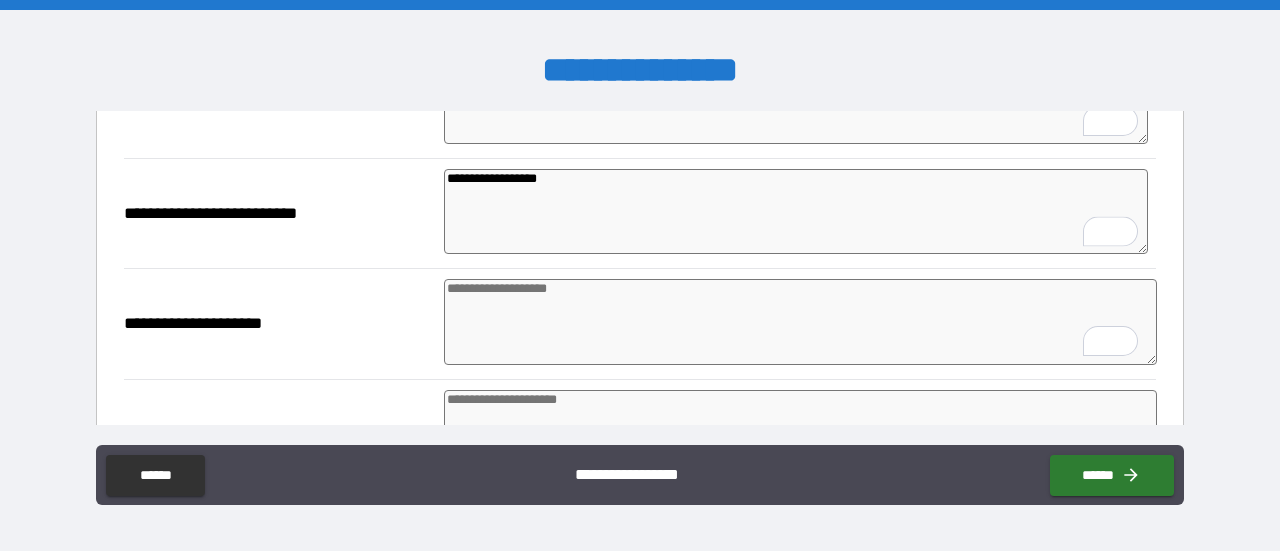 click at bounding box center (800, 322) 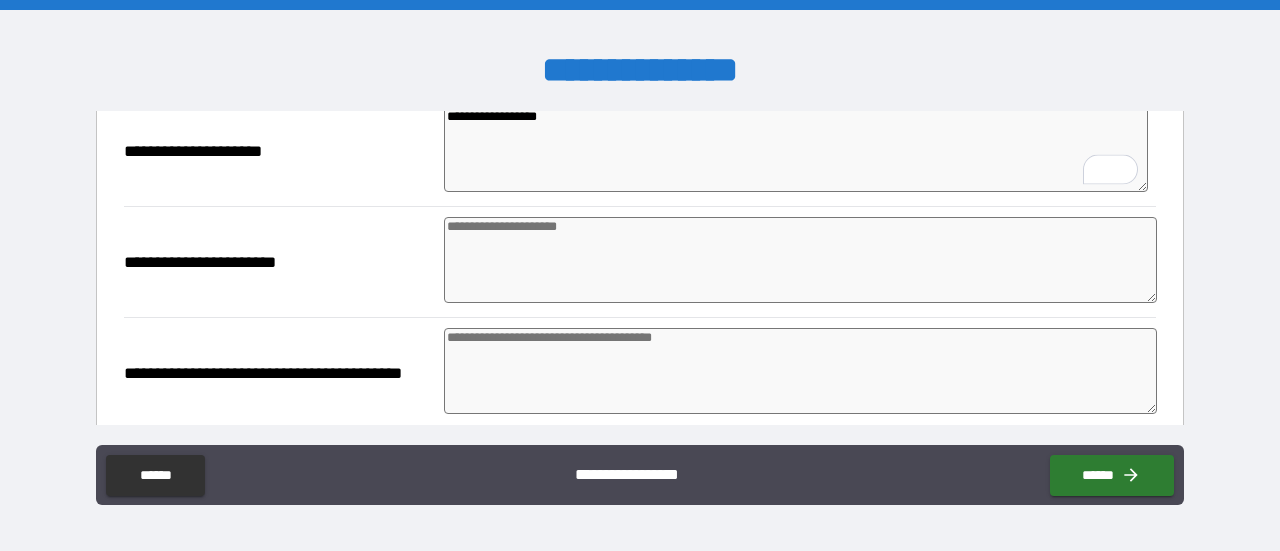 click at bounding box center [800, 260] 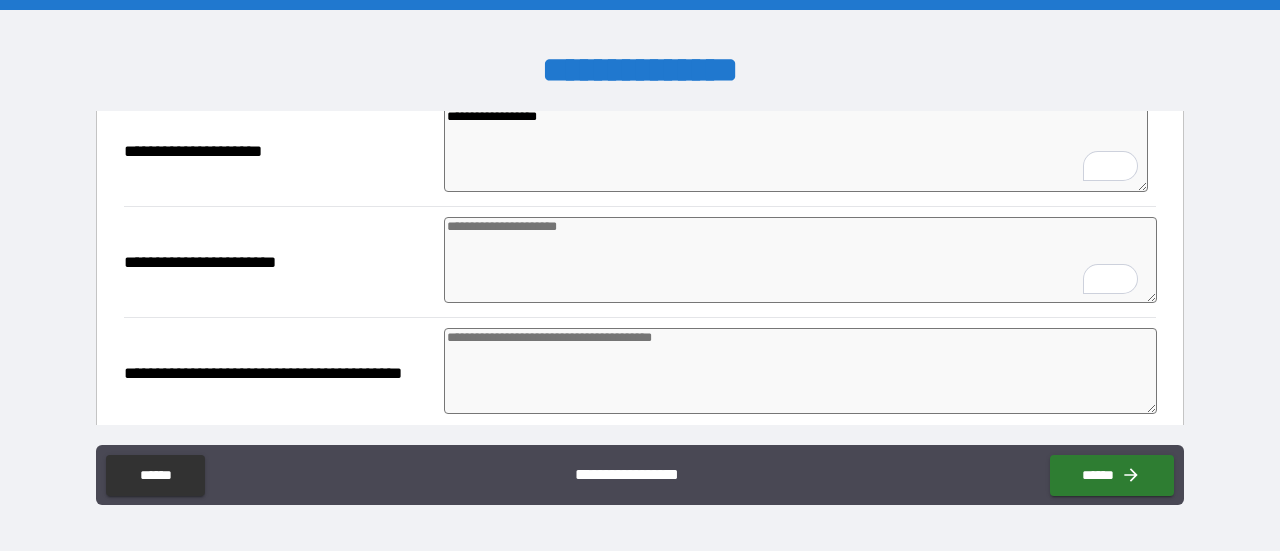 paste on "**********" 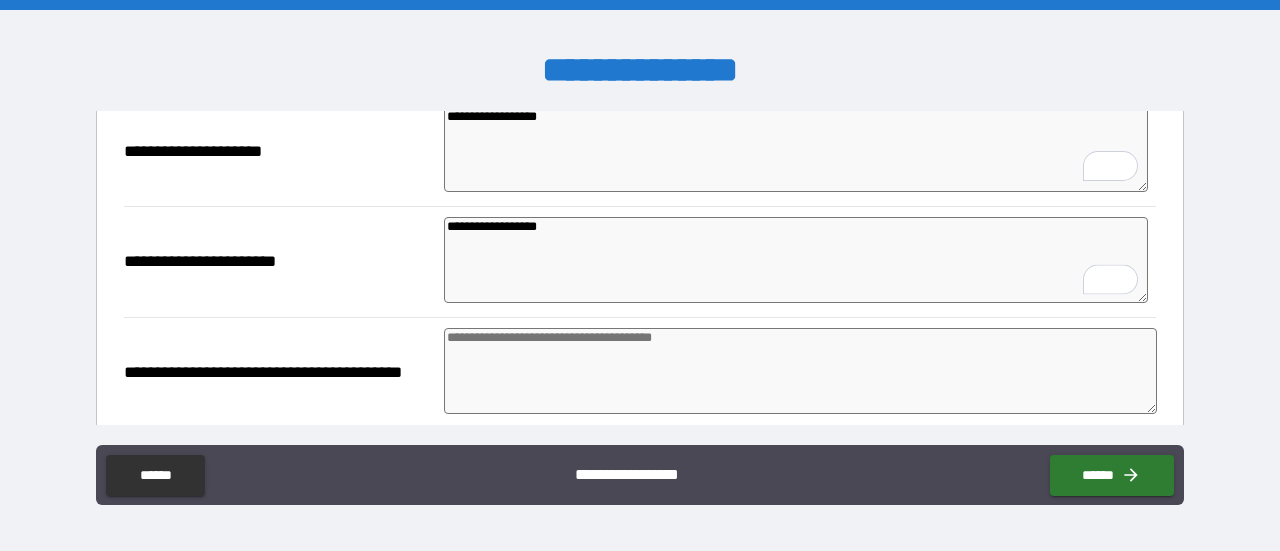 click on "**********" at bounding box center [796, 259] 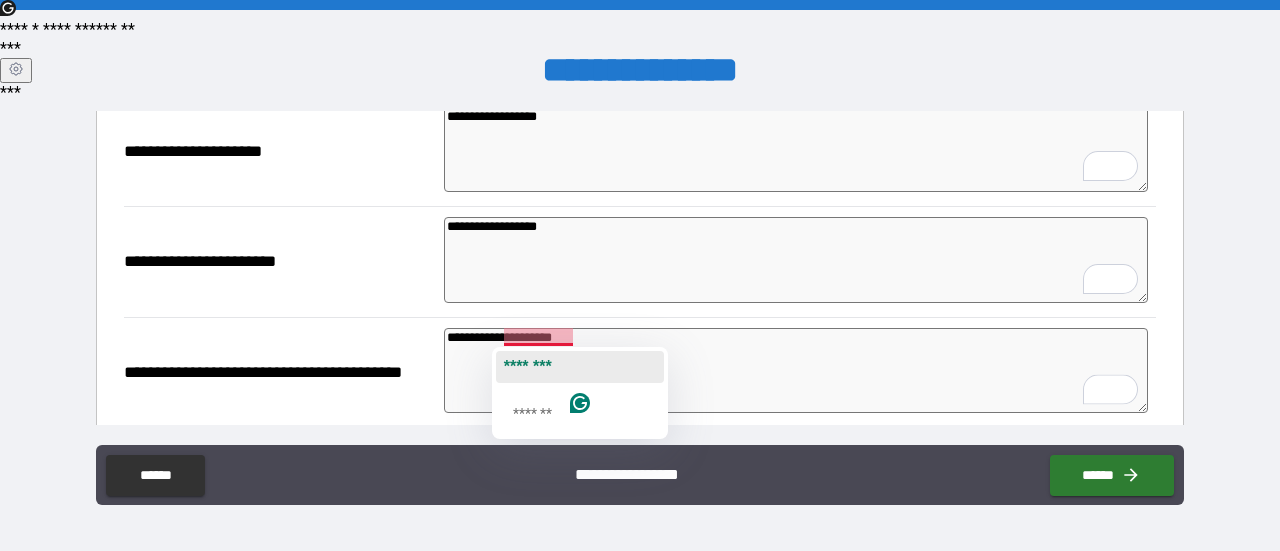 click on "********" 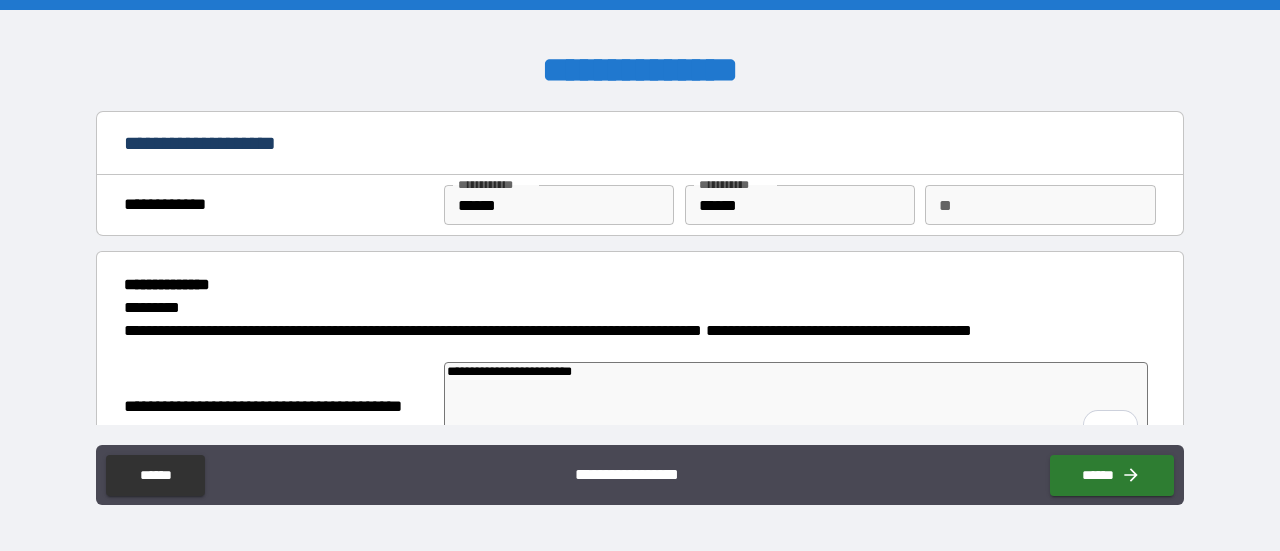 scroll, scrollTop: 0, scrollLeft: 0, axis: both 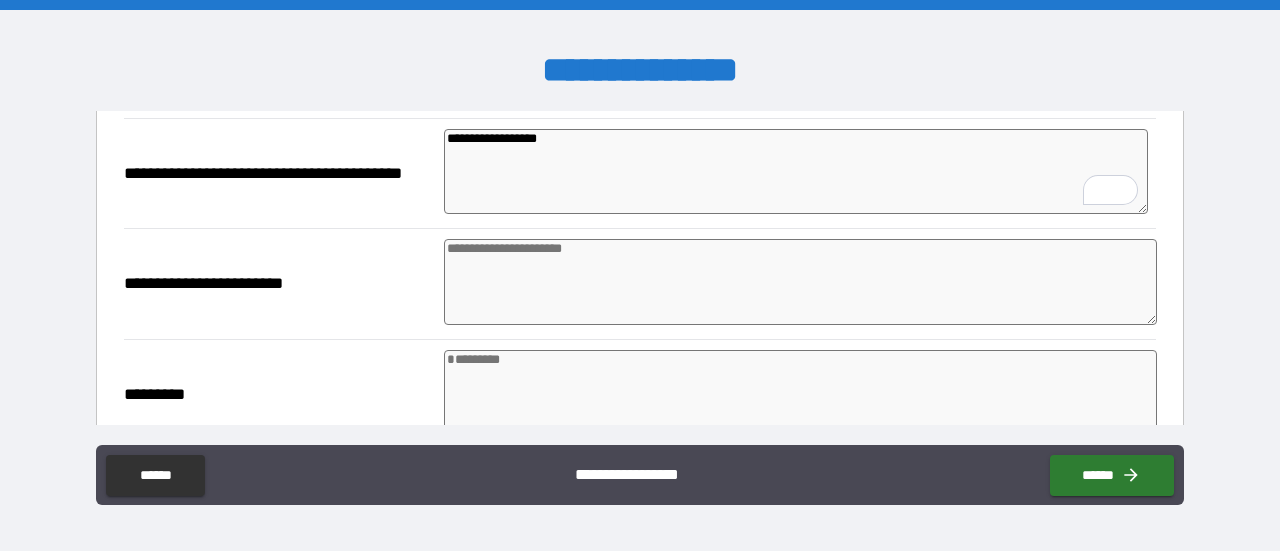 click at bounding box center (800, 282) 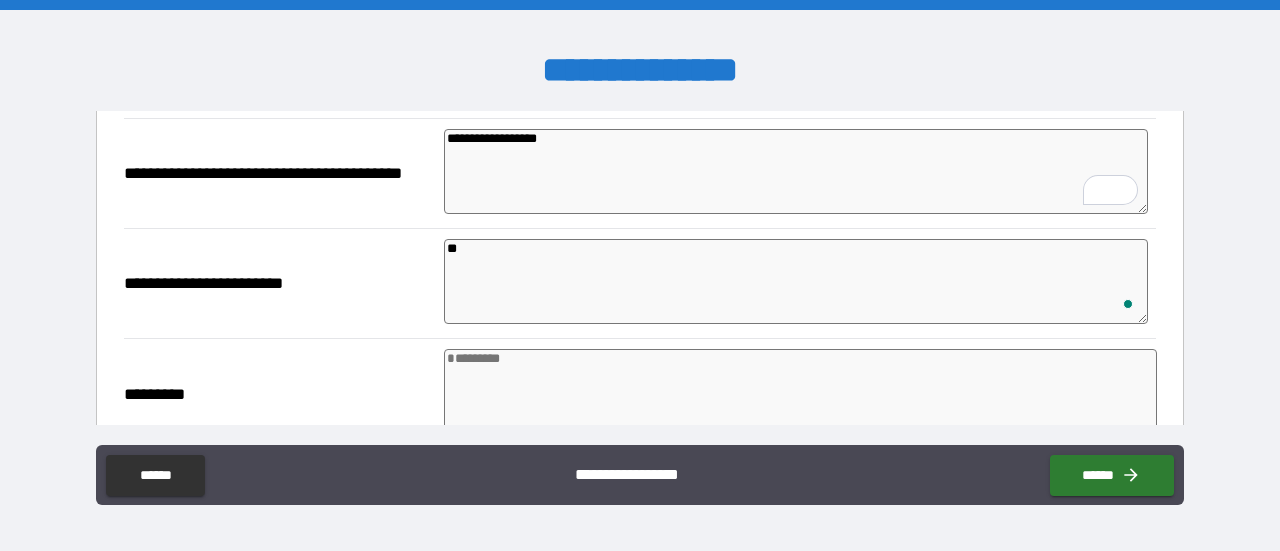 scroll, scrollTop: 675, scrollLeft: 0, axis: vertical 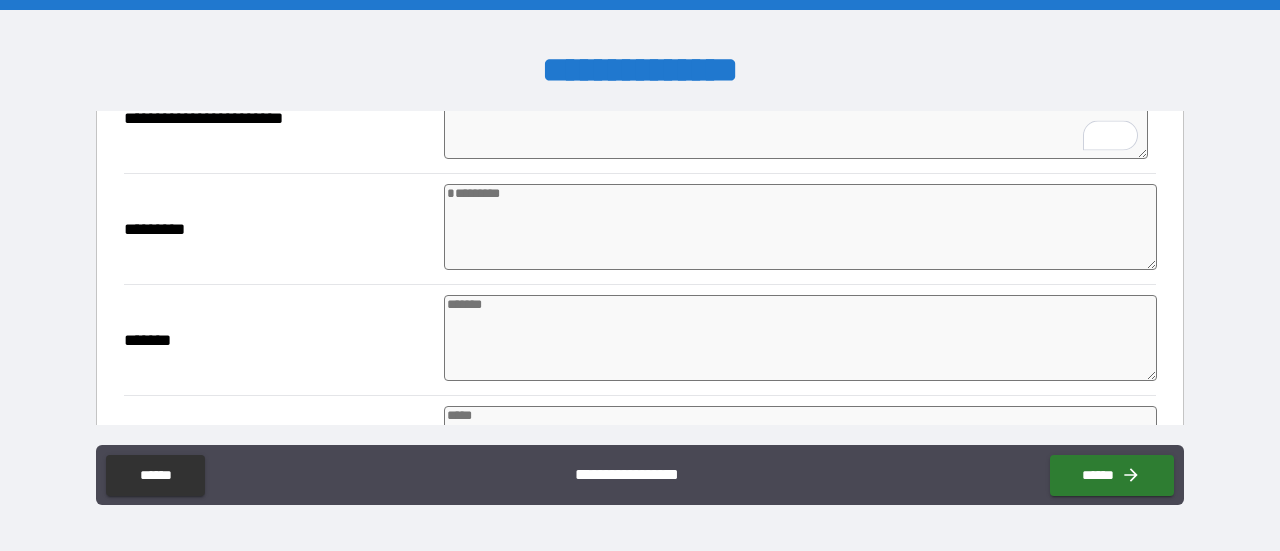 type on "**********" 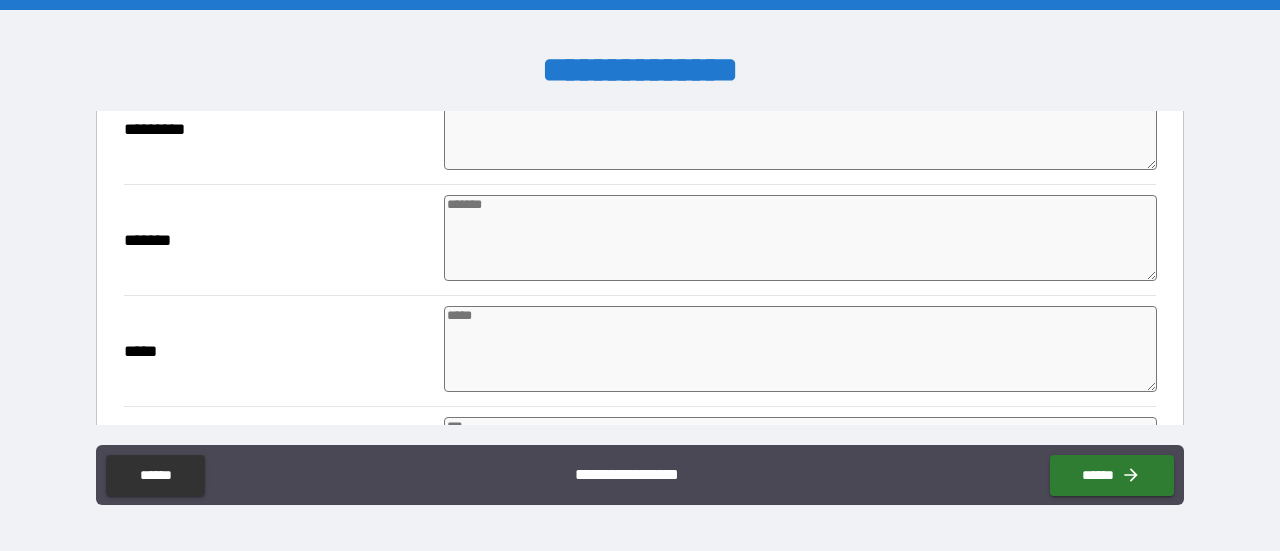 click at bounding box center (800, 238) 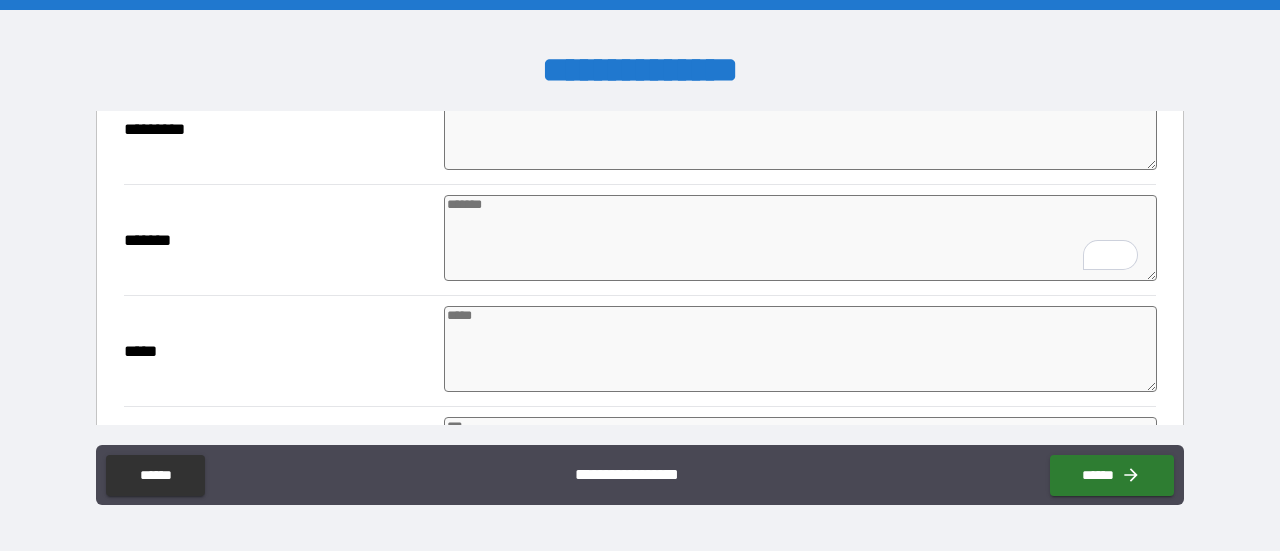 paste on "**********" 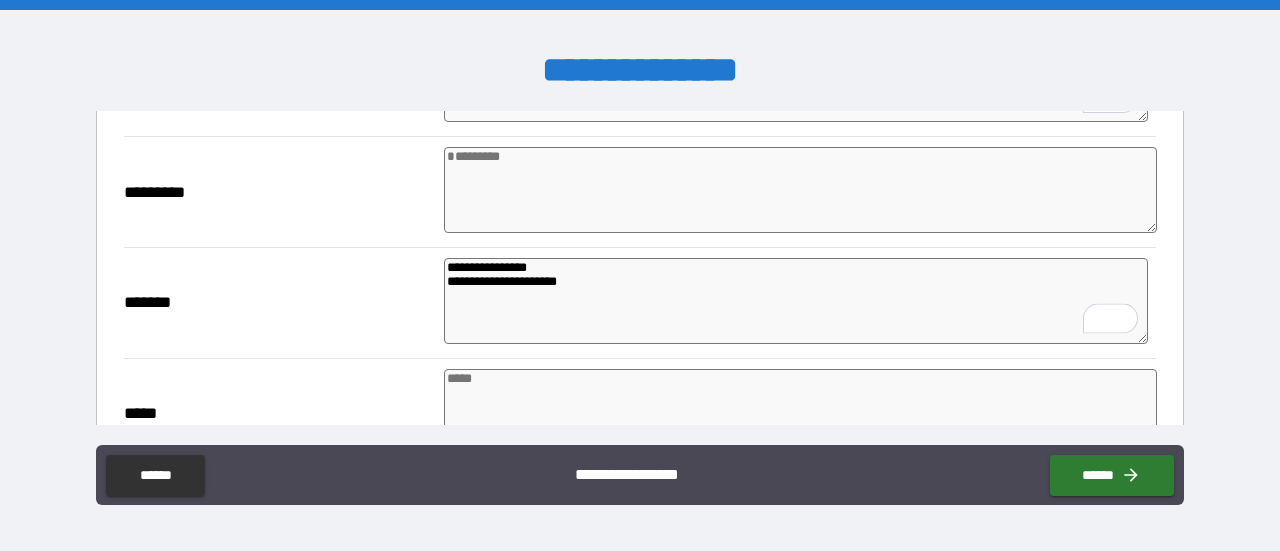 type on "**********" 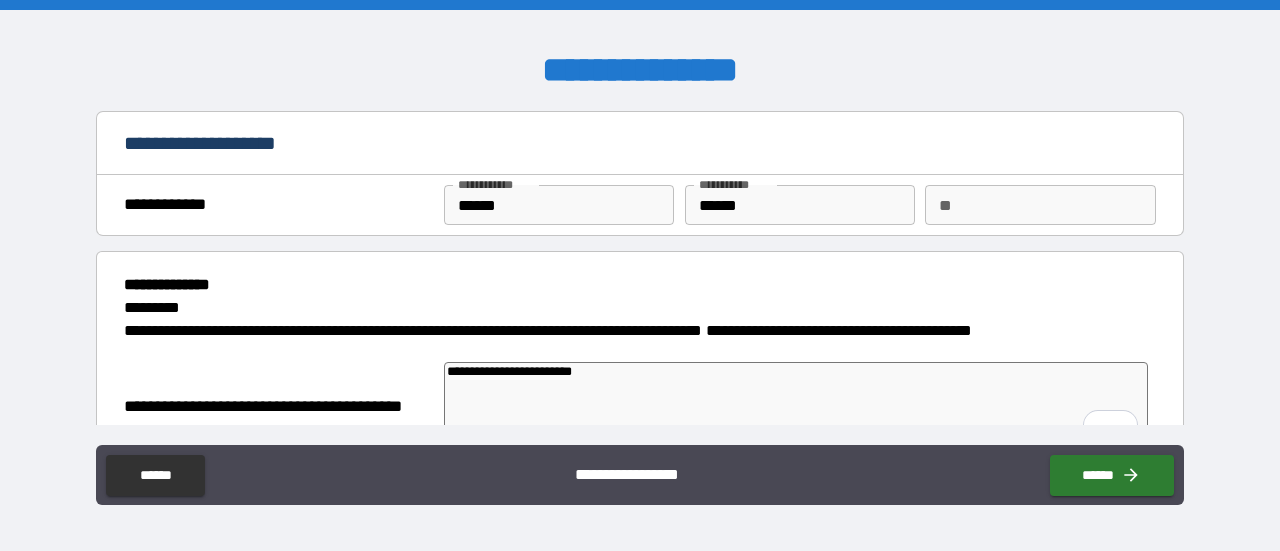 scroll, scrollTop: 0, scrollLeft: 0, axis: both 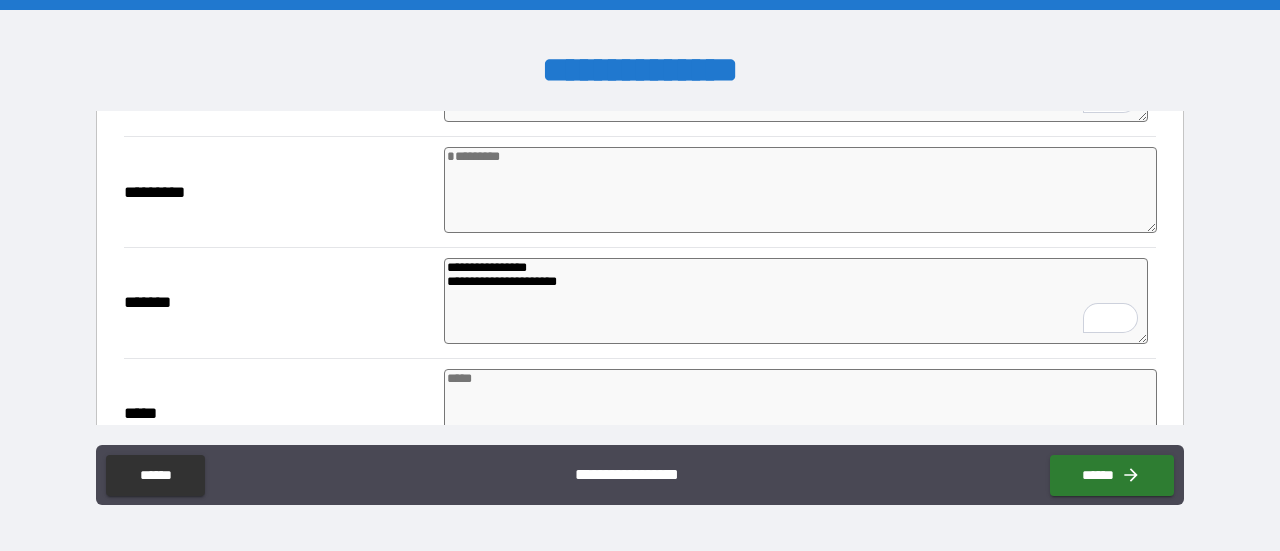 click at bounding box center [800, 190] 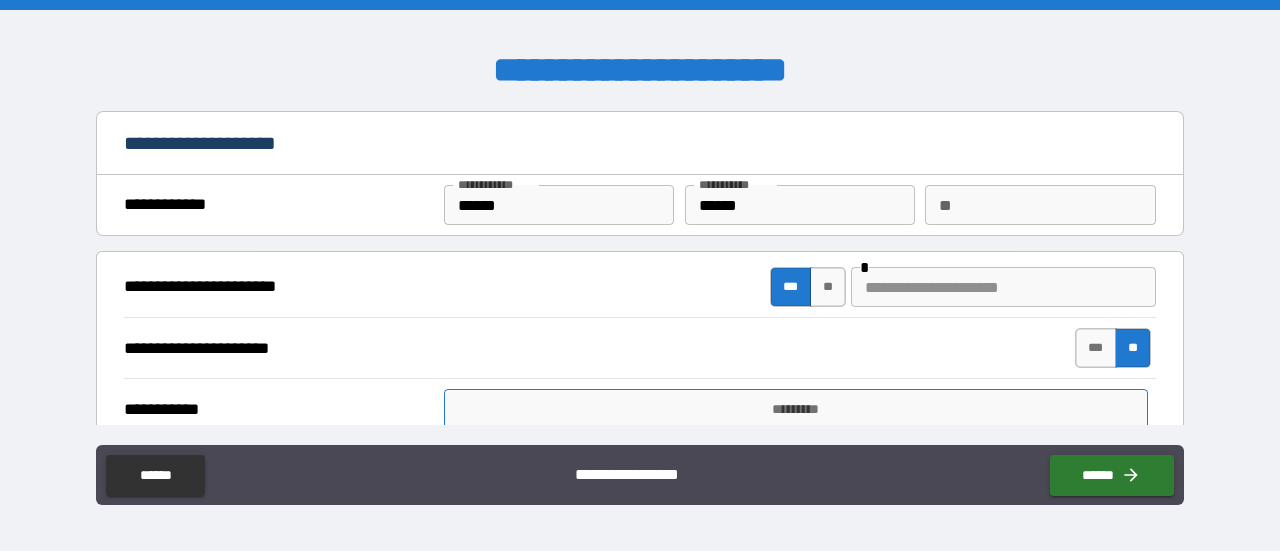 scroll, scrollTop: 0, scrollLeft: 0, axis: both 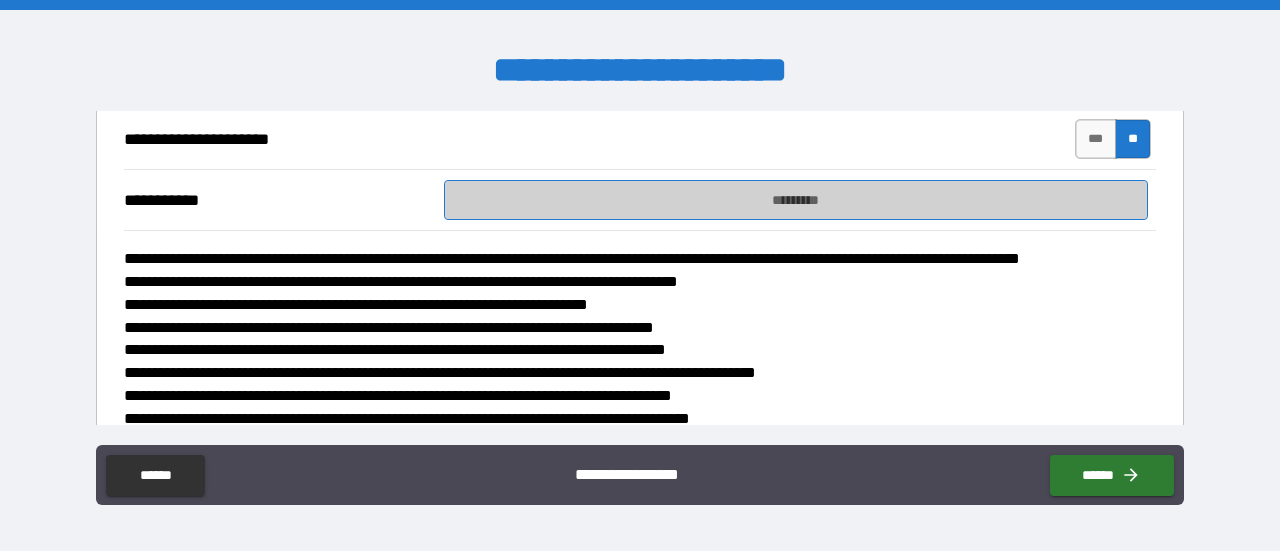 click on "*********" at bounding box center (796, 200) 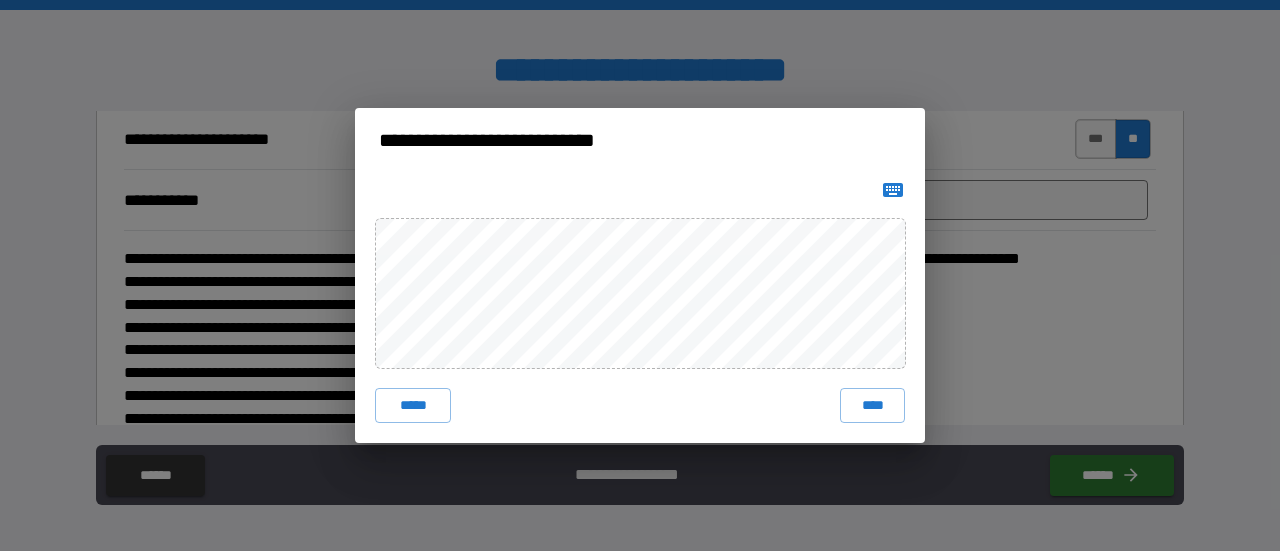 click at bounding box center (893, 190) 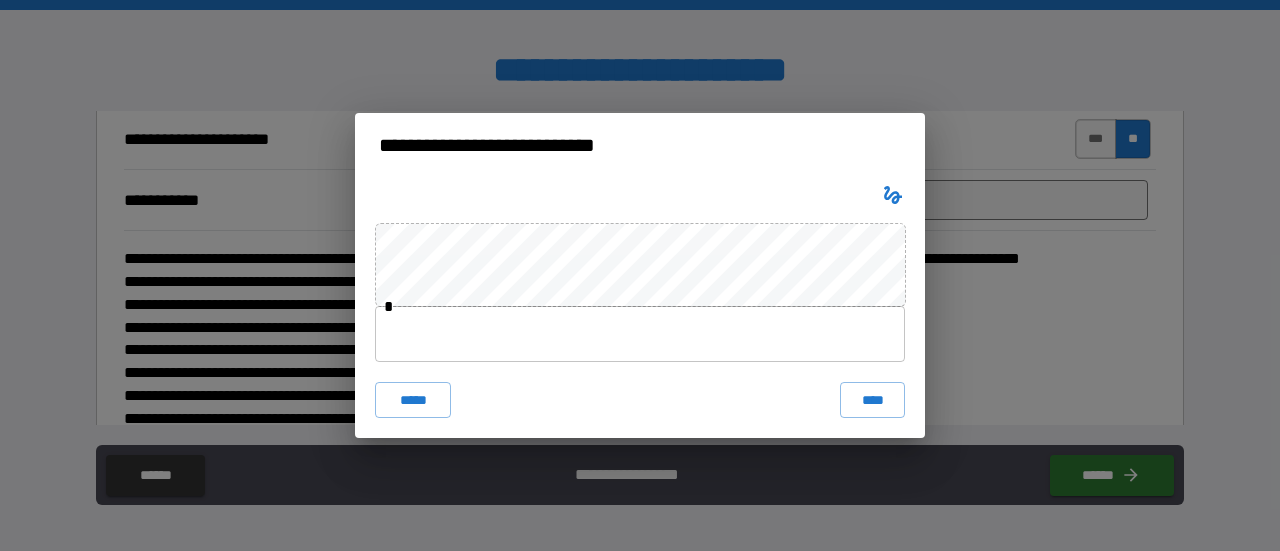 click at bounding box center (640, 334) 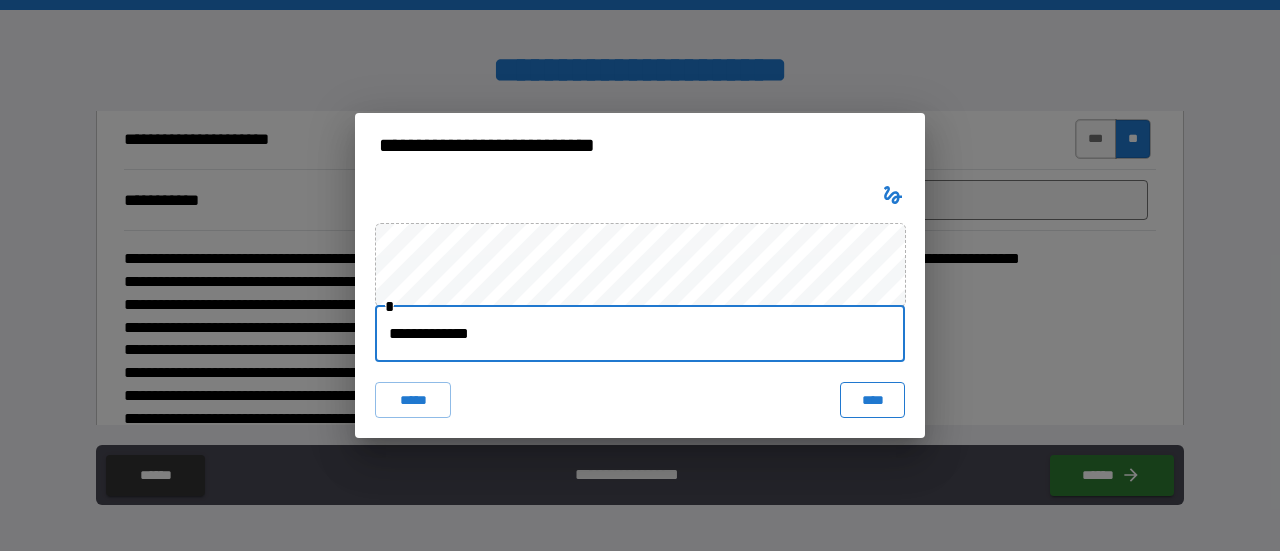type on "**********" 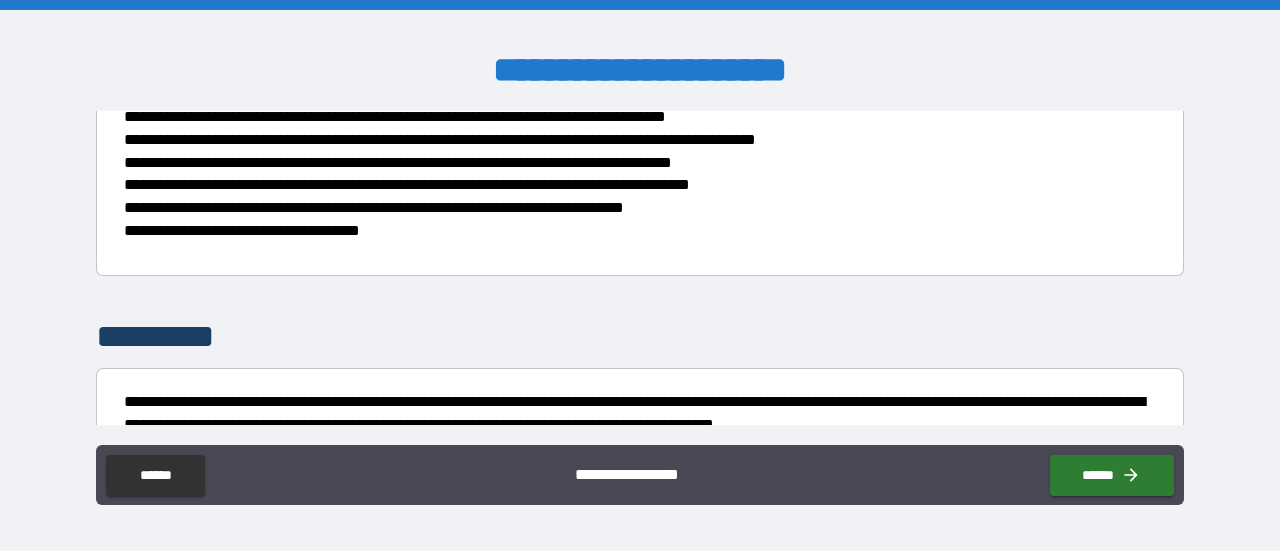 scroll, scrollTop: 660, scrollLeft: 0, axis: vertical 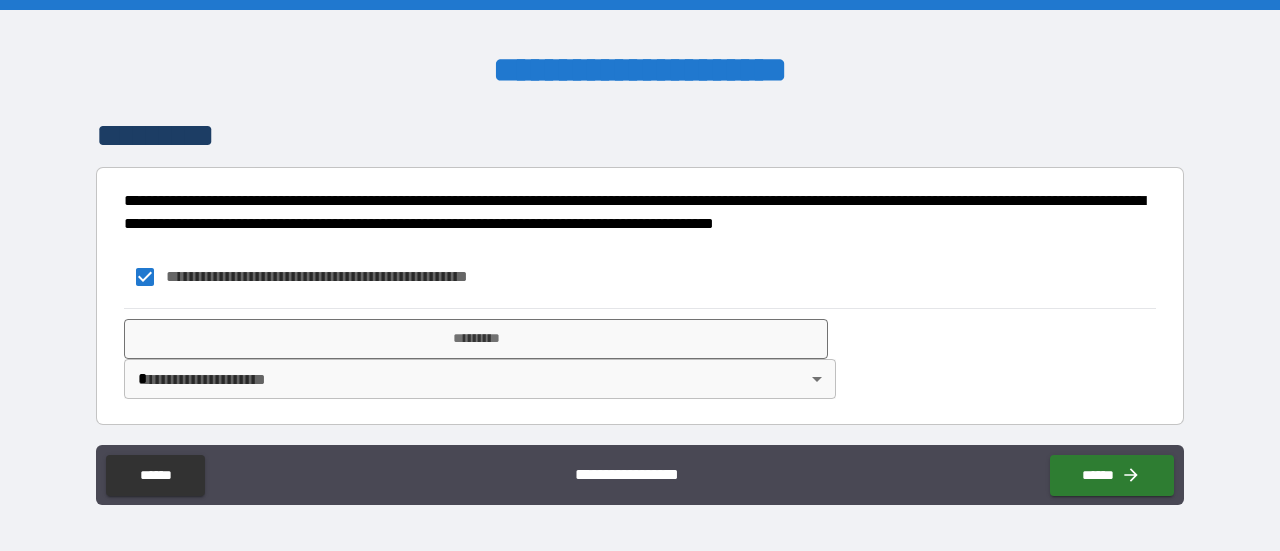 click on "**********" at bounding box center [640, 275] 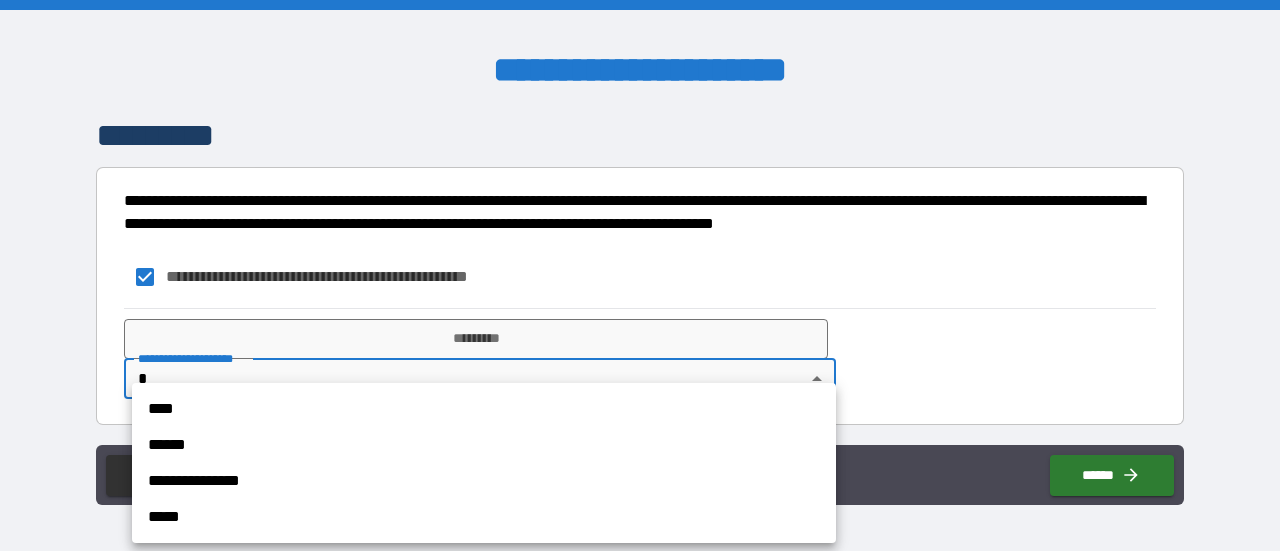 click on "****" at bounding box center [484, 409] 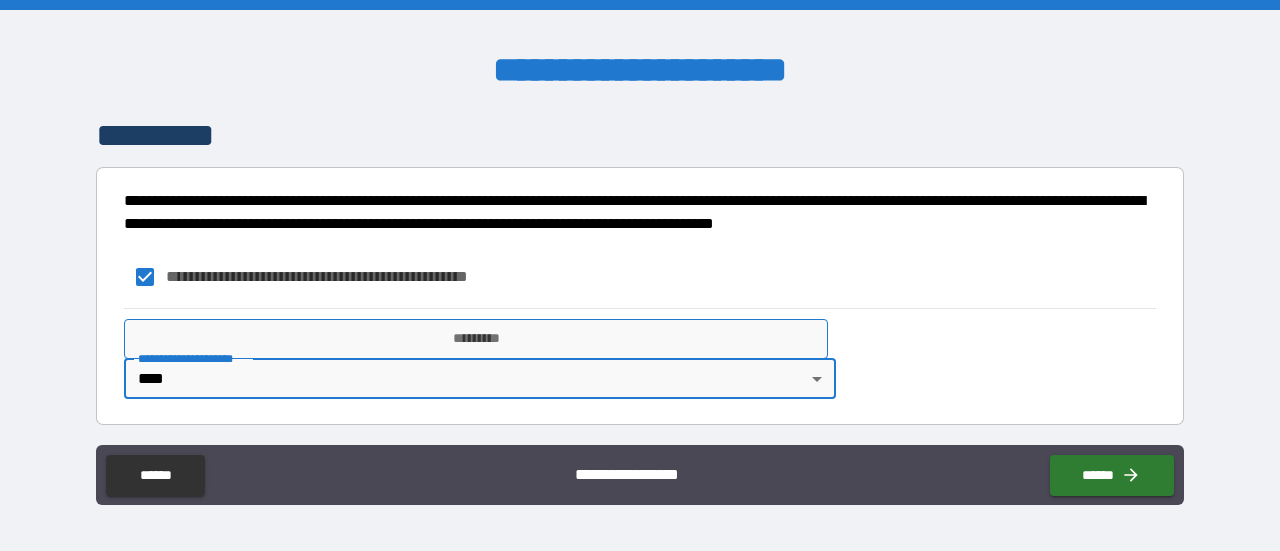 click on "*********" at bounding box center [476, 339] 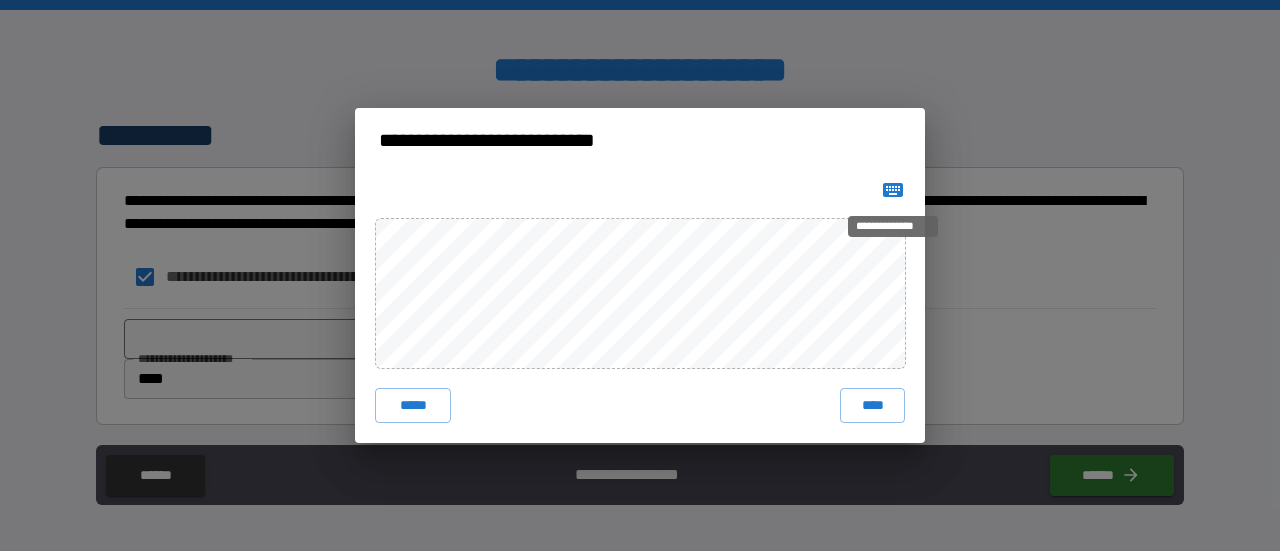 click 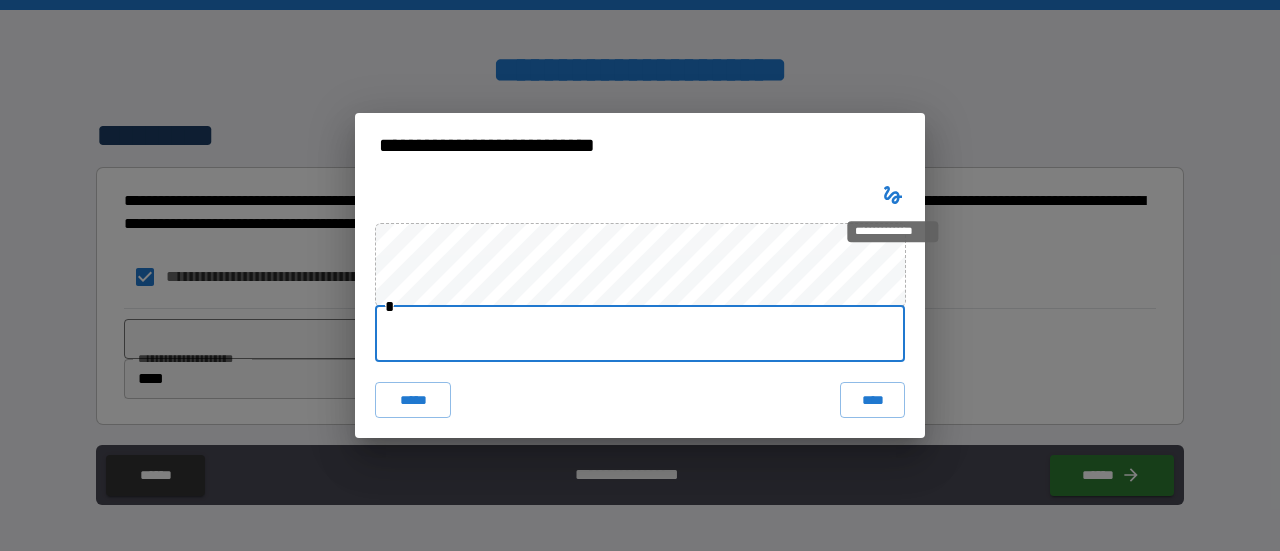 click at bounding box center (640, 334) 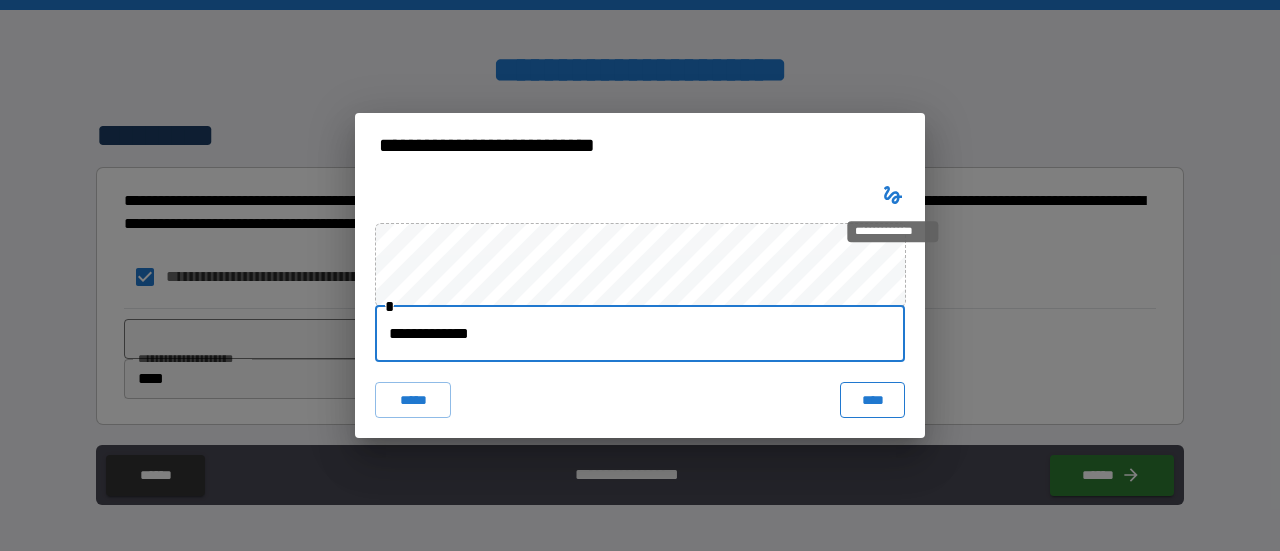 type on "**********" 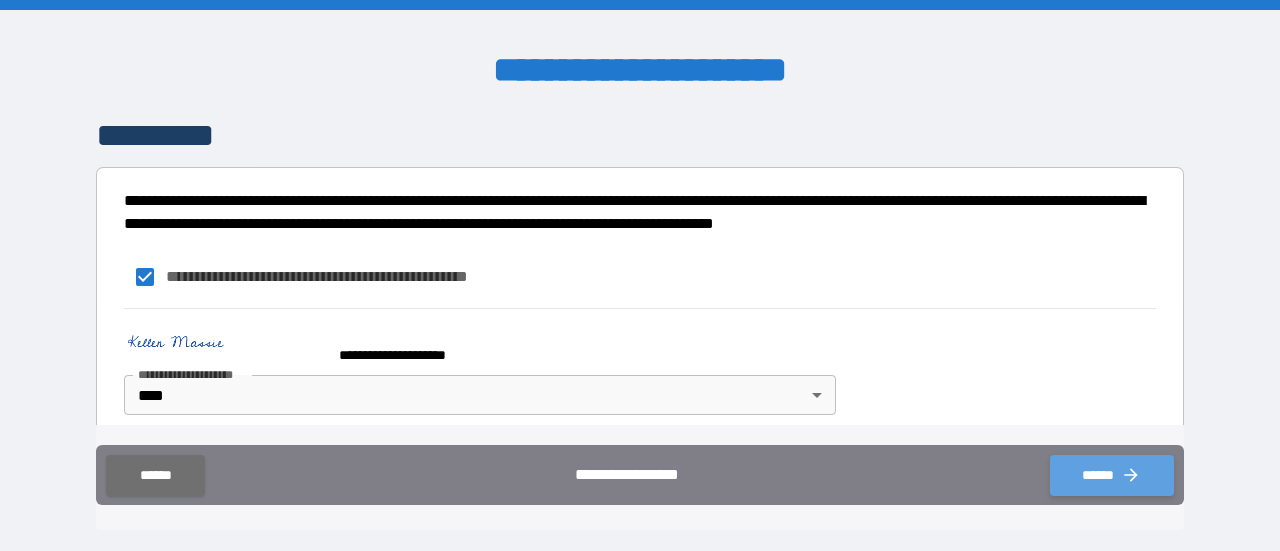 click on "******" at bounding box center (1112, 475) 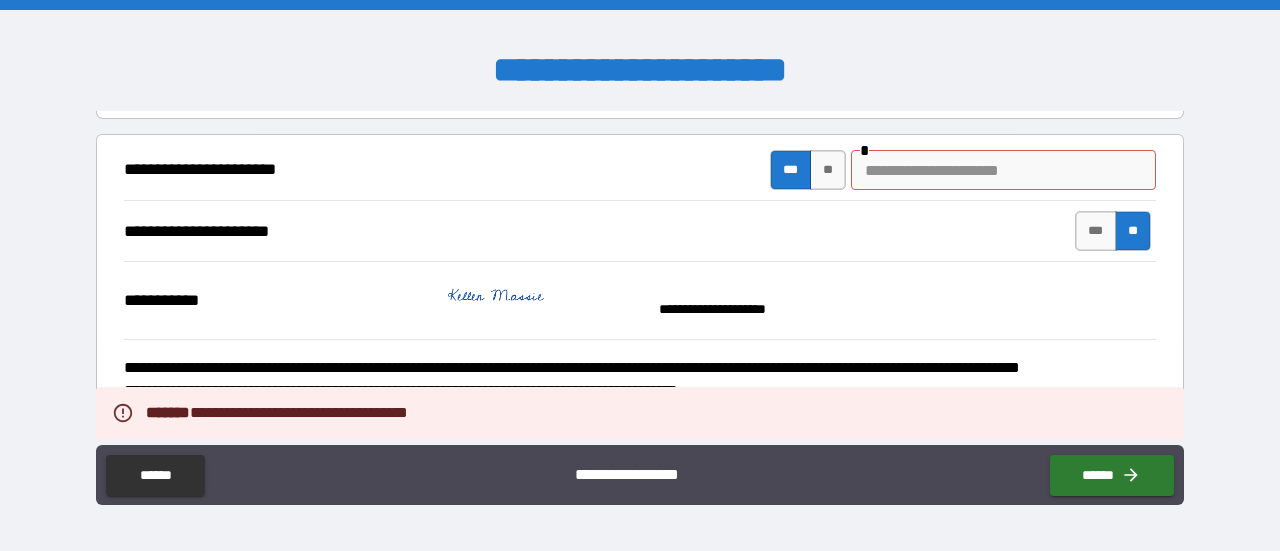 scroll, scrollTop: 0, scrollLeft: 0, axis: both 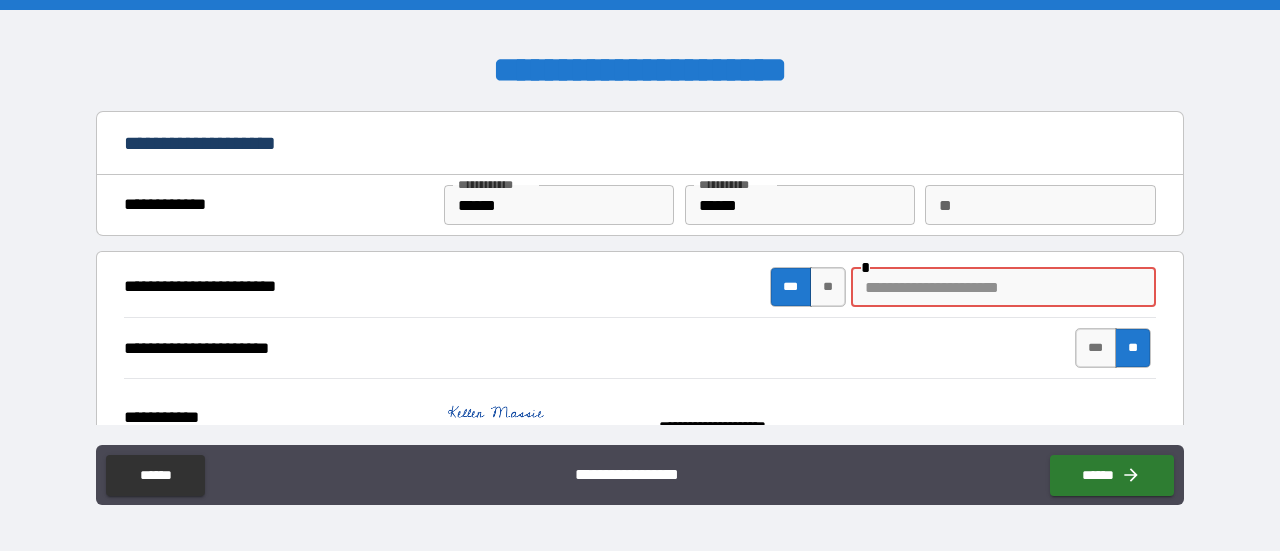 click at bounding box center (1003, 287) 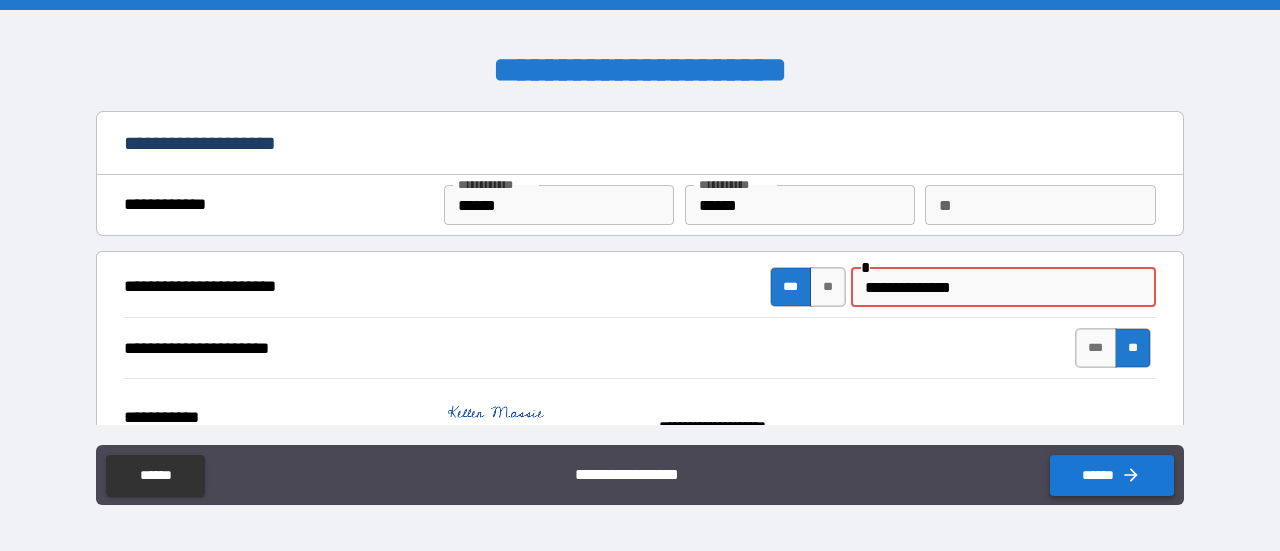 type on "**********" 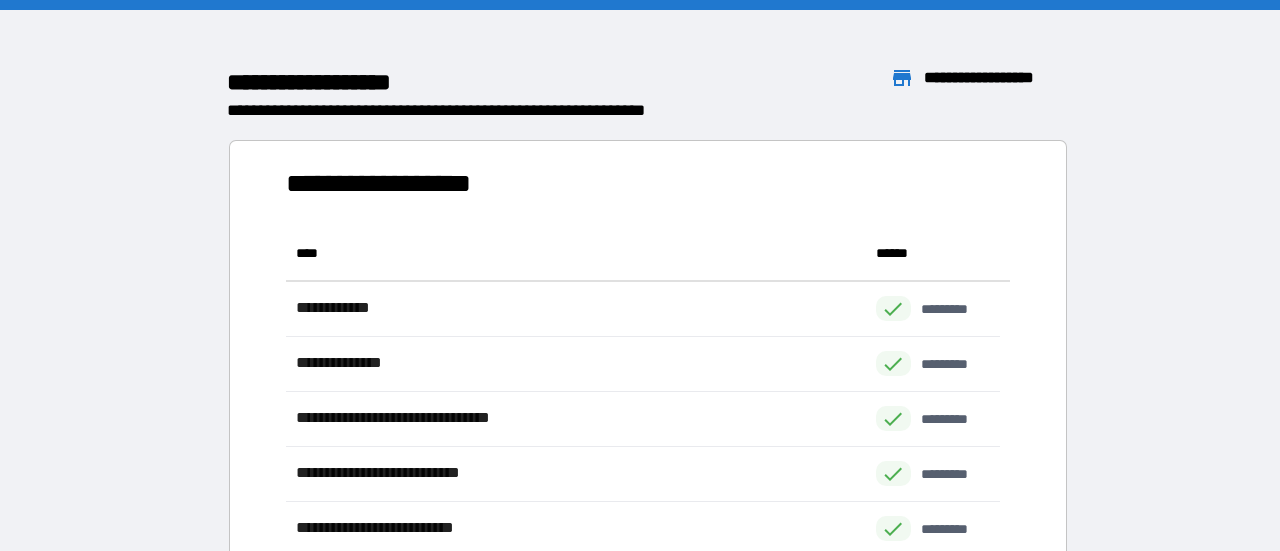 scroll, scrollTop: 16, scrollLeft: 16, axis: both 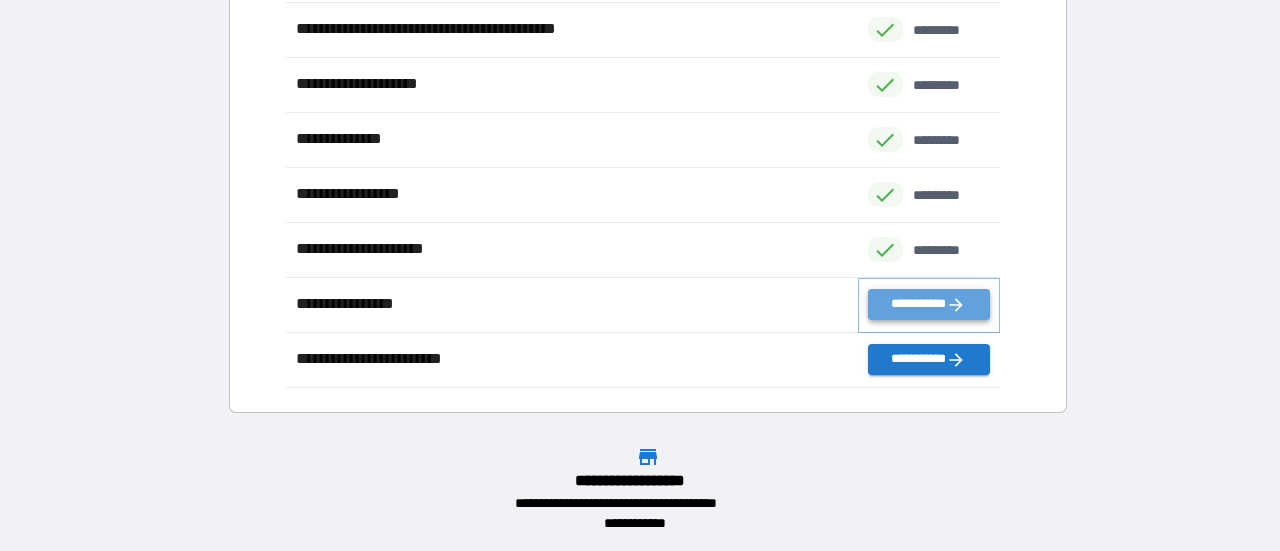 click on "**********" at bounding box center (929, 304) 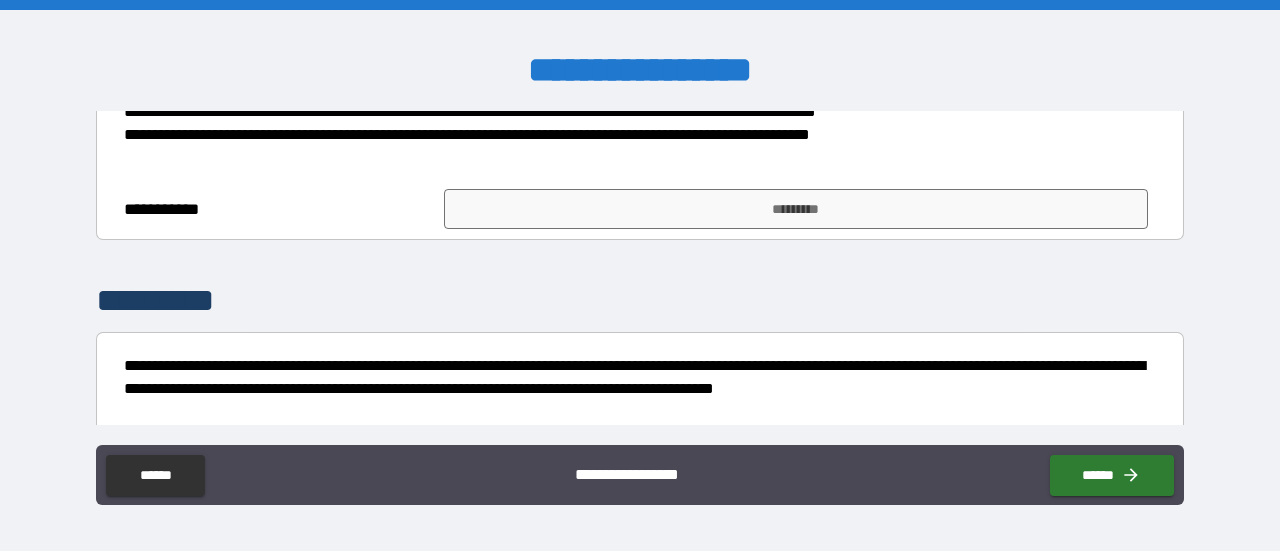 scroll, scrollTop: 1105, scrollLeft: 0, axis: vertical 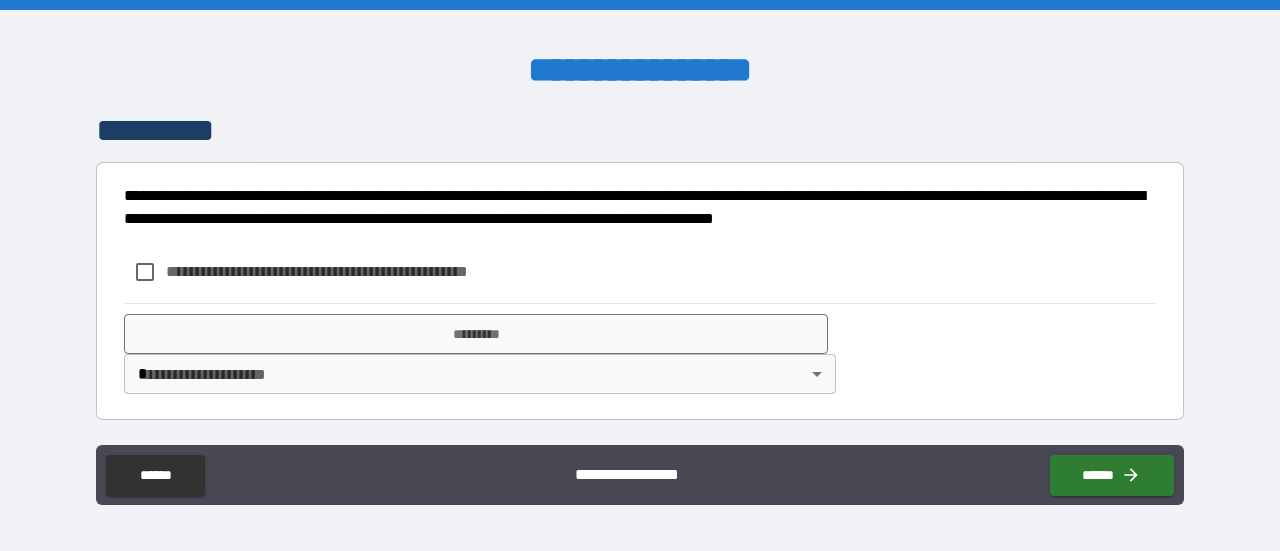 click on "**********" at bounding box center (640, 39) 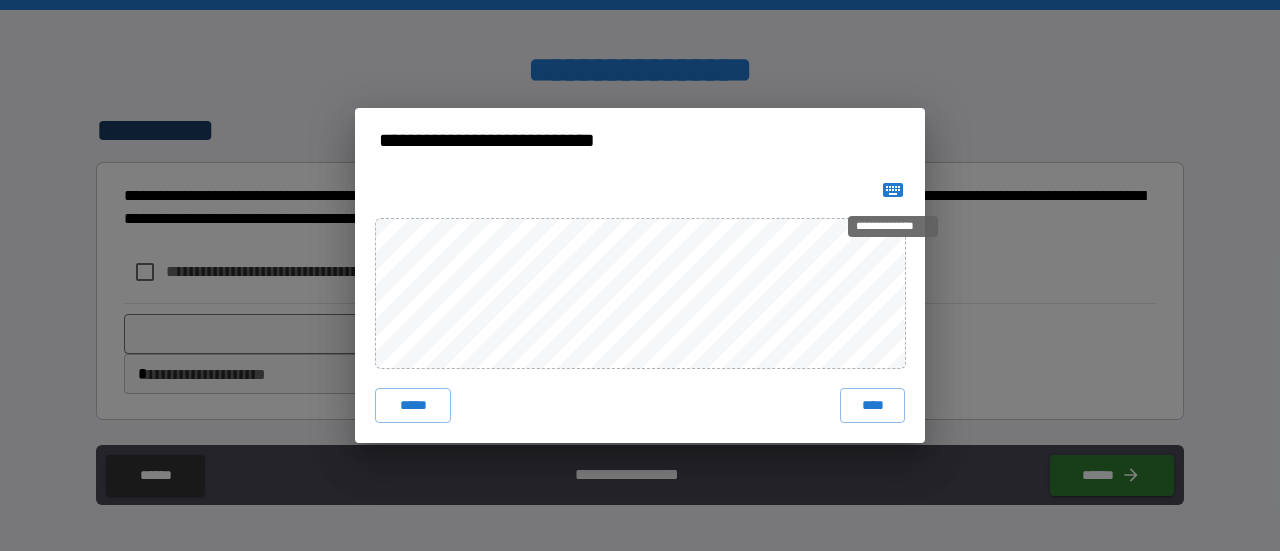 click 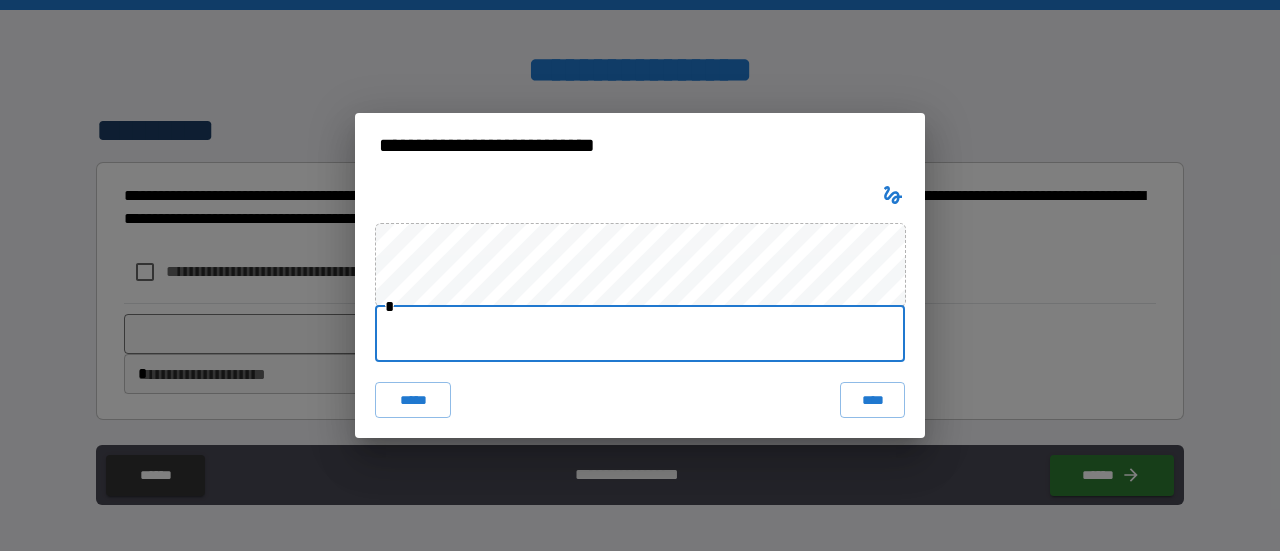 click at bounding box center (640, 334) 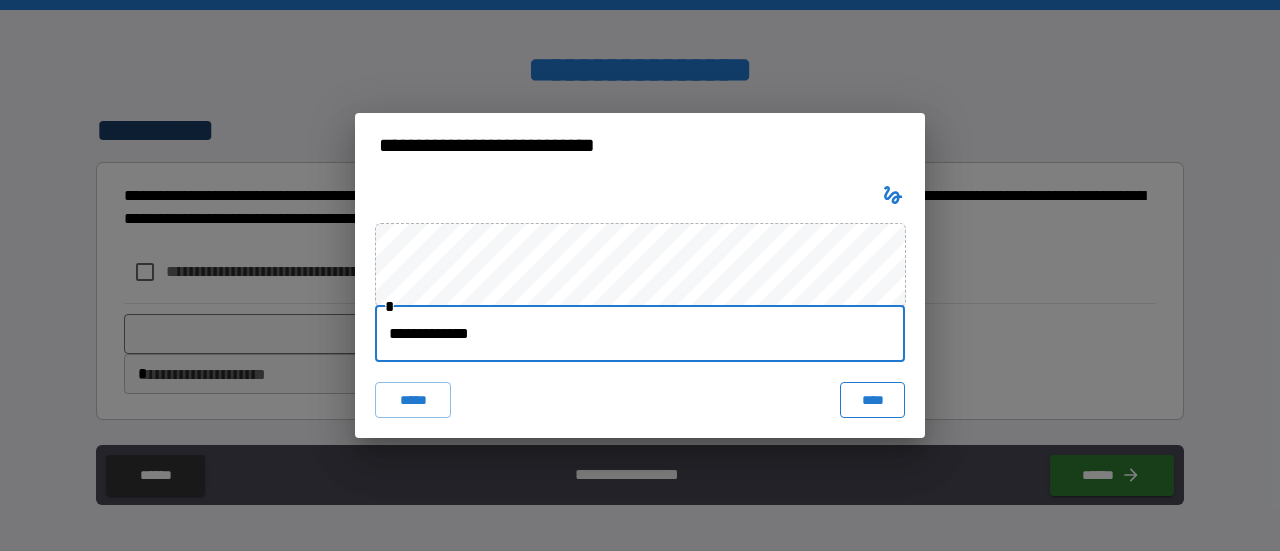 type on "**********" 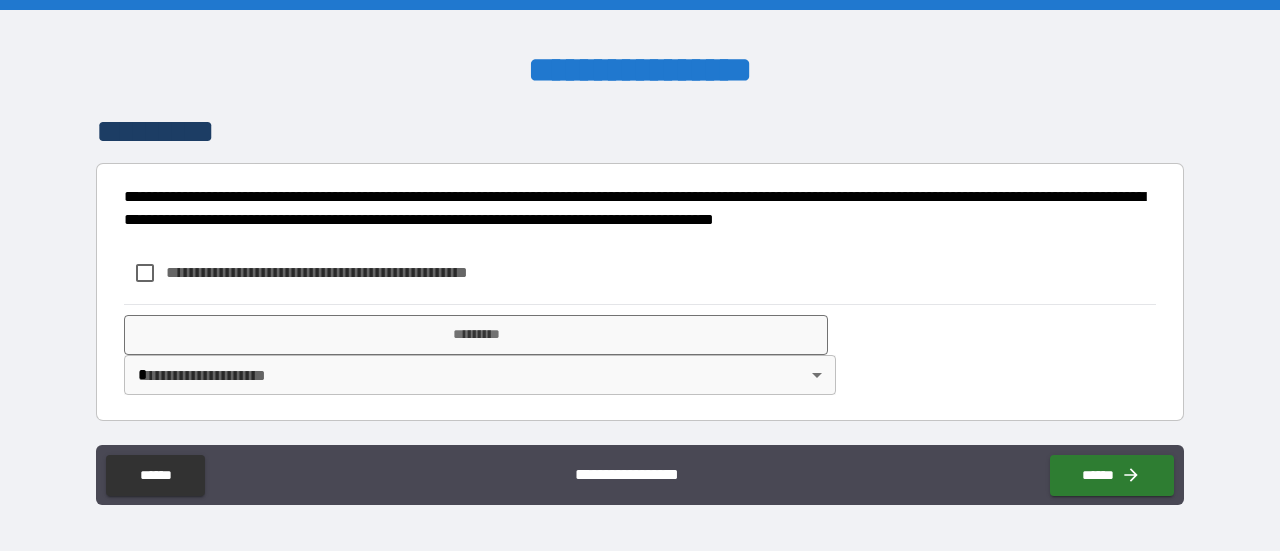 scroll, scrollTop: 1114, scrollLeft: 0, axis: vertical 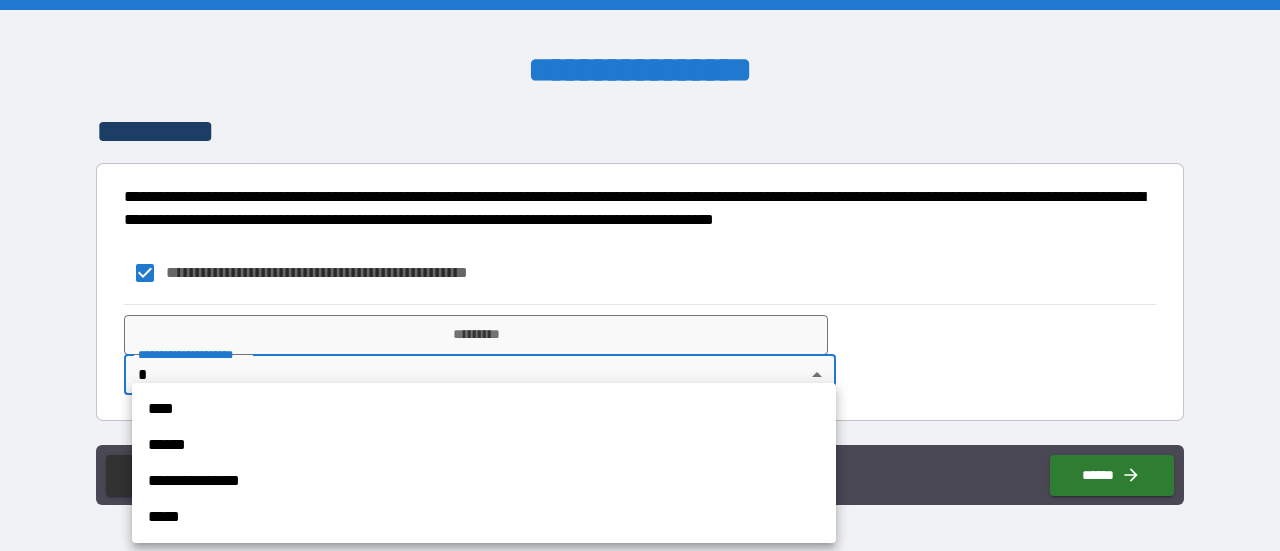 click on "**********" at bounding box center [640, 275] 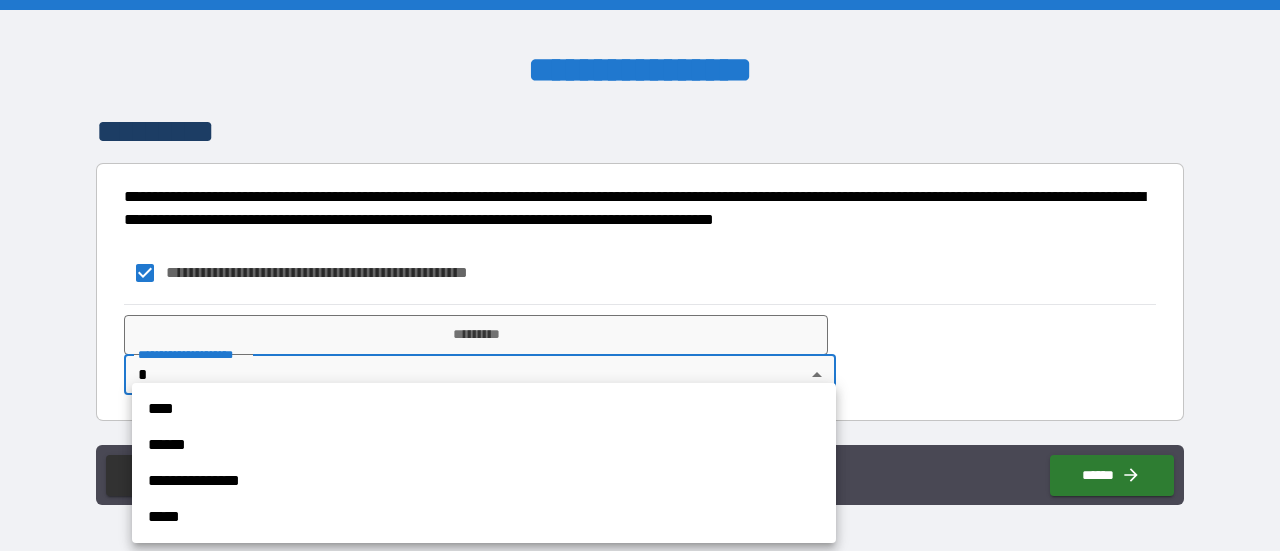 click on "****" at bounding box center [484, 409] 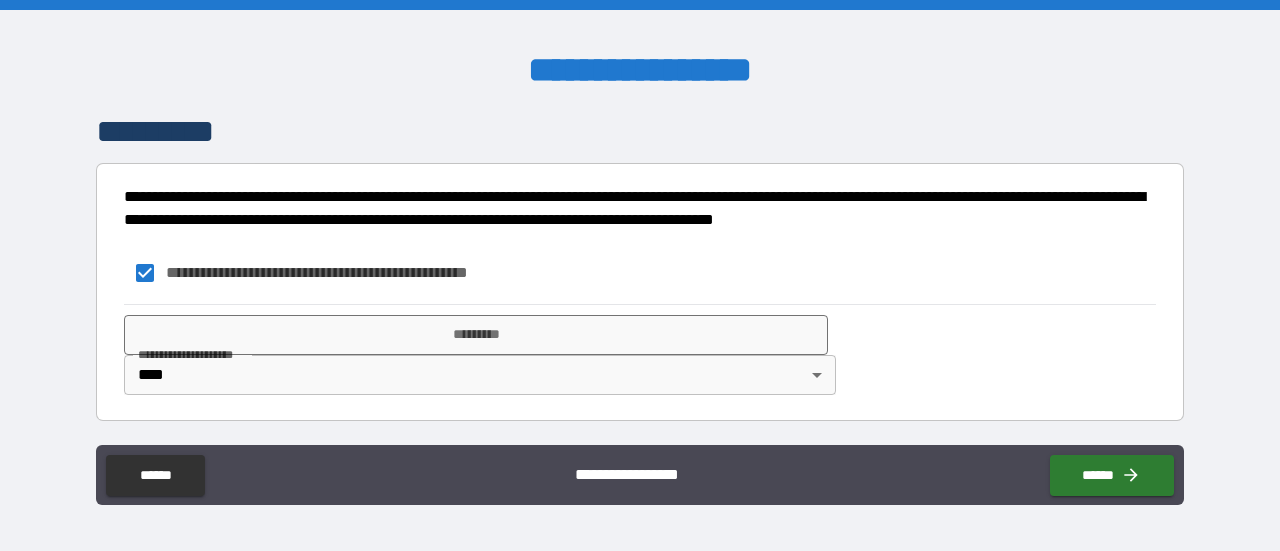 click on "**********" at bounding box center (640, 354) 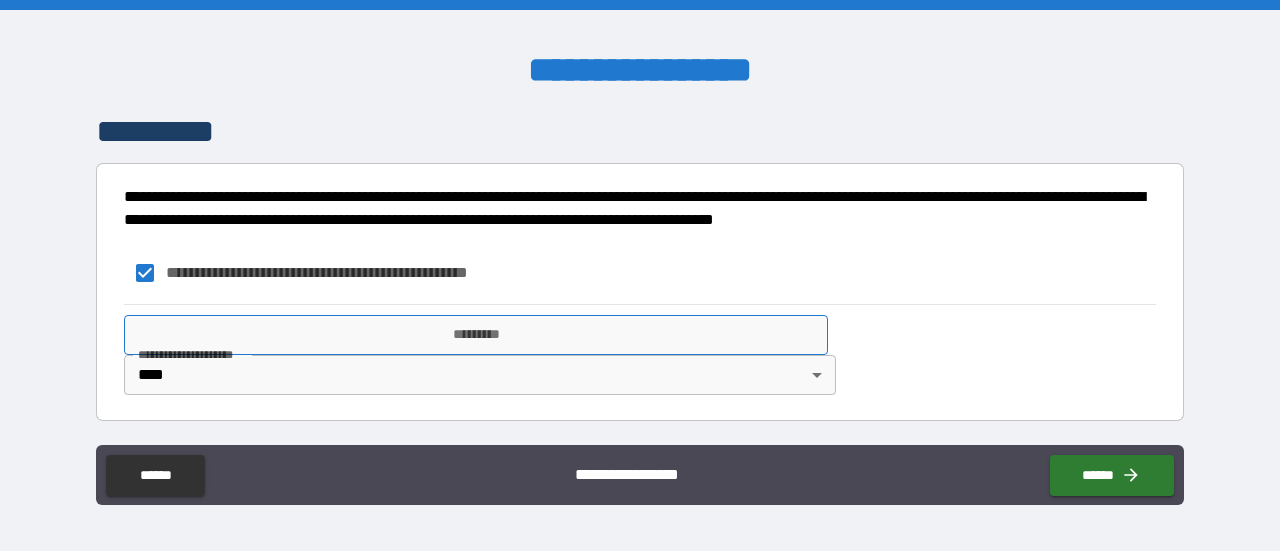 click on "*********" at bounding box center (476, 335) 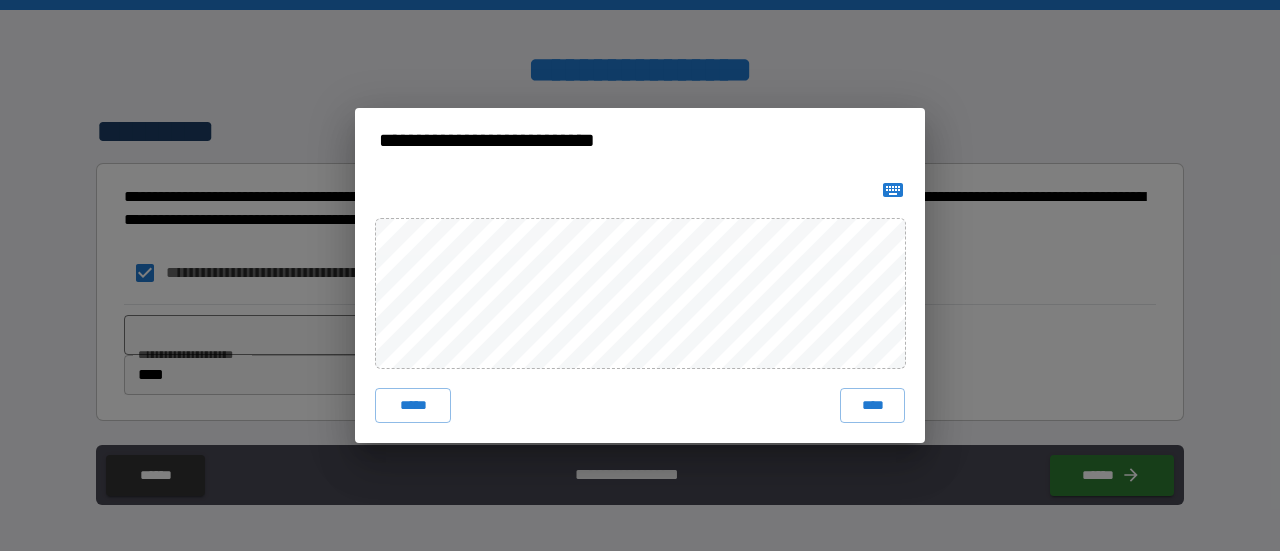 click 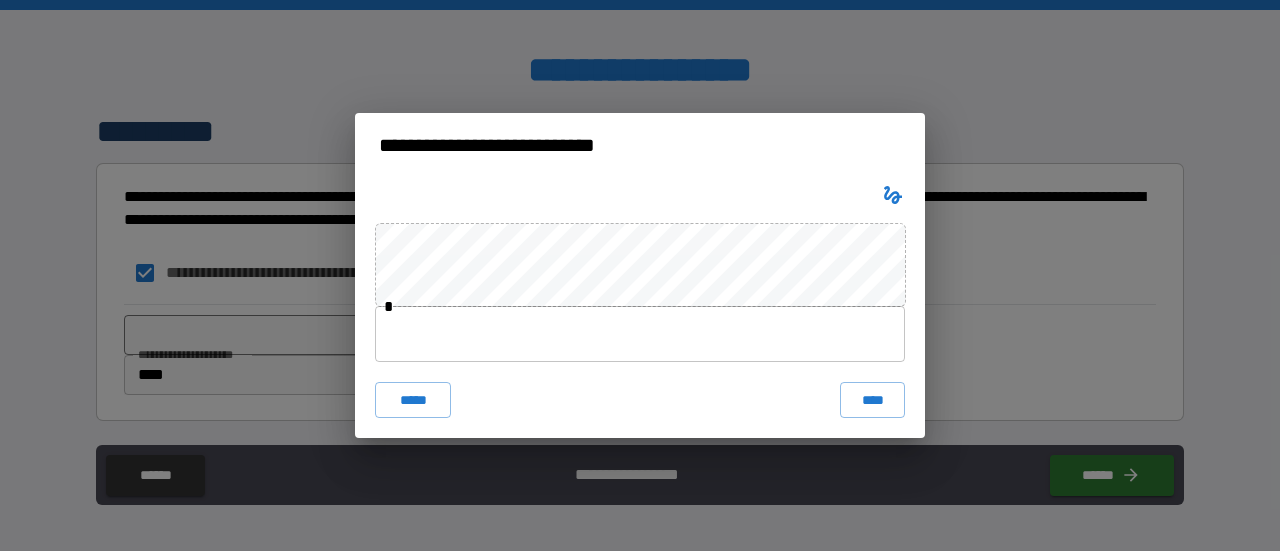 click at bounding box center (640, 334) 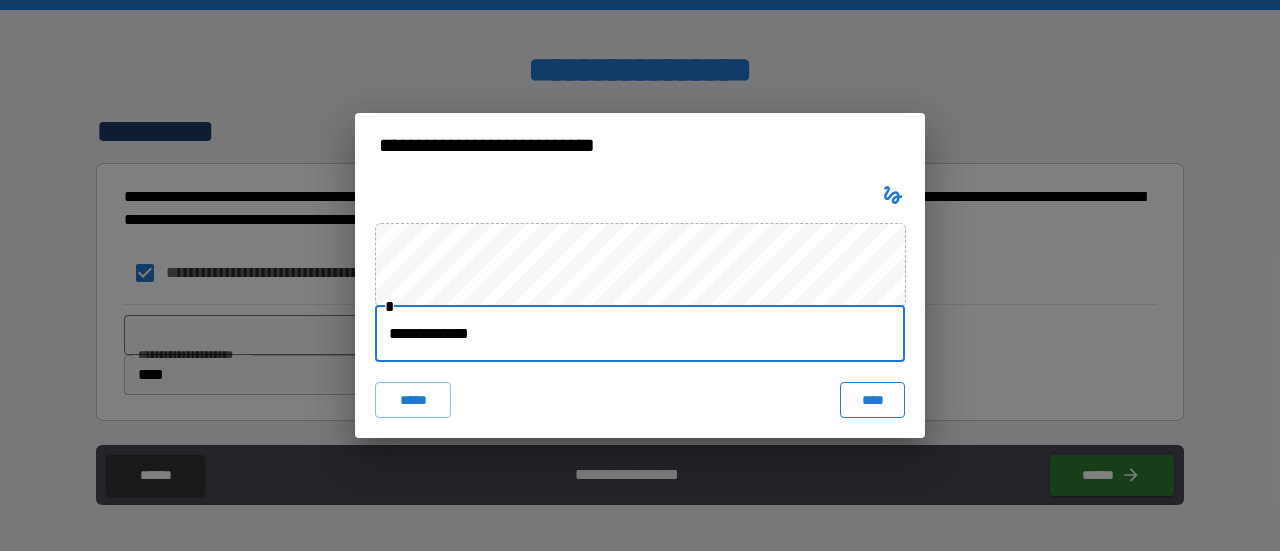 type on "**********" 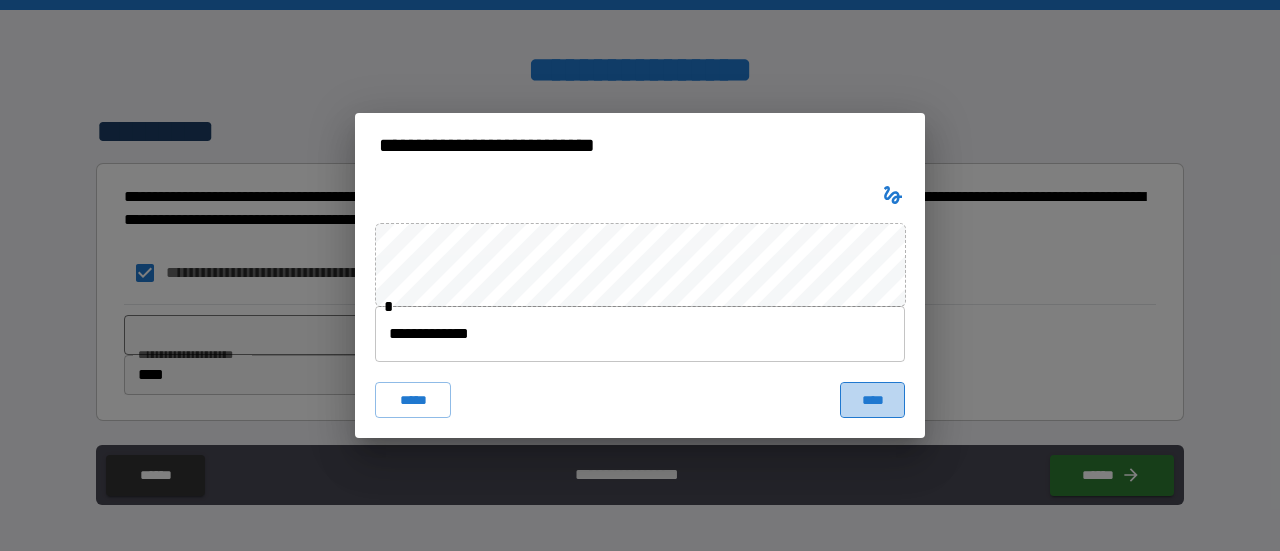 click on "****" at bounding box center (872, 400) 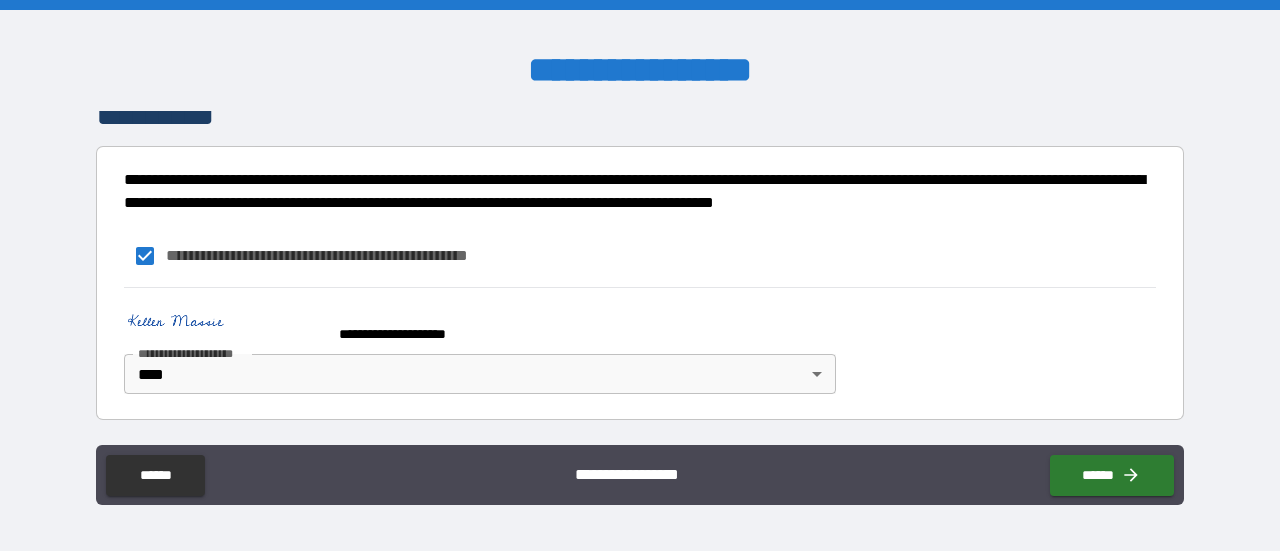 scroll, scrollTop: 1214, scrollLeft: 0, axis: vertical 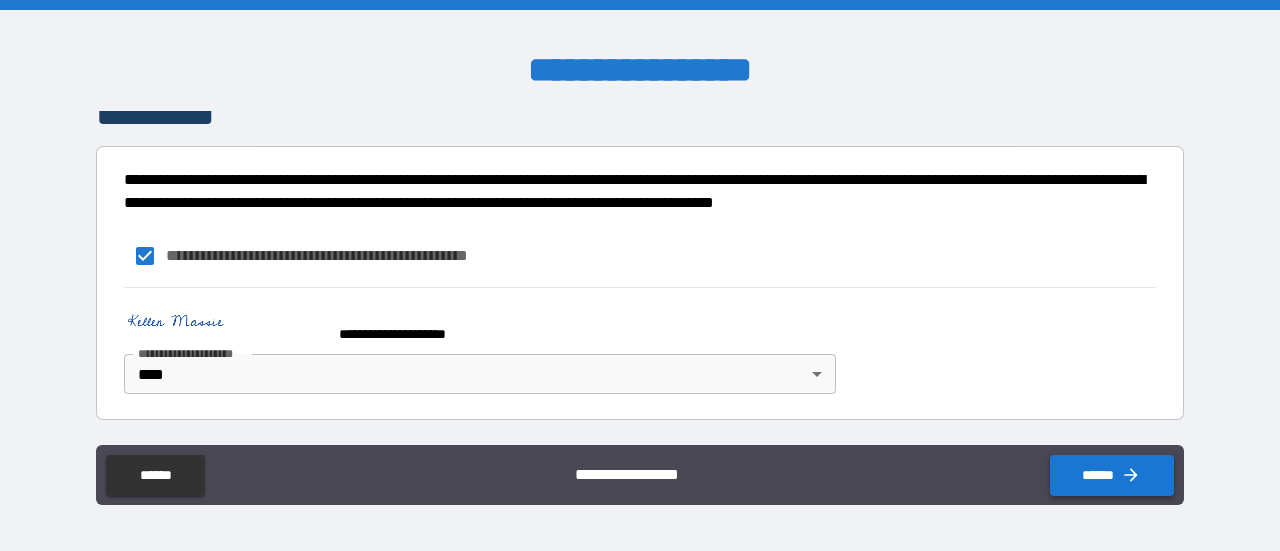 click on "******" at bounding box center (1112, 475) 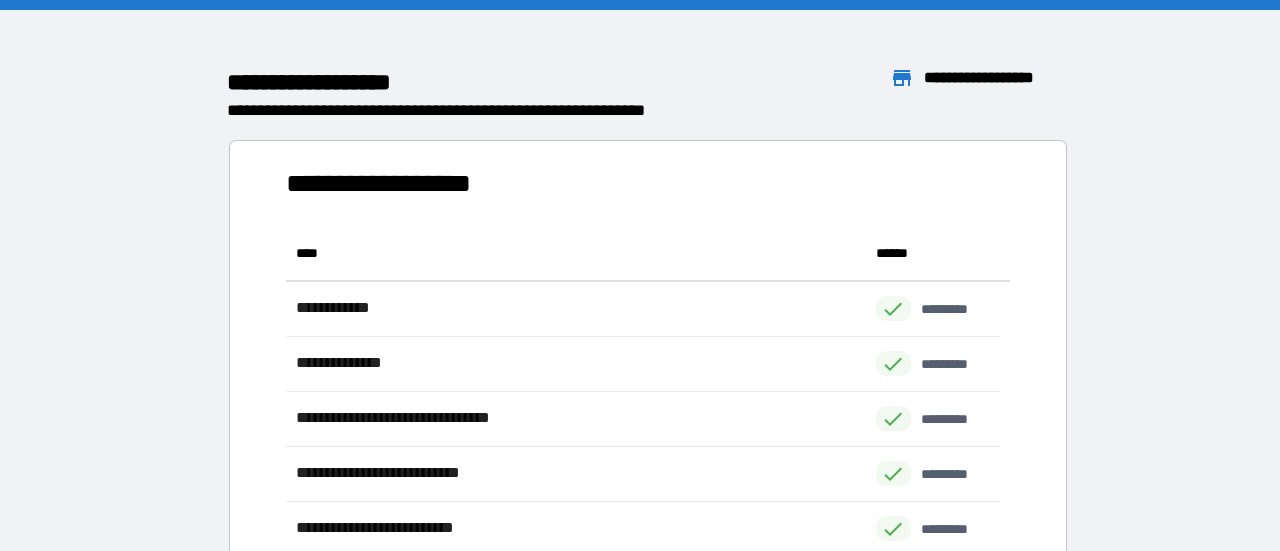 scroll, scrollTop: 16, scrollLeft: 16, axis: both 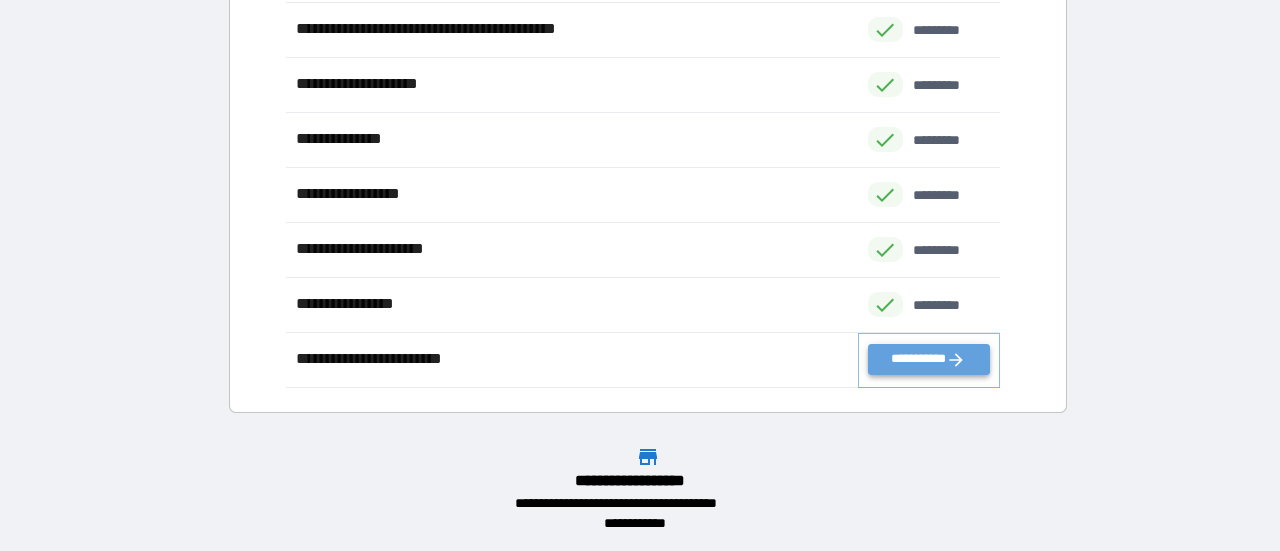 click 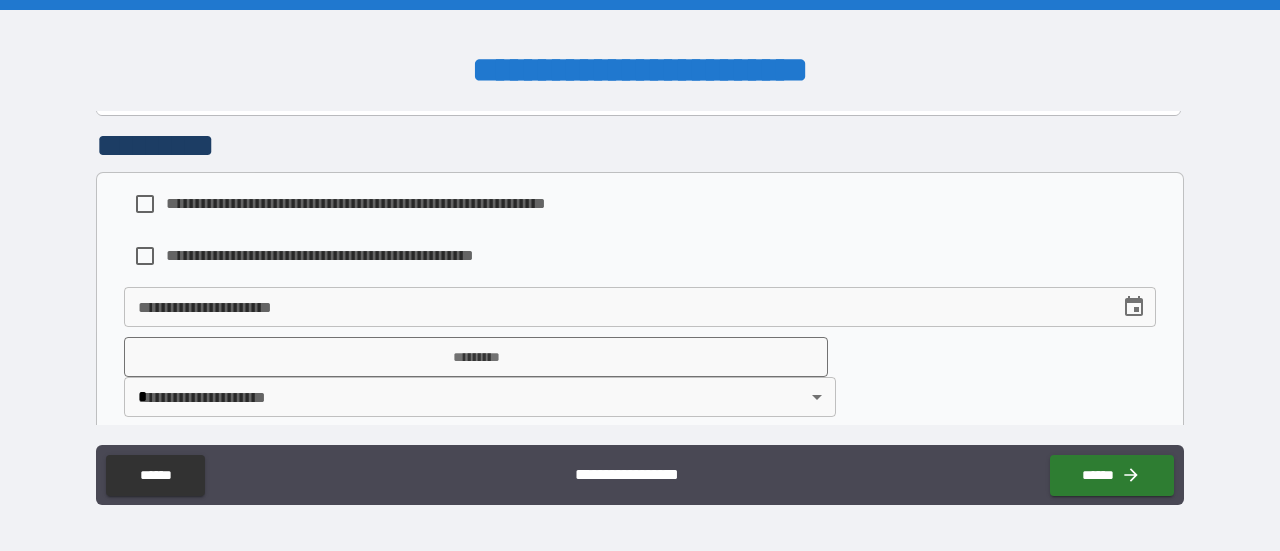 scroll, scrollTop: 1429, scrollLeft: 0, axis: vertical 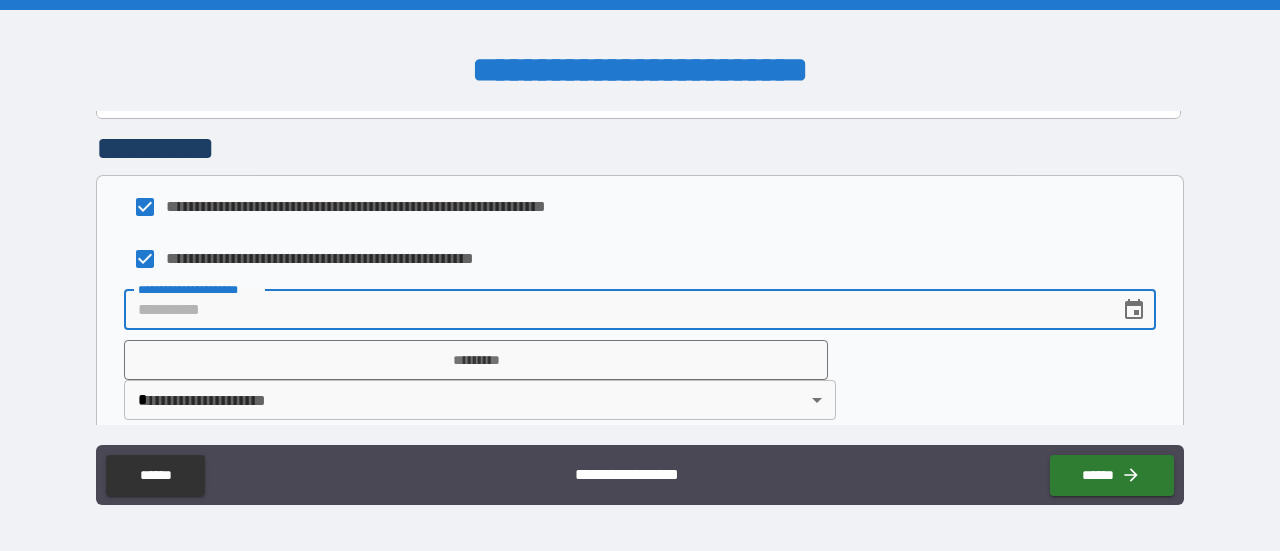click on "**********" at bounding box center [615, 310] 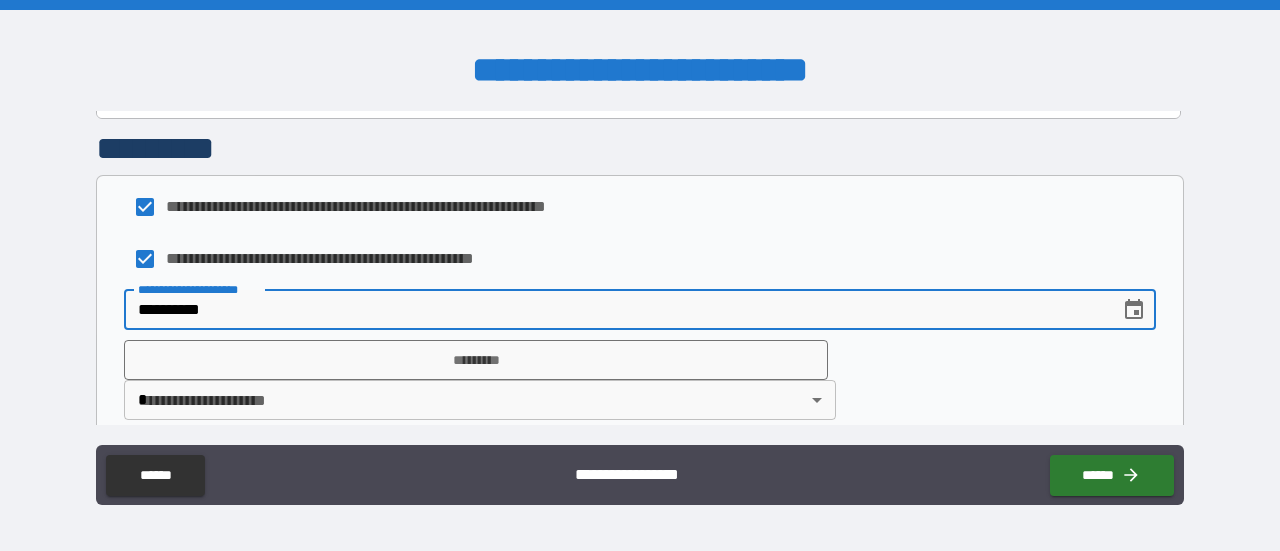 type on "**********" 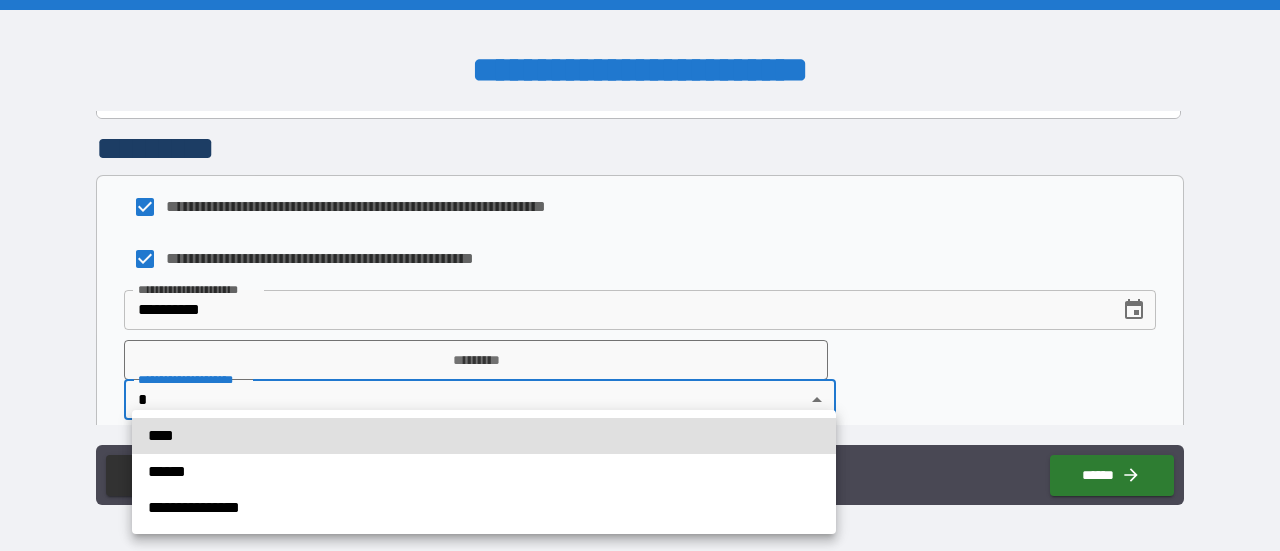 click on "**********" at bounding box center (640, 275) 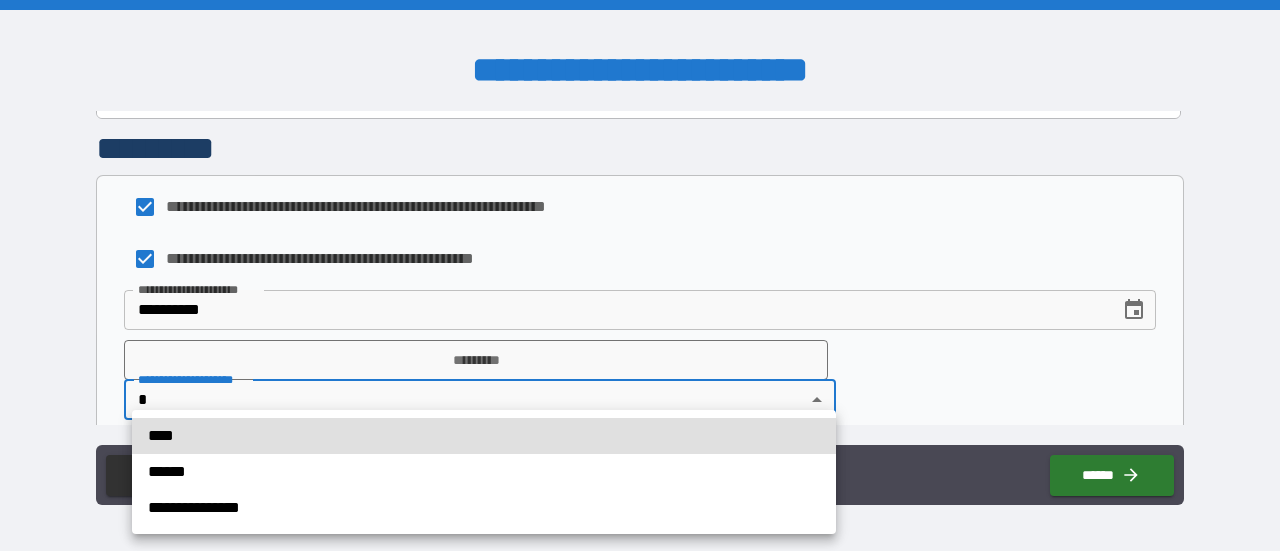 click on "****" at bounding box center [484, 436] 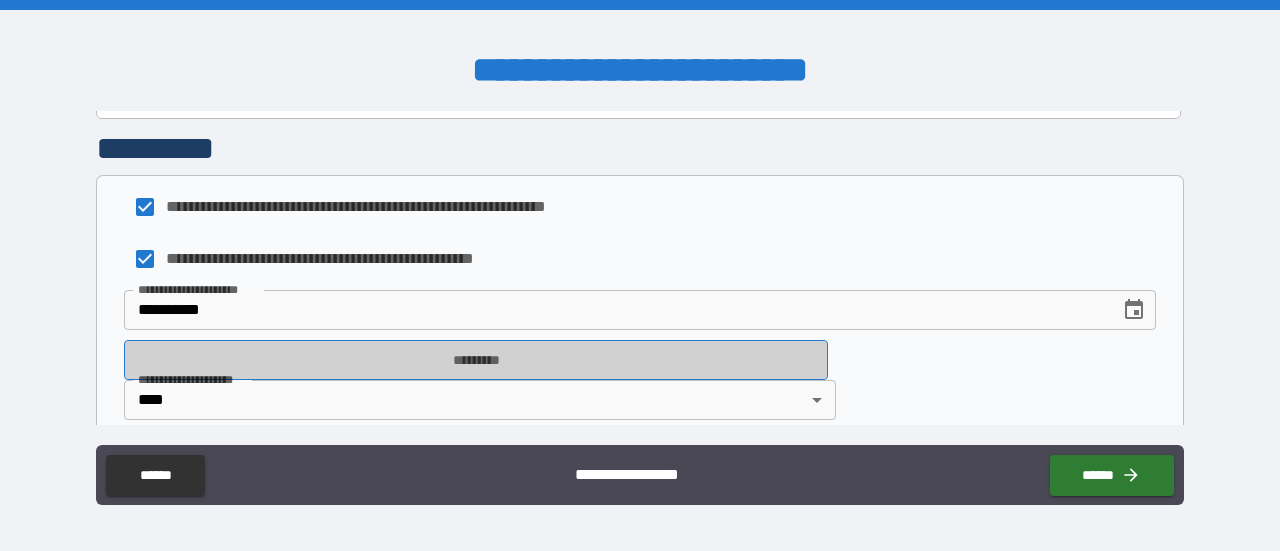 click on "*********" at bounding box center [476, 360] 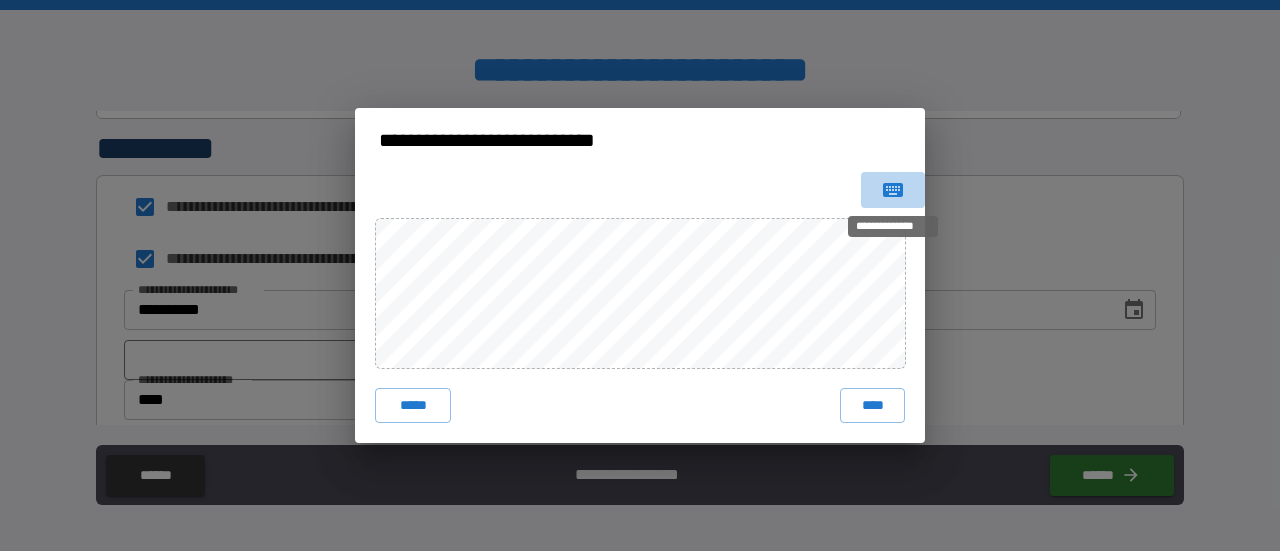 click 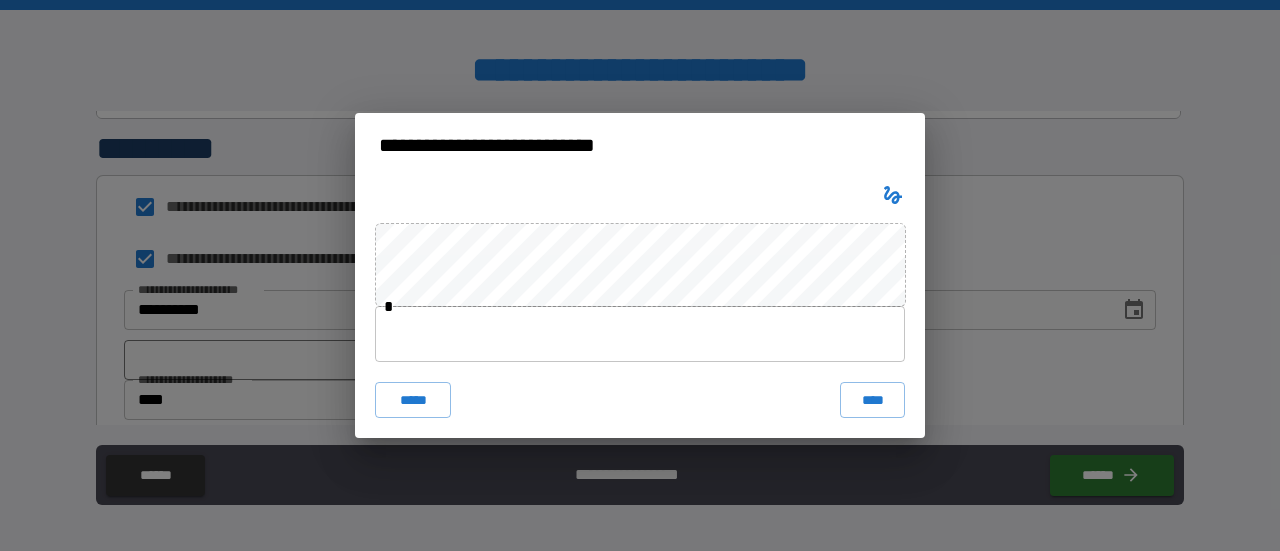 click at bounding box center (640, 334) 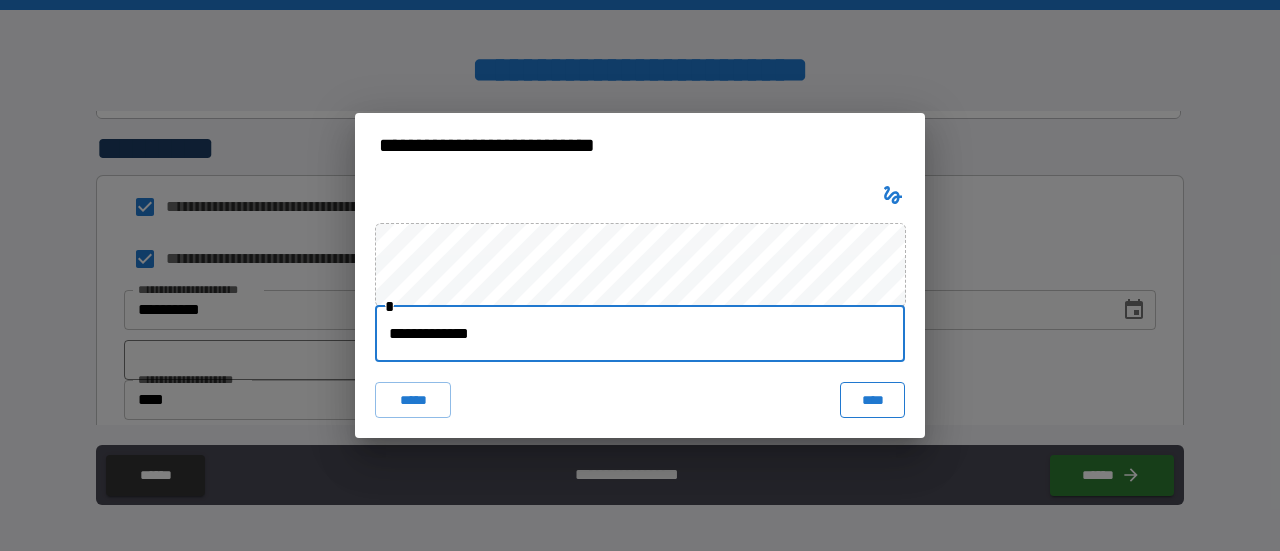 type on "**********" 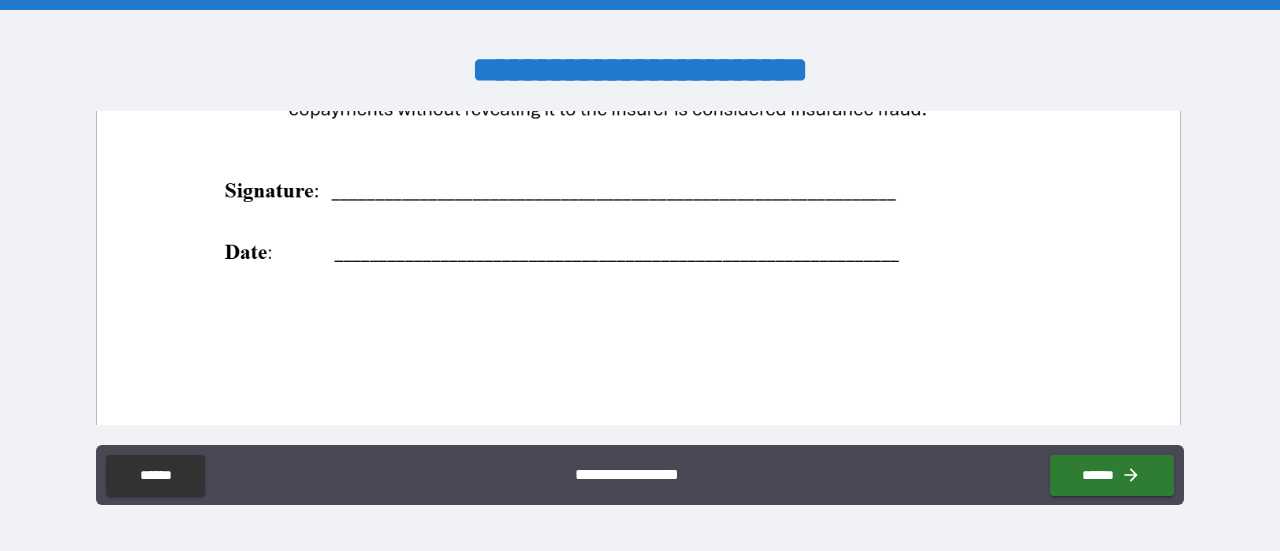 scroll, scrollTop: 1164, scrollLeft: 0, axis: vertical 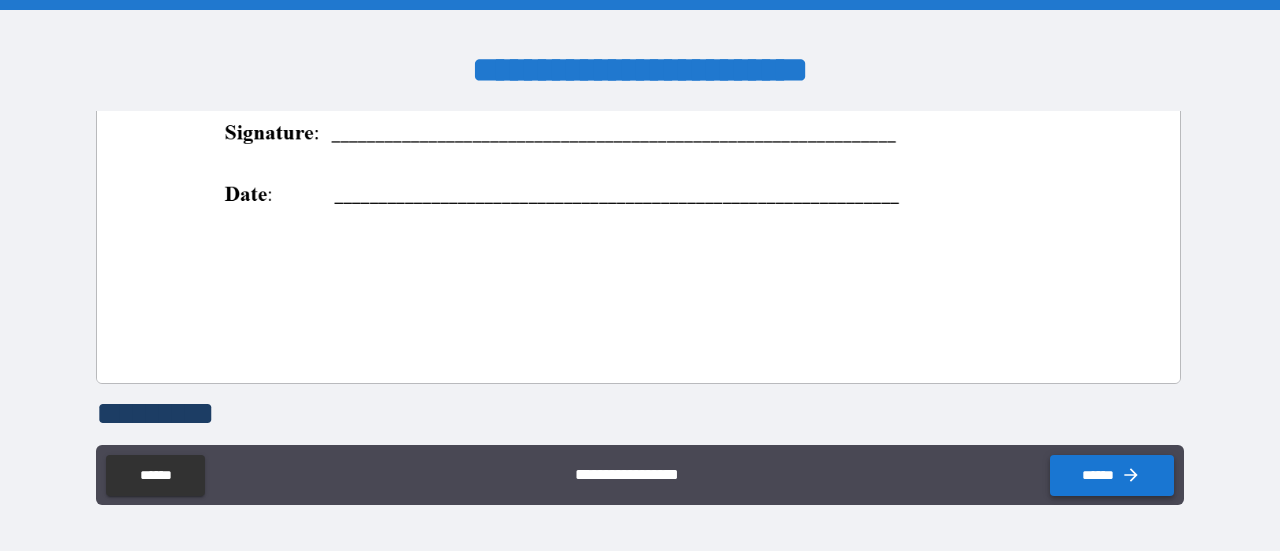click on "******" at bounding box center [1112, 475] 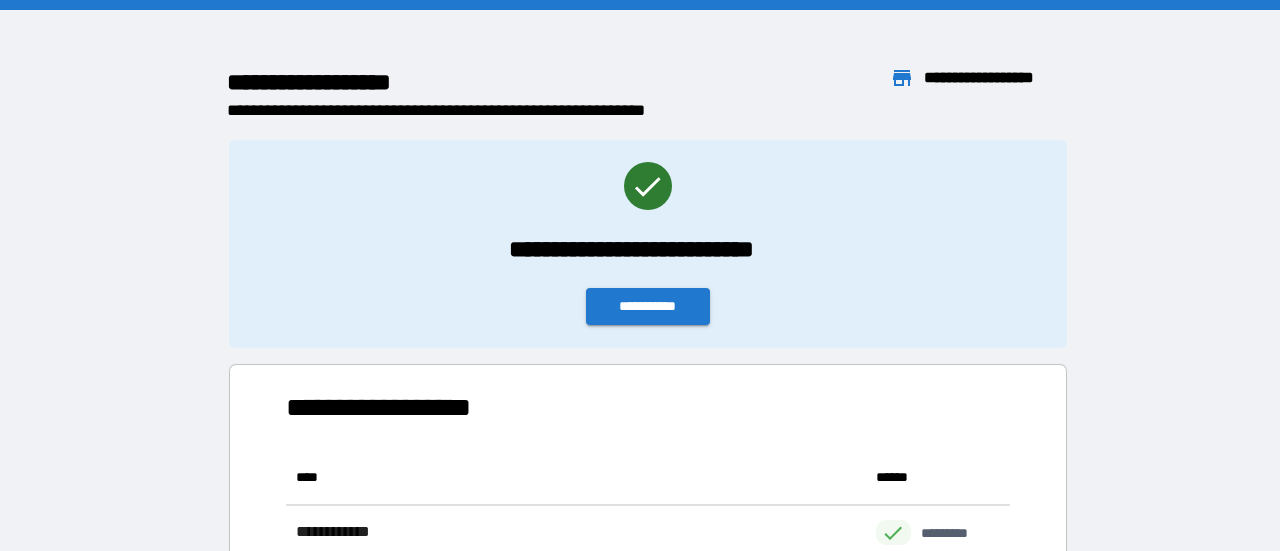 scroll, scrollTop: 810, scrollLeft: 698, axis: both 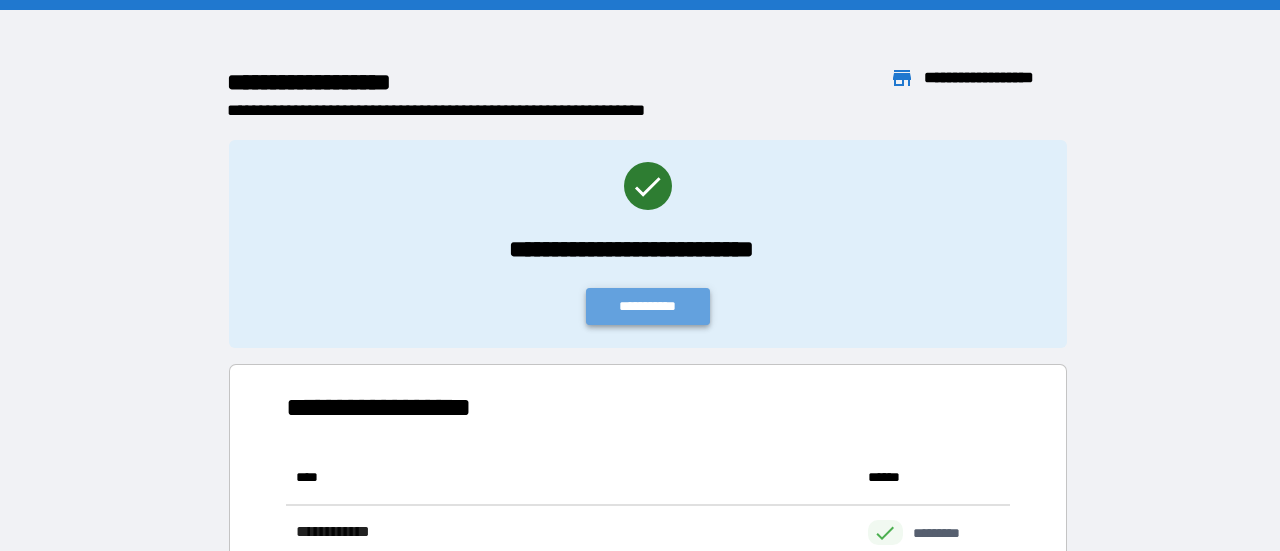 click on "**********" at bounding box center (648, 306) 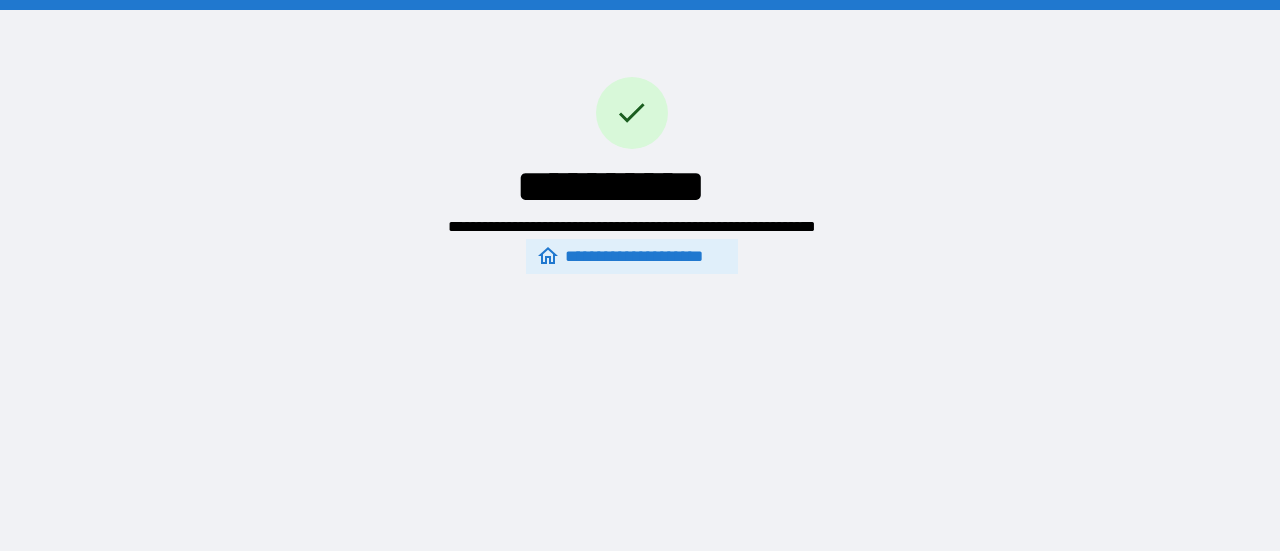 click on "**********" at bounding box center (631, 257) 